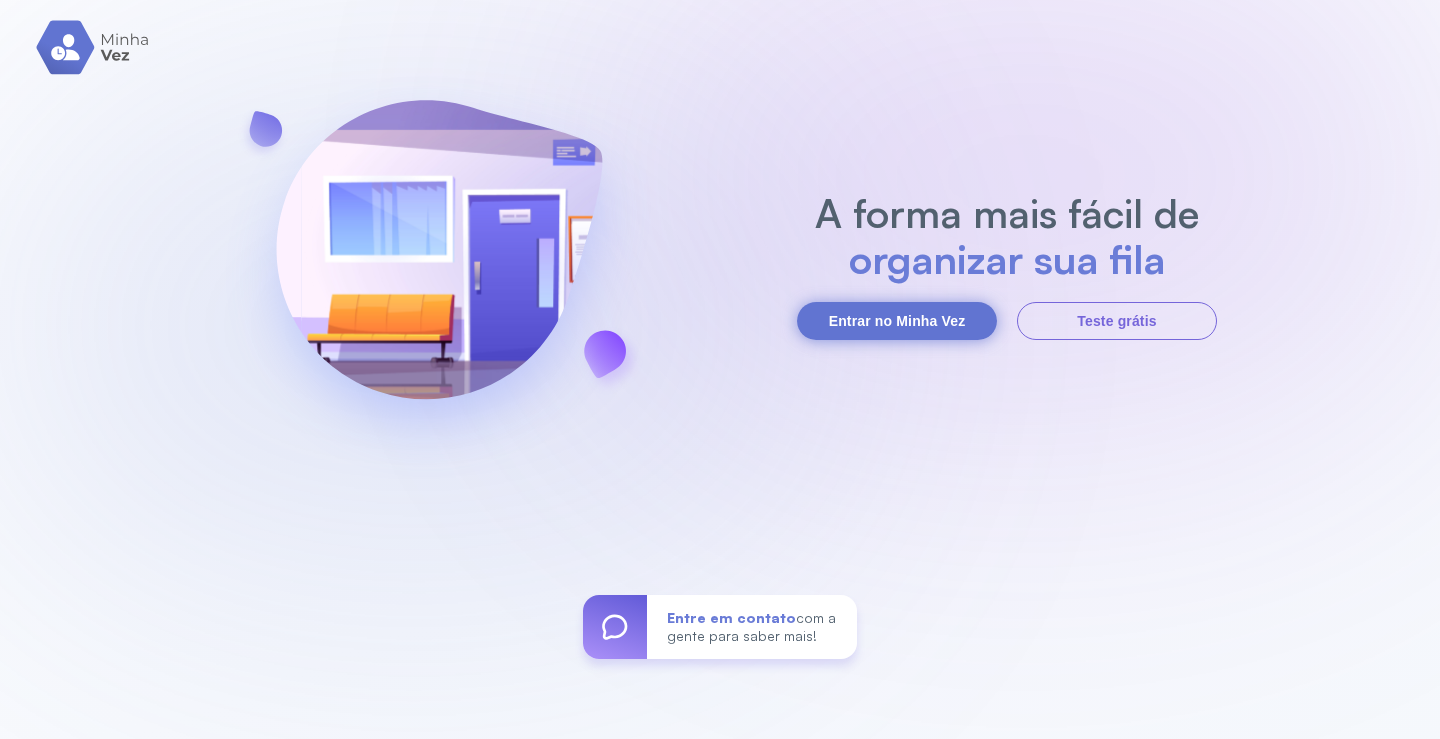 scroll, scrollTop: 0, scrollLeft: 0, axis: both 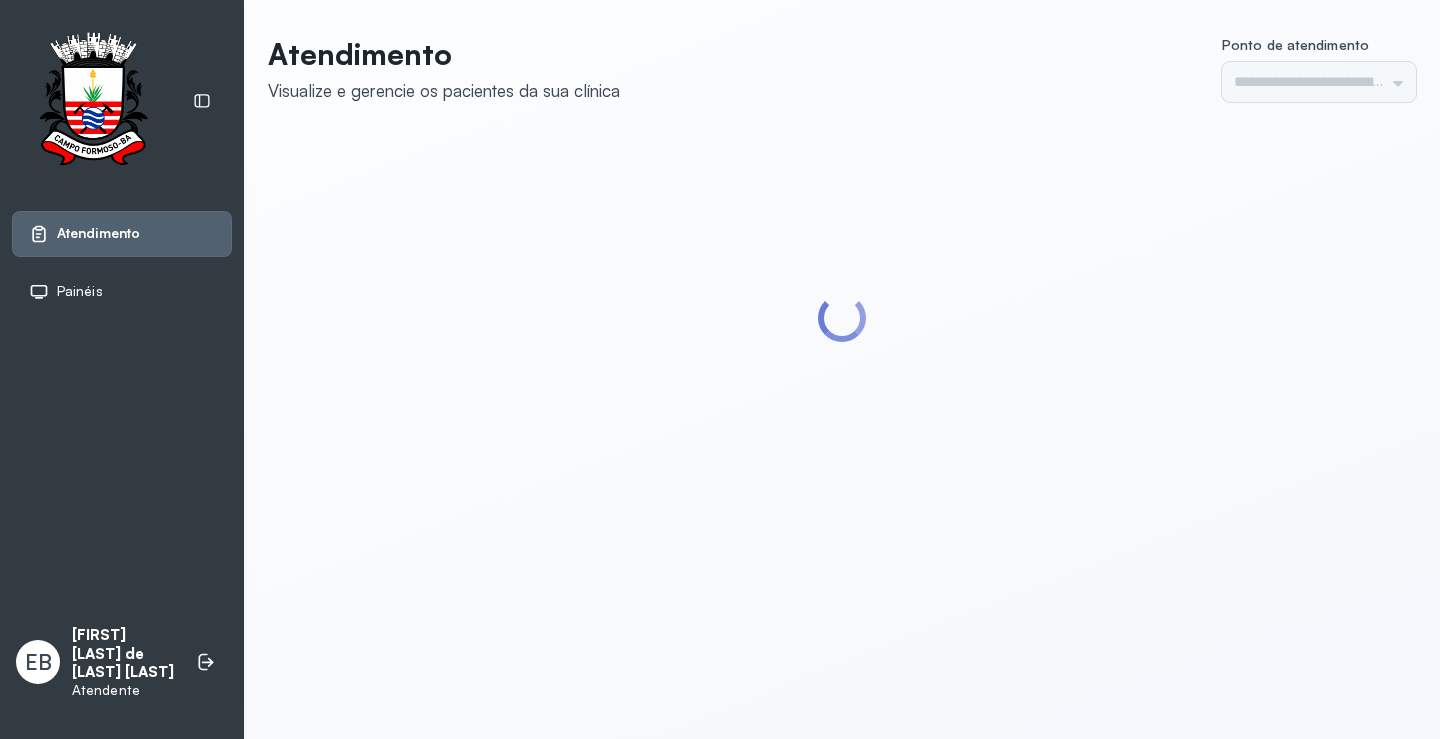 type on "*********" 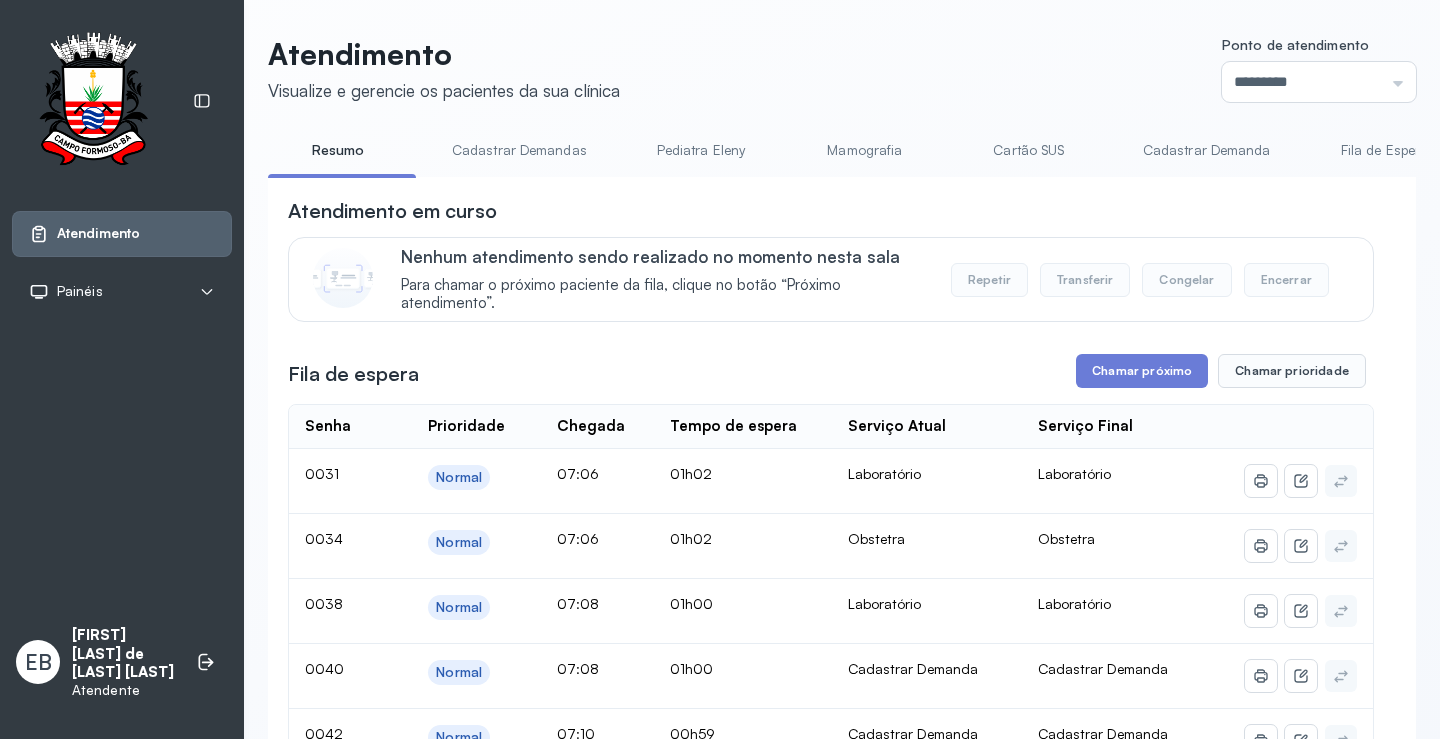 scroll, scrollTop: 0, scrollLeft: 0, axis: both 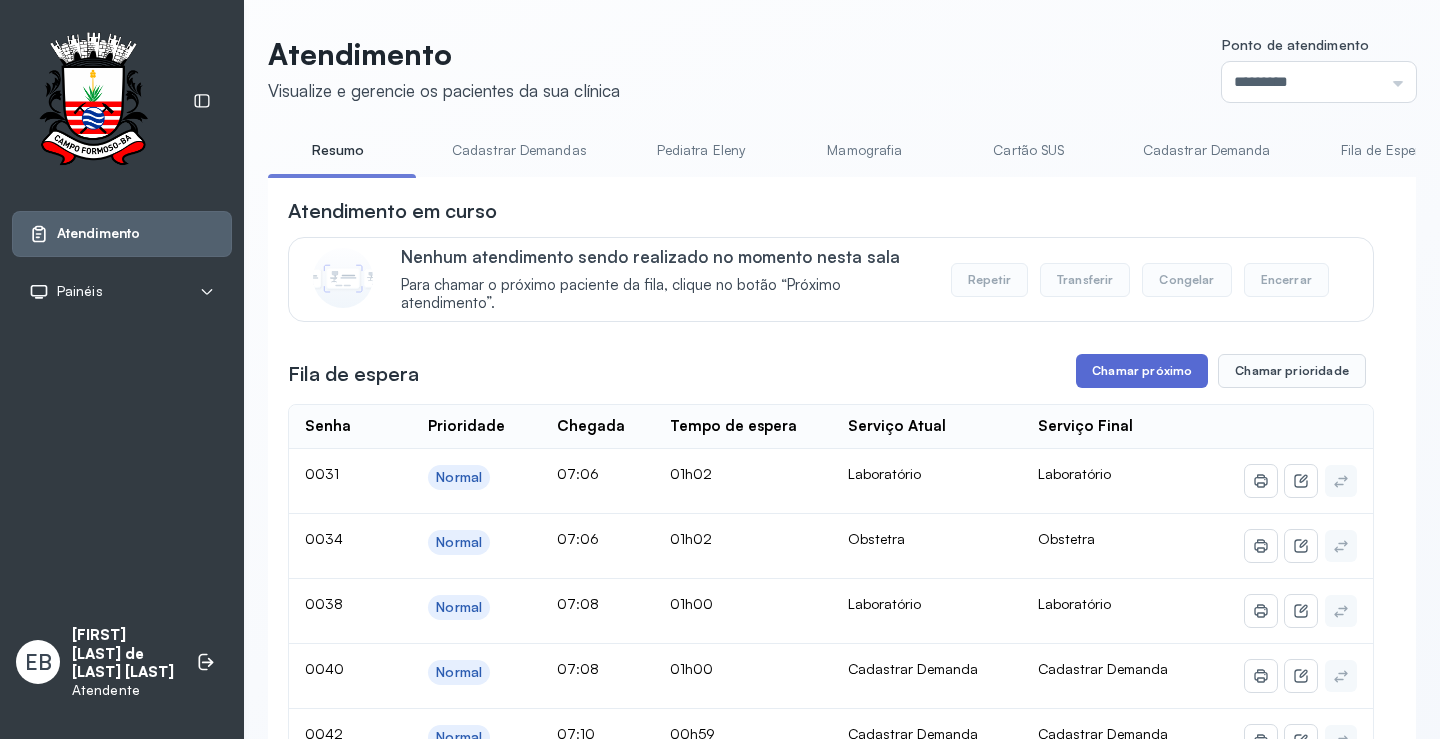 click on "Chamar próximo" at bounding box center (1142, 371) 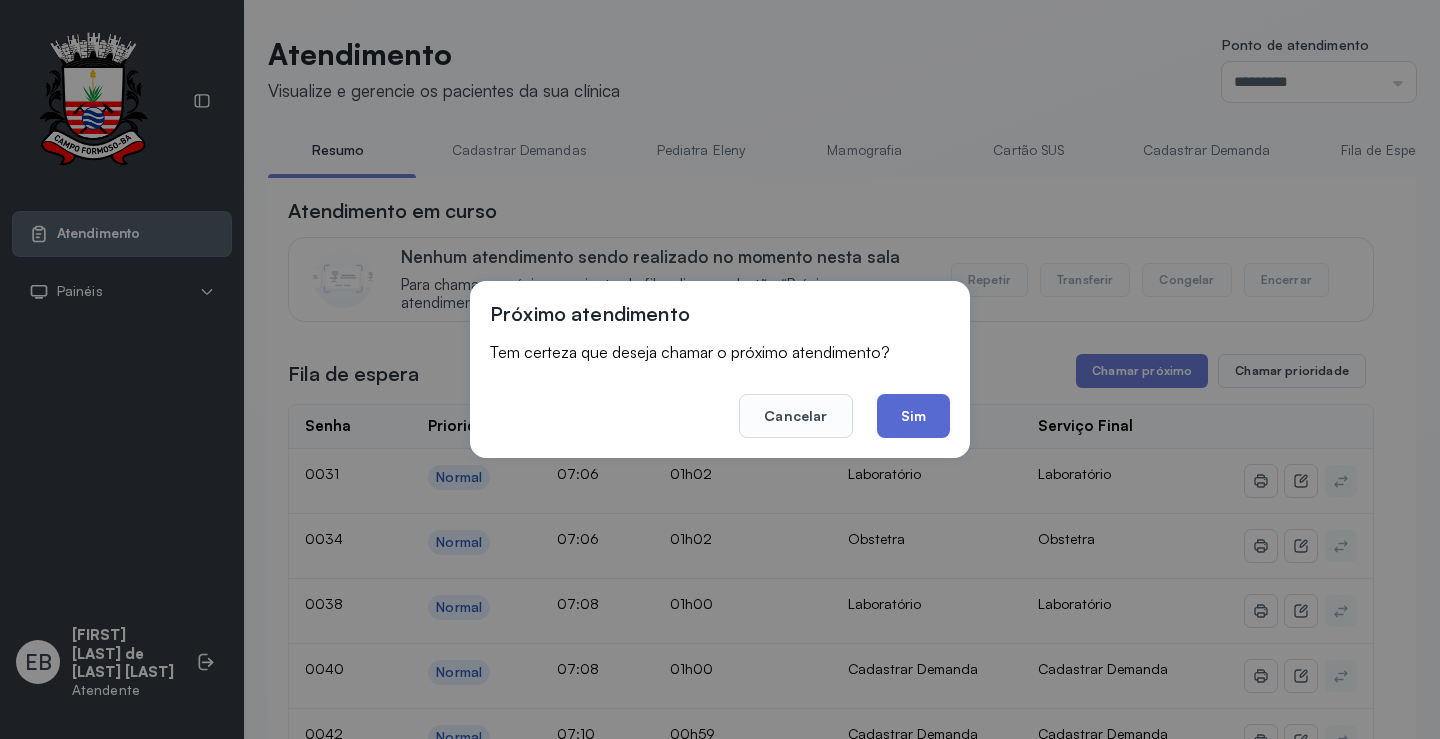 click on "Sim" 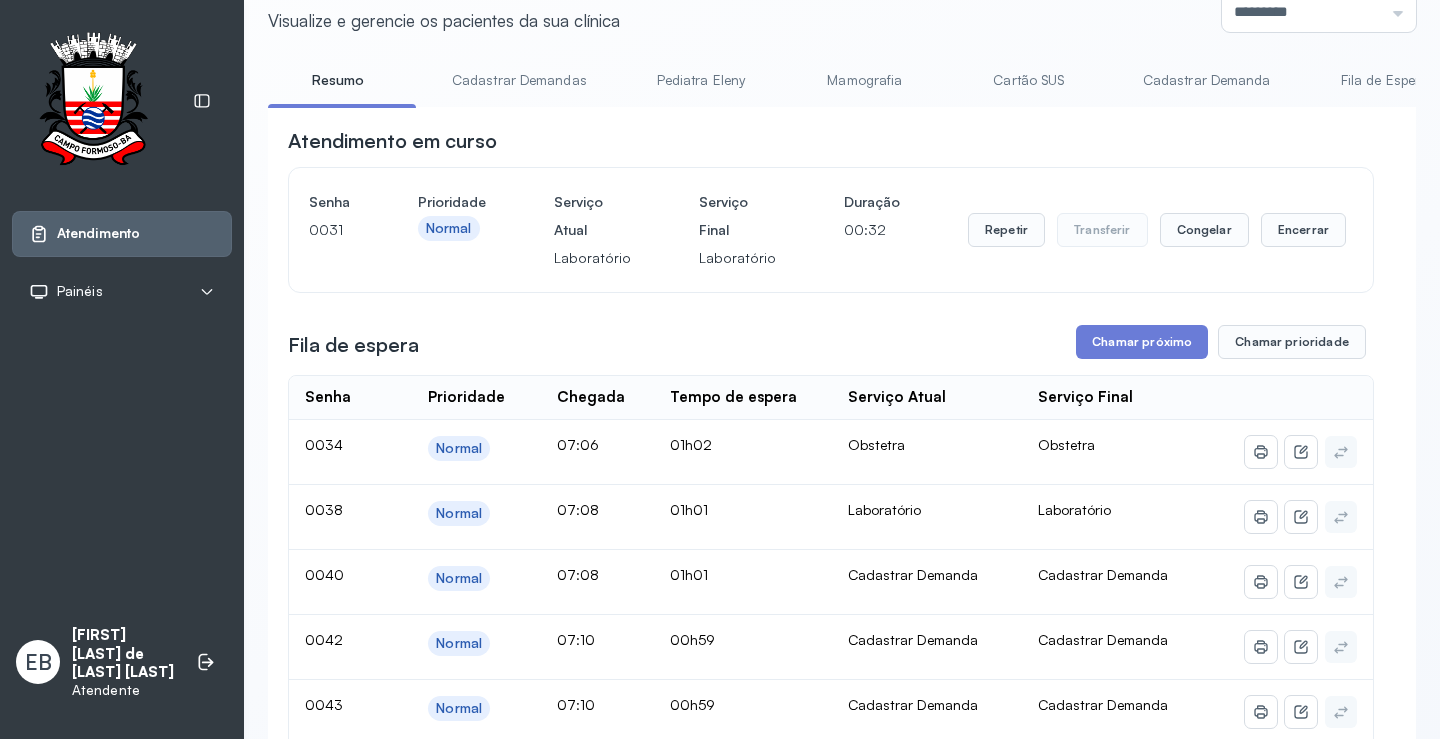 scroll, scrollTop: 100, scrollLeft: 0, axis: vertical 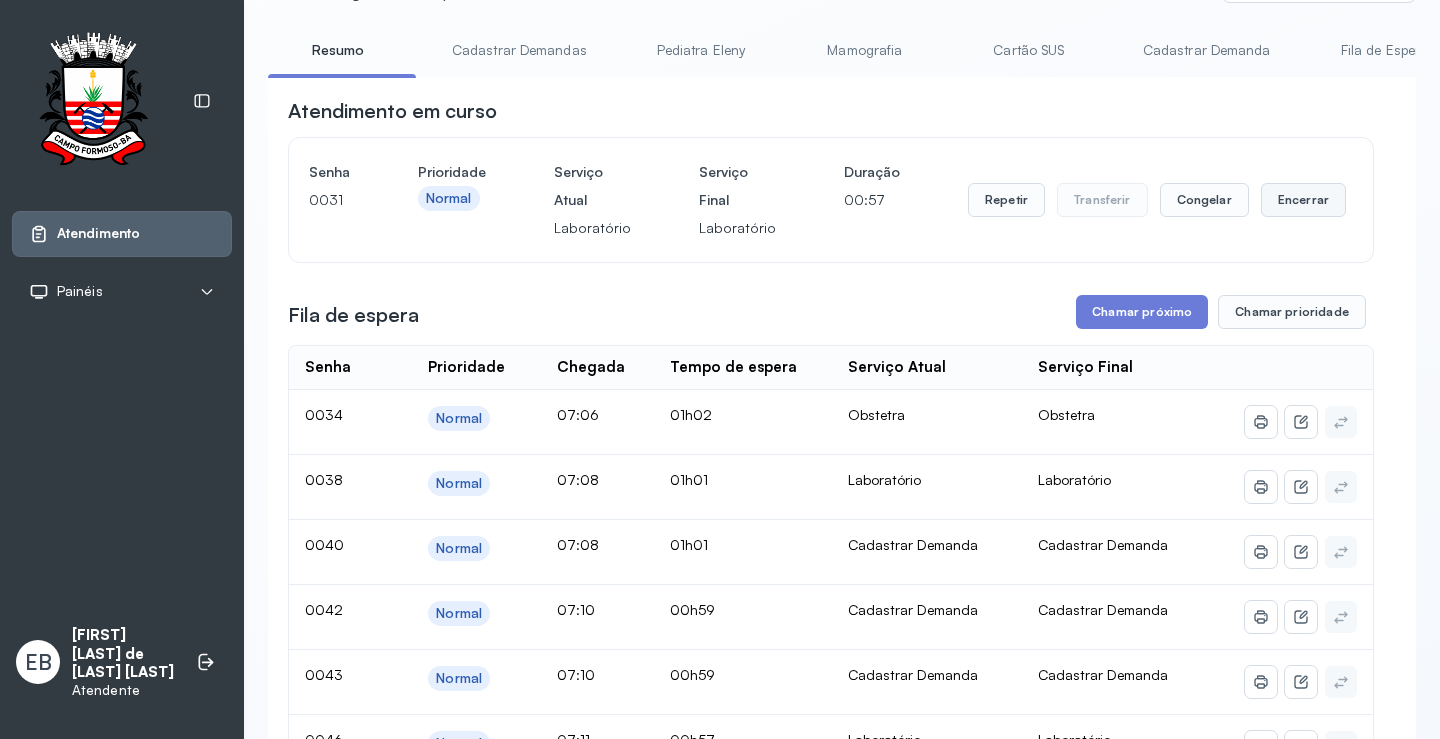 click on "Encerrar" at bounding box center [1303, 200] 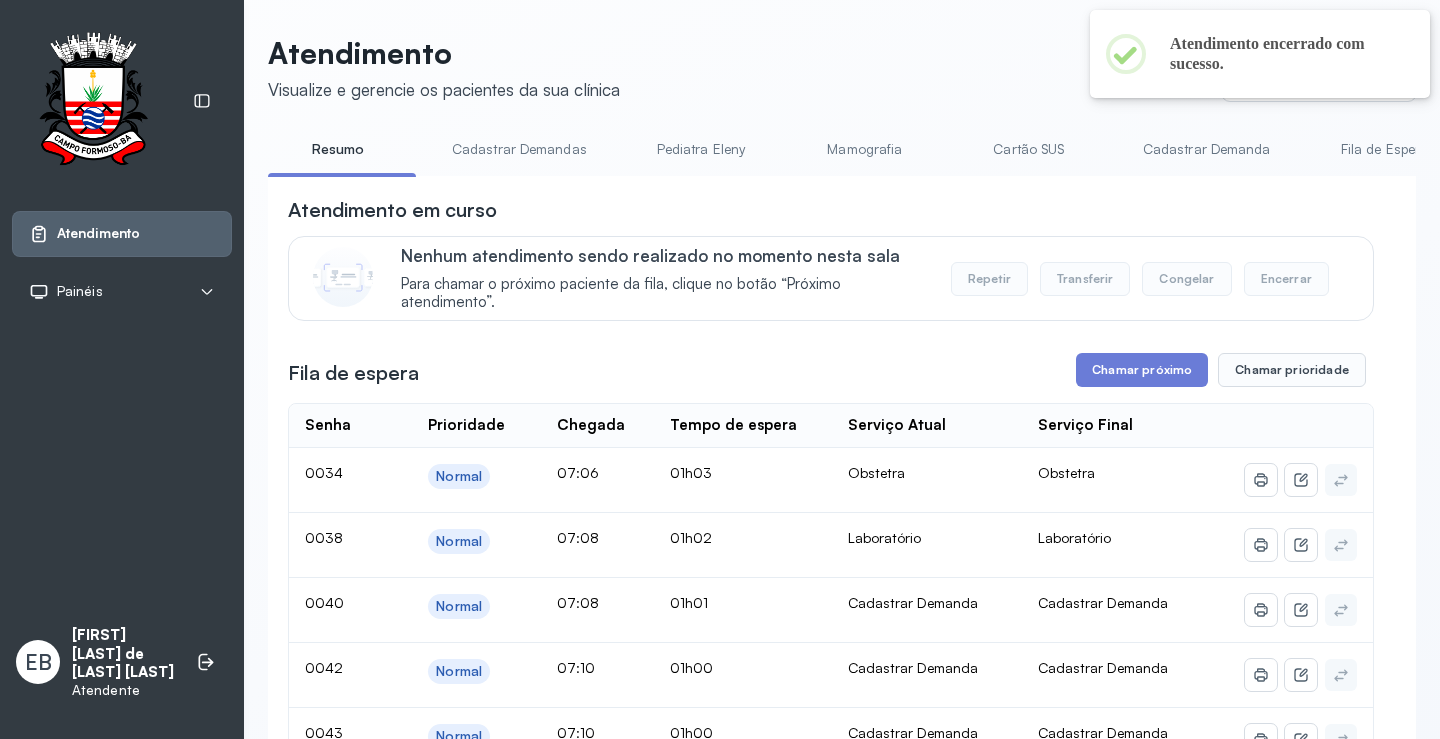 scroll, scrollTop: 100, scrollLeft: 0, axis: vertical 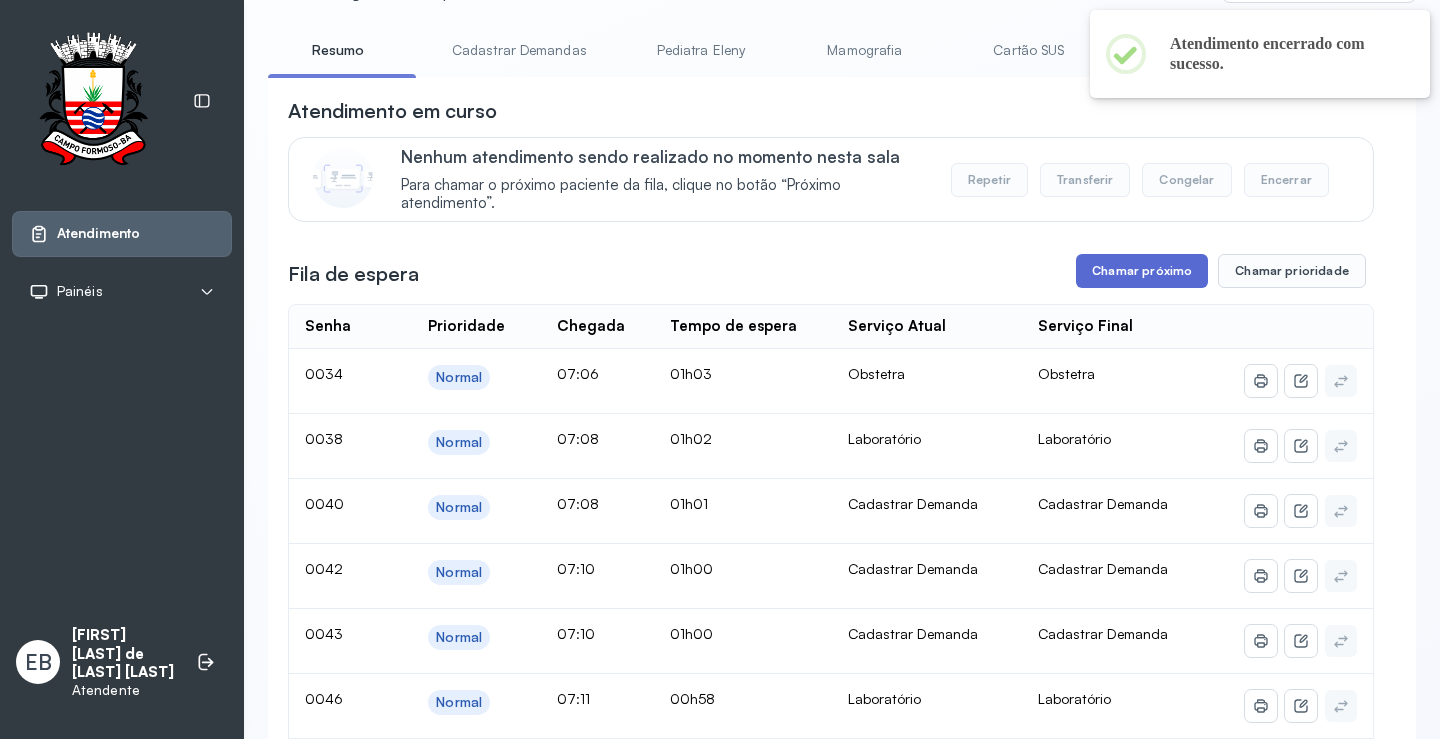 click on "Chamar próximo" at bounding box center [1142, 271] 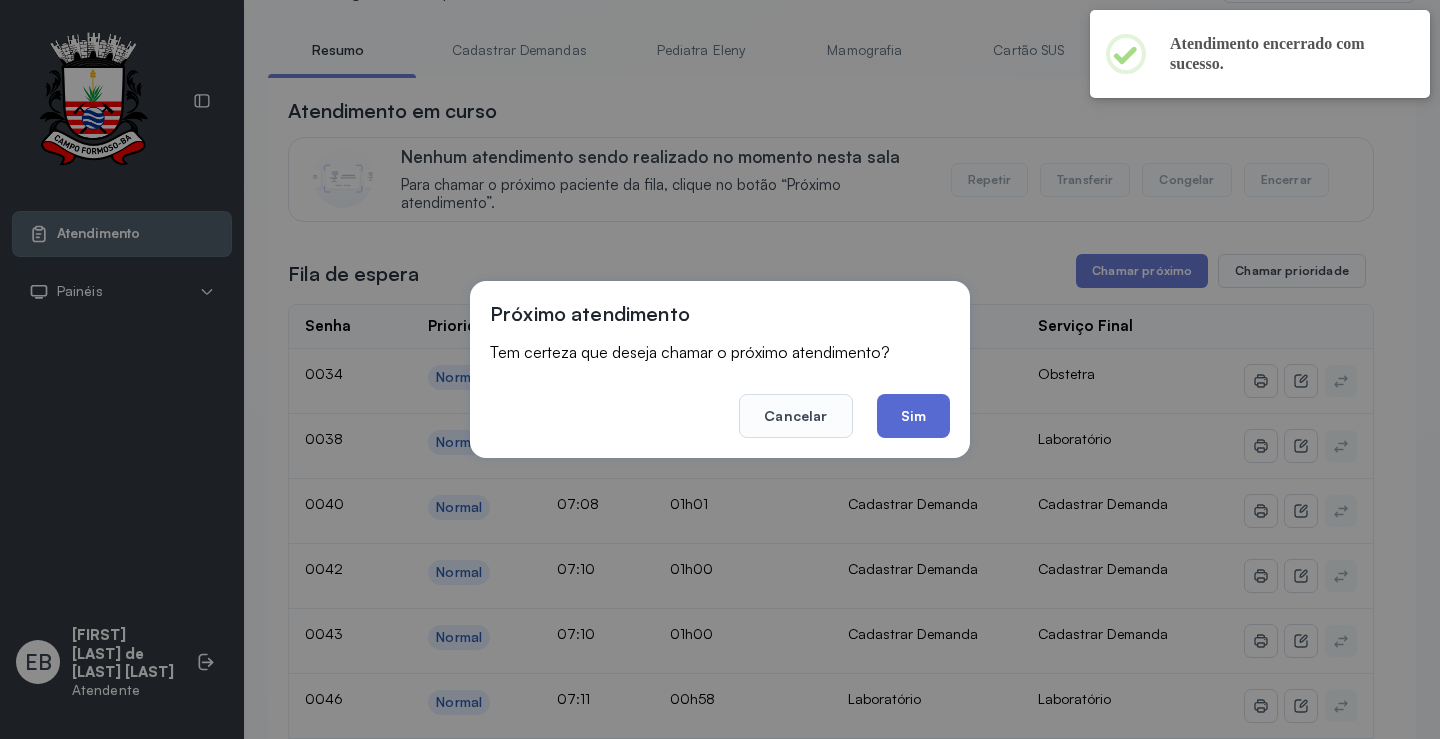 click on "Sim" 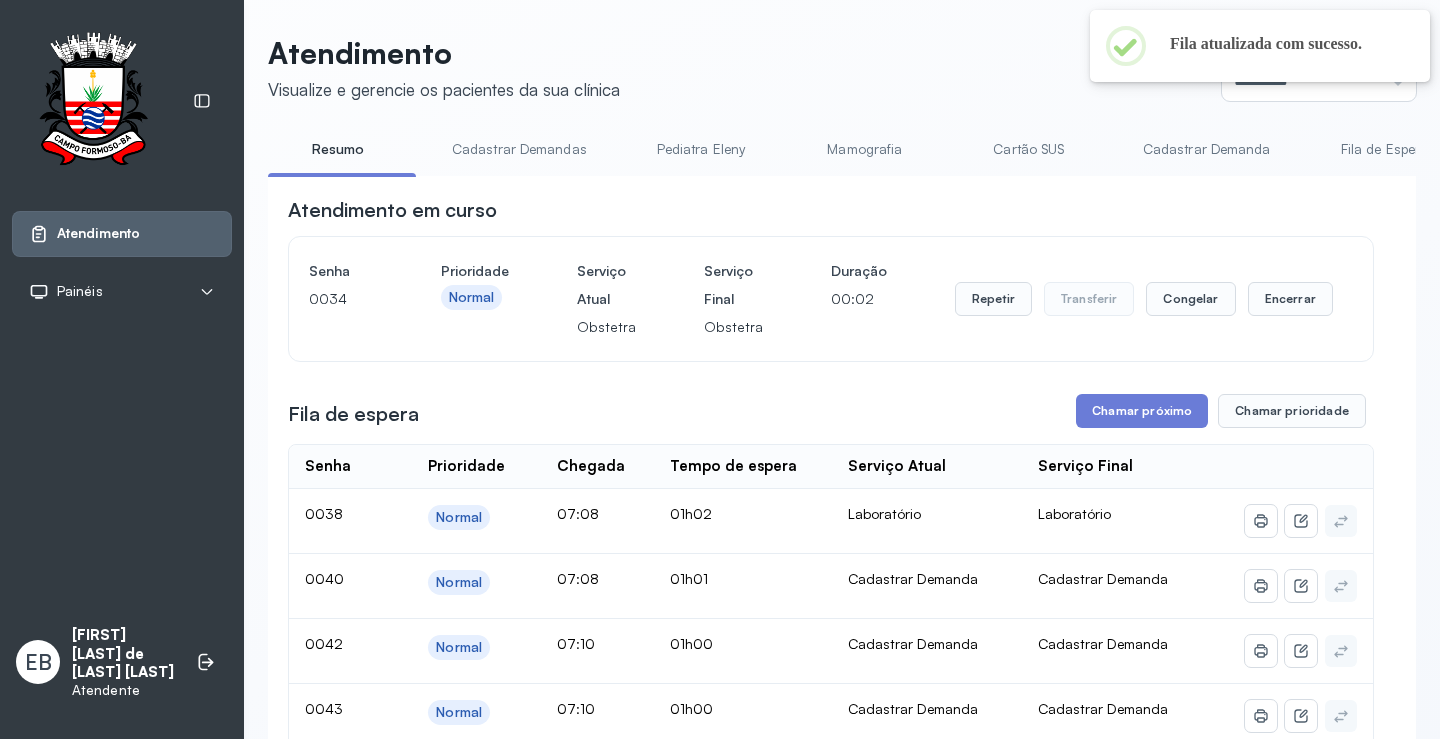scroll, scrollTop: 100, scrollLeft: 0, axis: vertical 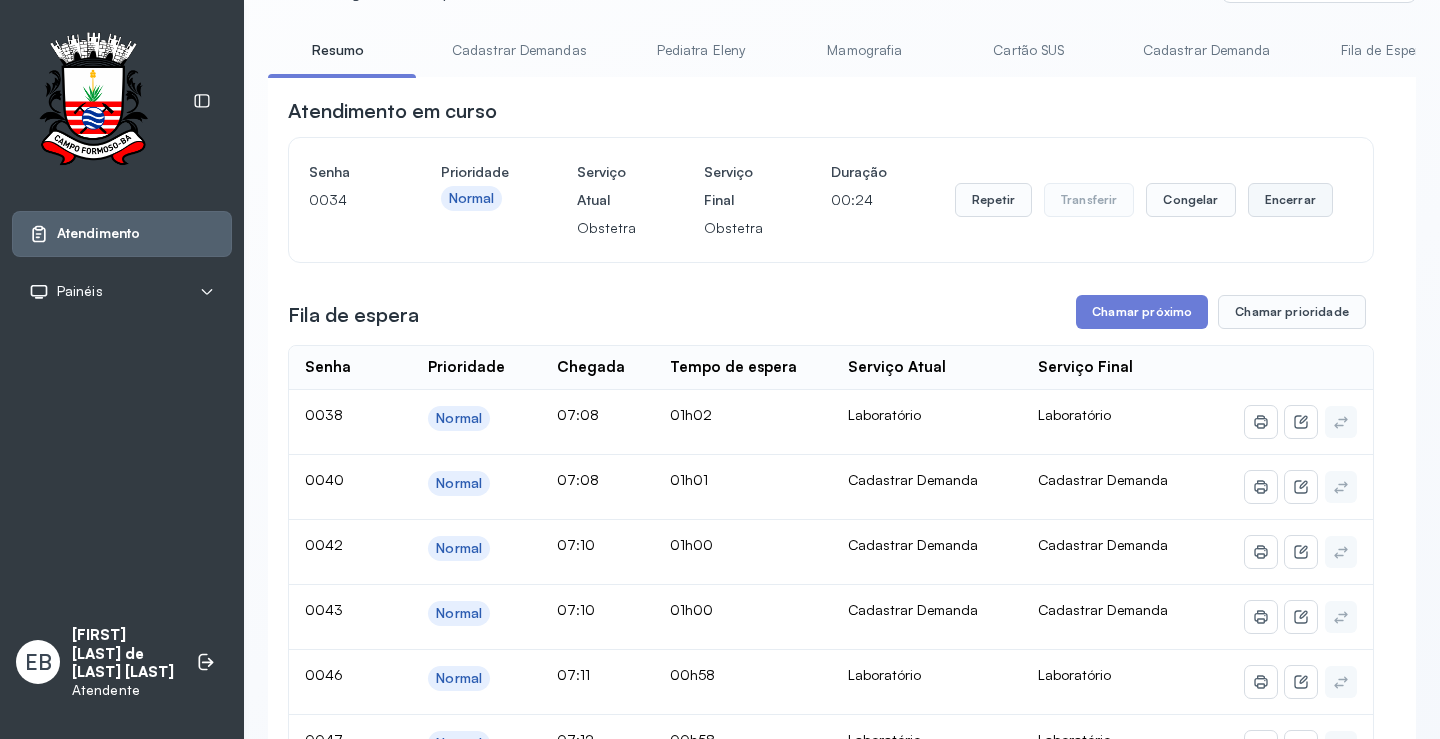 click on "Encerrar" at bounding box center (1290, 200) 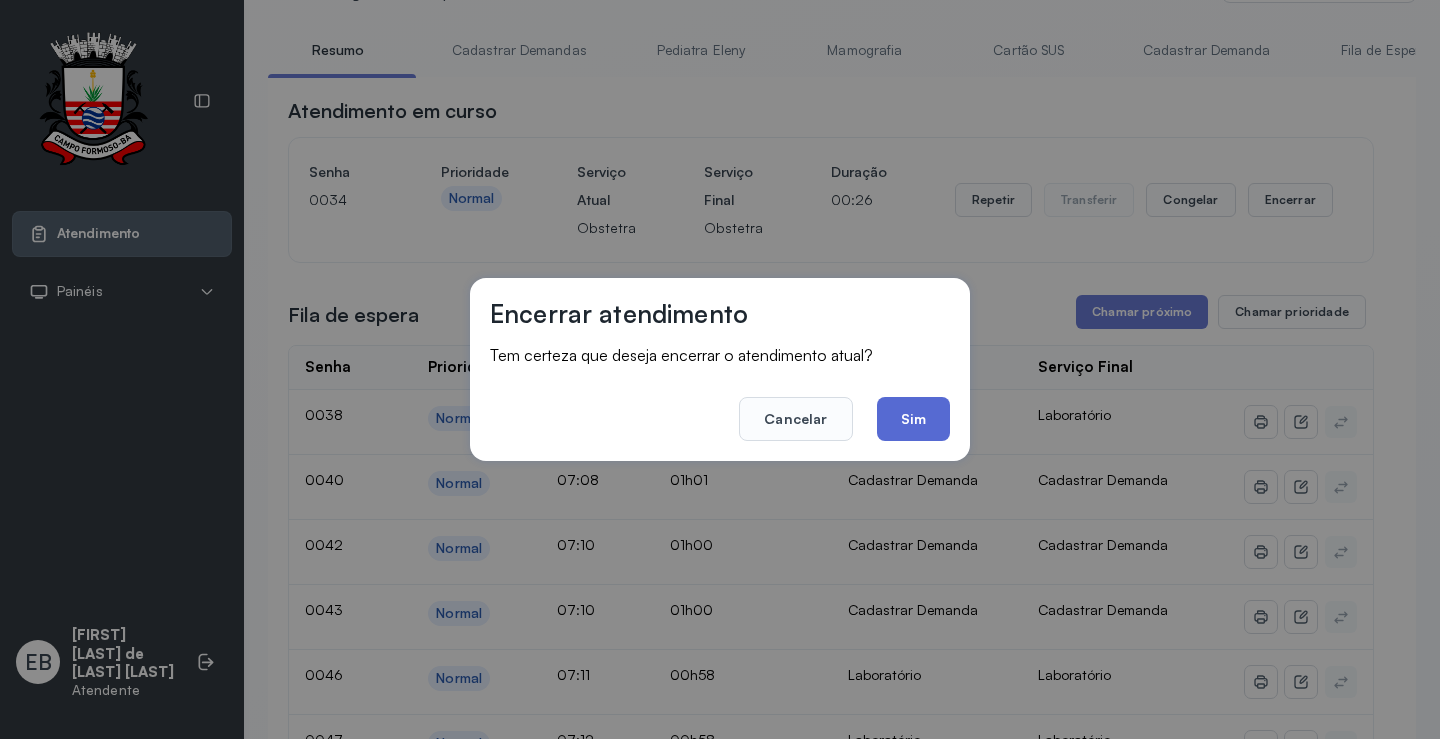click on "Sim" 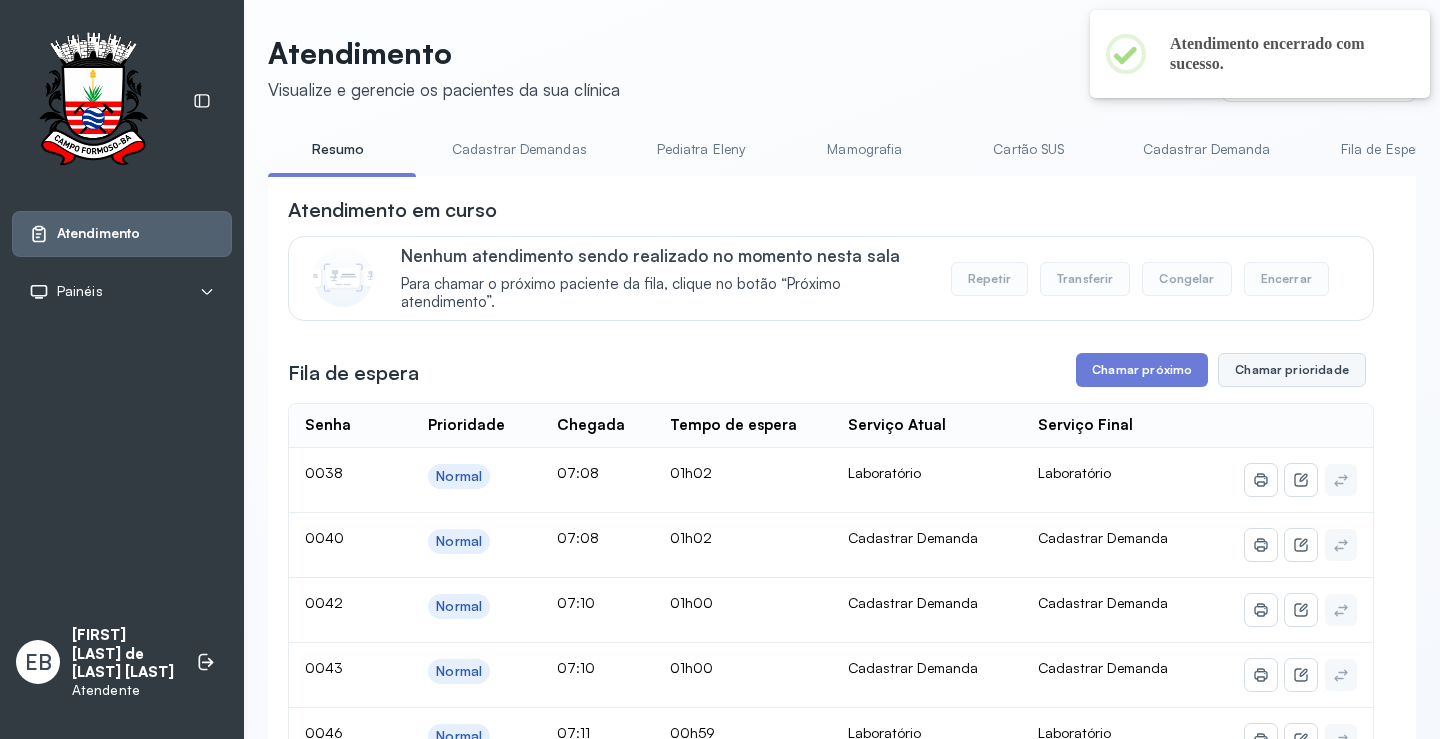 scroll, scrollTop: 100, scrollLeft: 0, axis: vertical 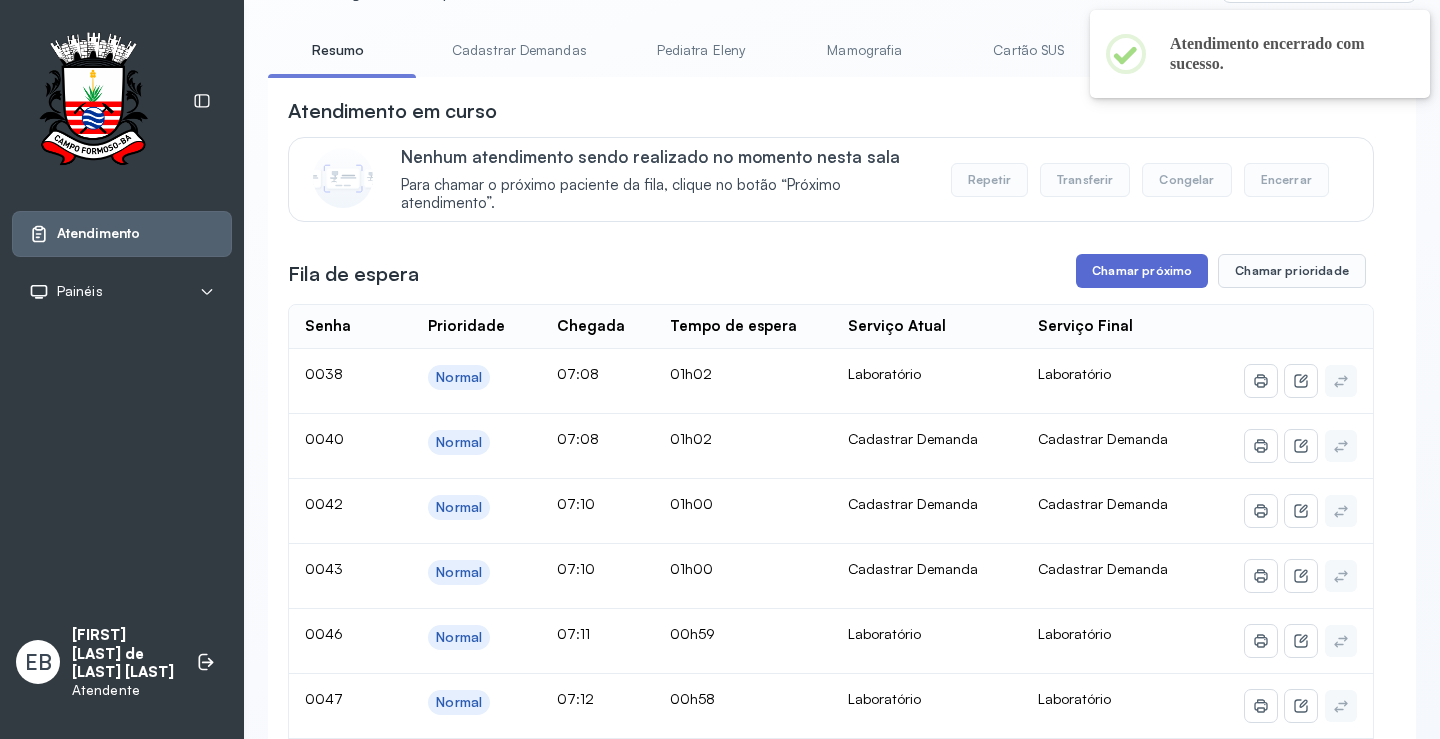 click on "Chamar próximo" at bounding box center (1142, 271) 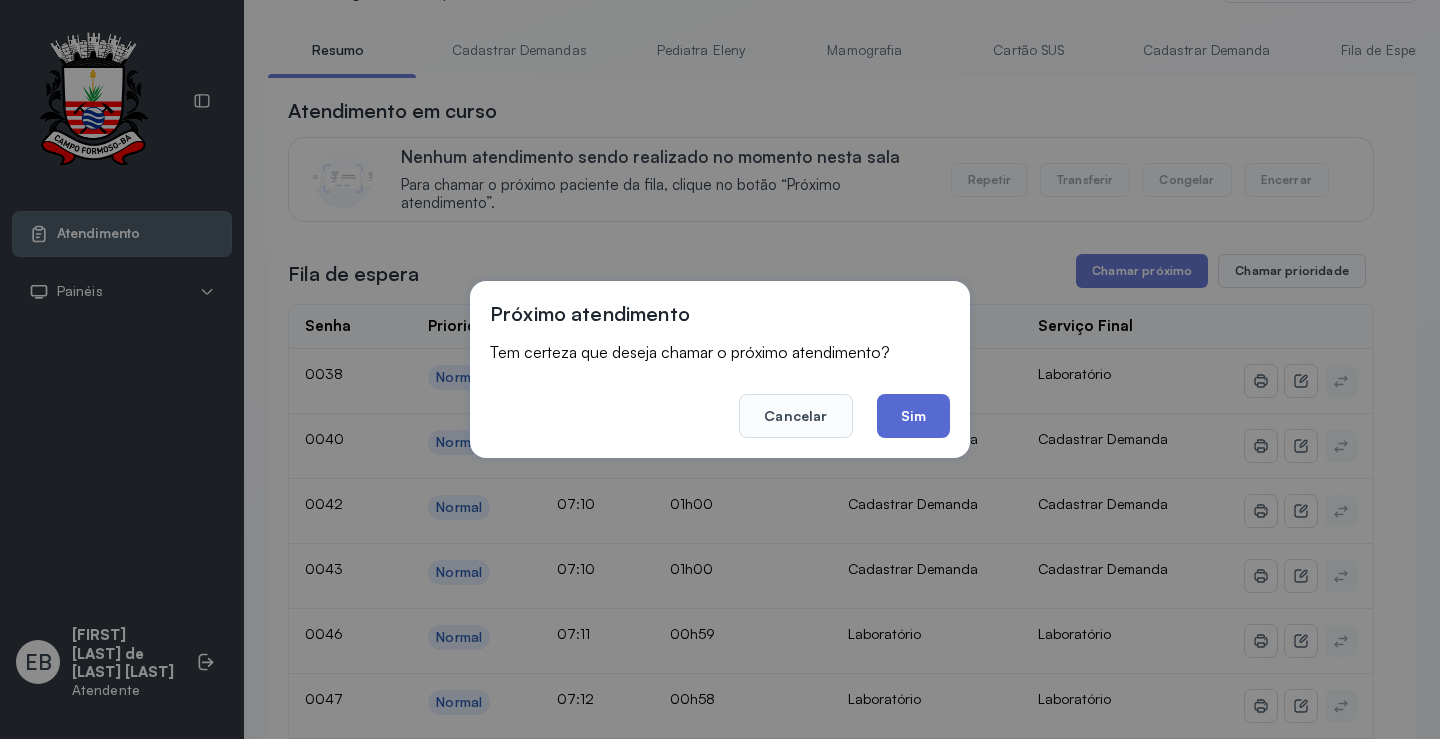 click on "Sim" 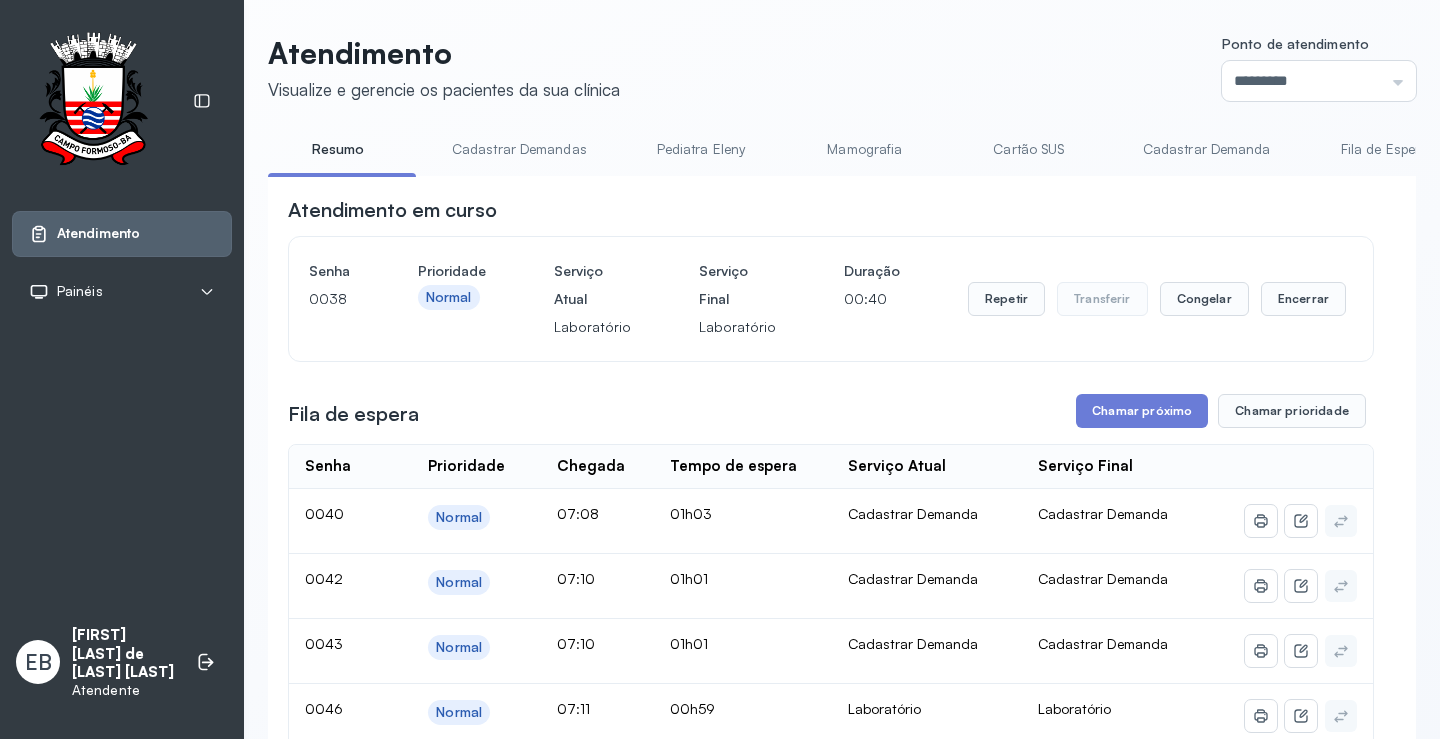 scroll, scrollTop: 100, scrollLeft: 0, axis: vertical 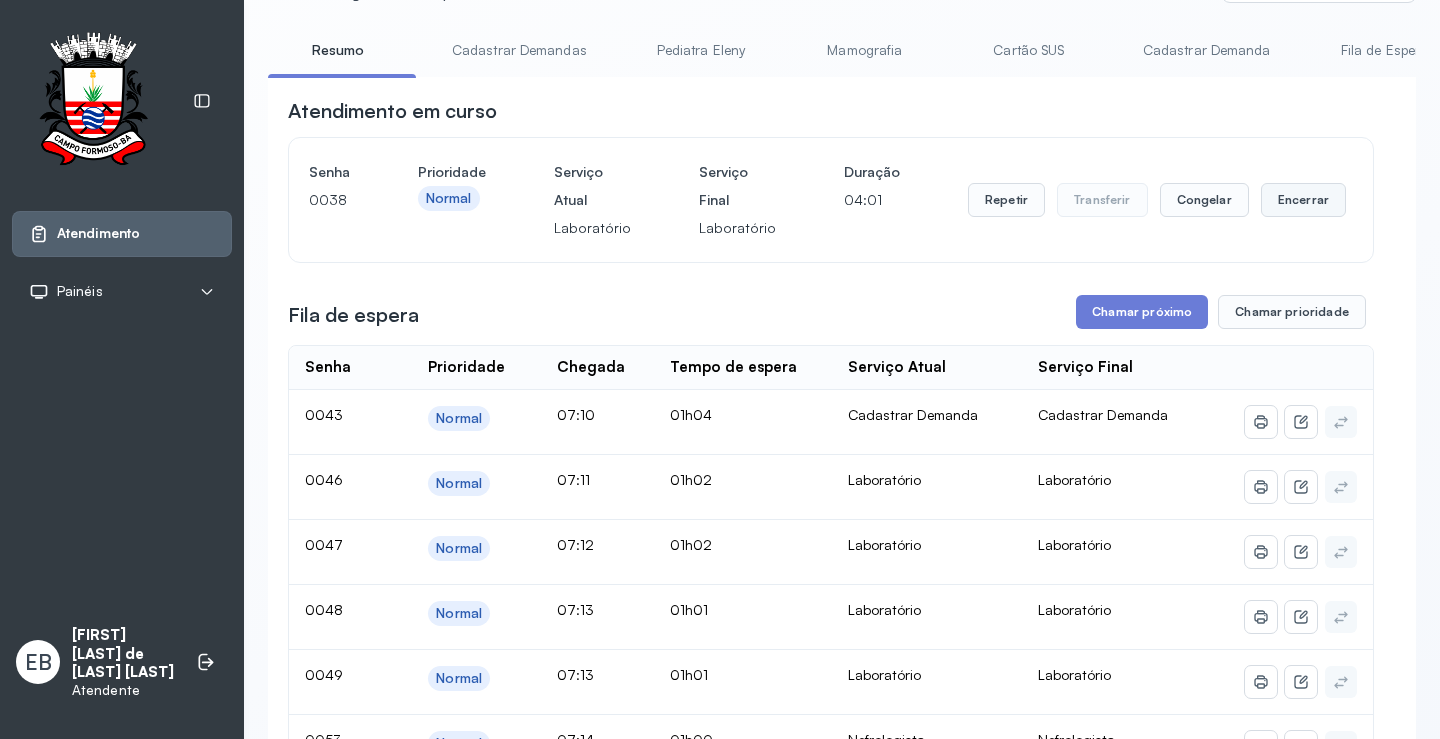 click on "Encerrar" at bounding box center (1303, 200) 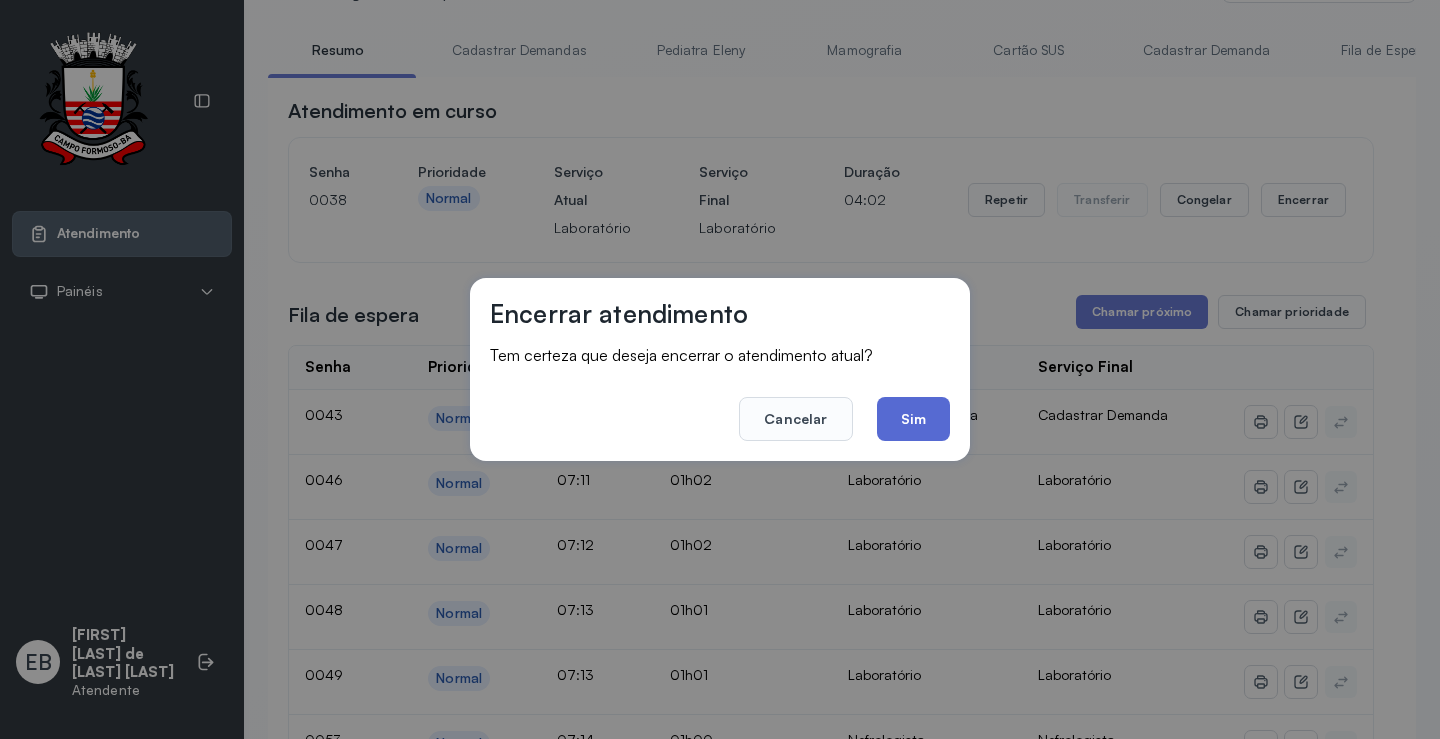 click on "Sim" 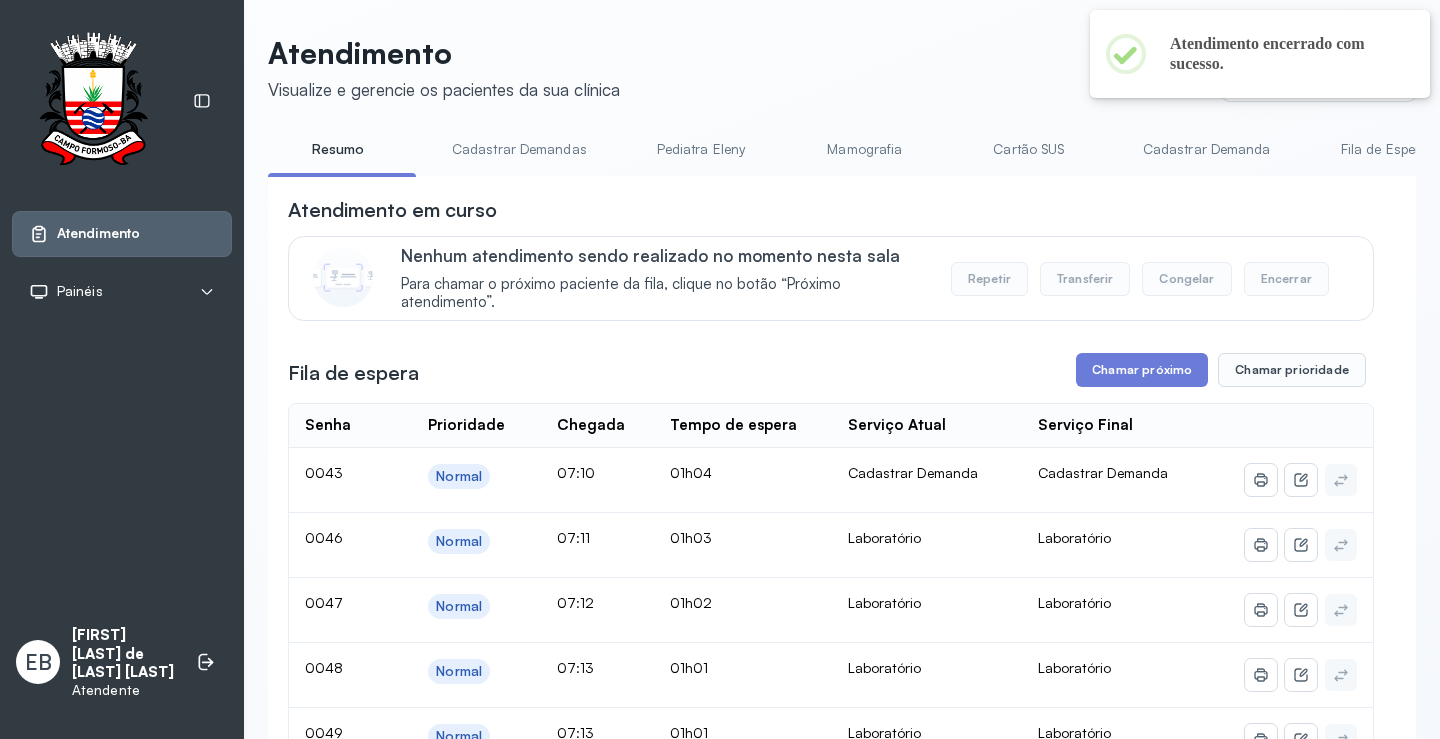 scroll, scrollTop: 100, scrollLeft: 0, axis: vertical 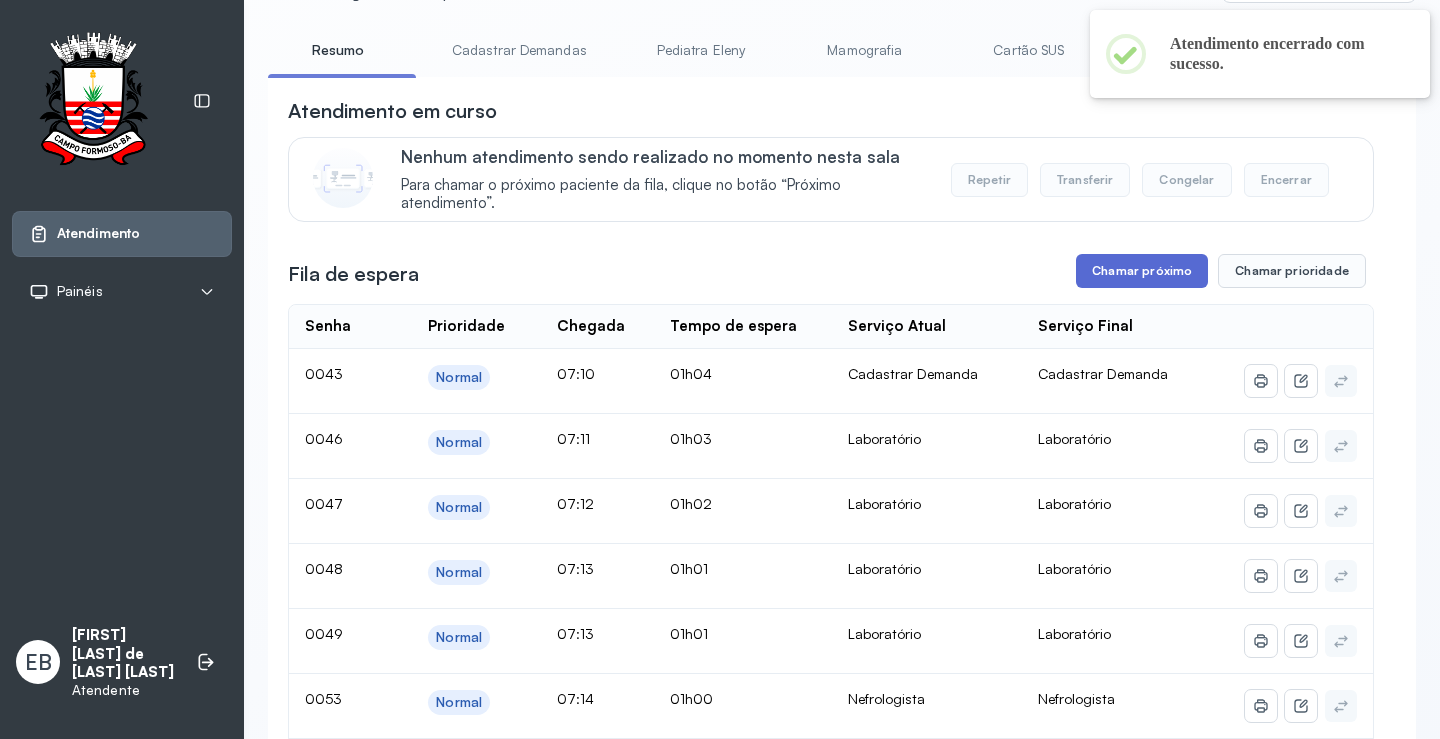 click on "Chamar próximo" at bounding box center [1142, 271] 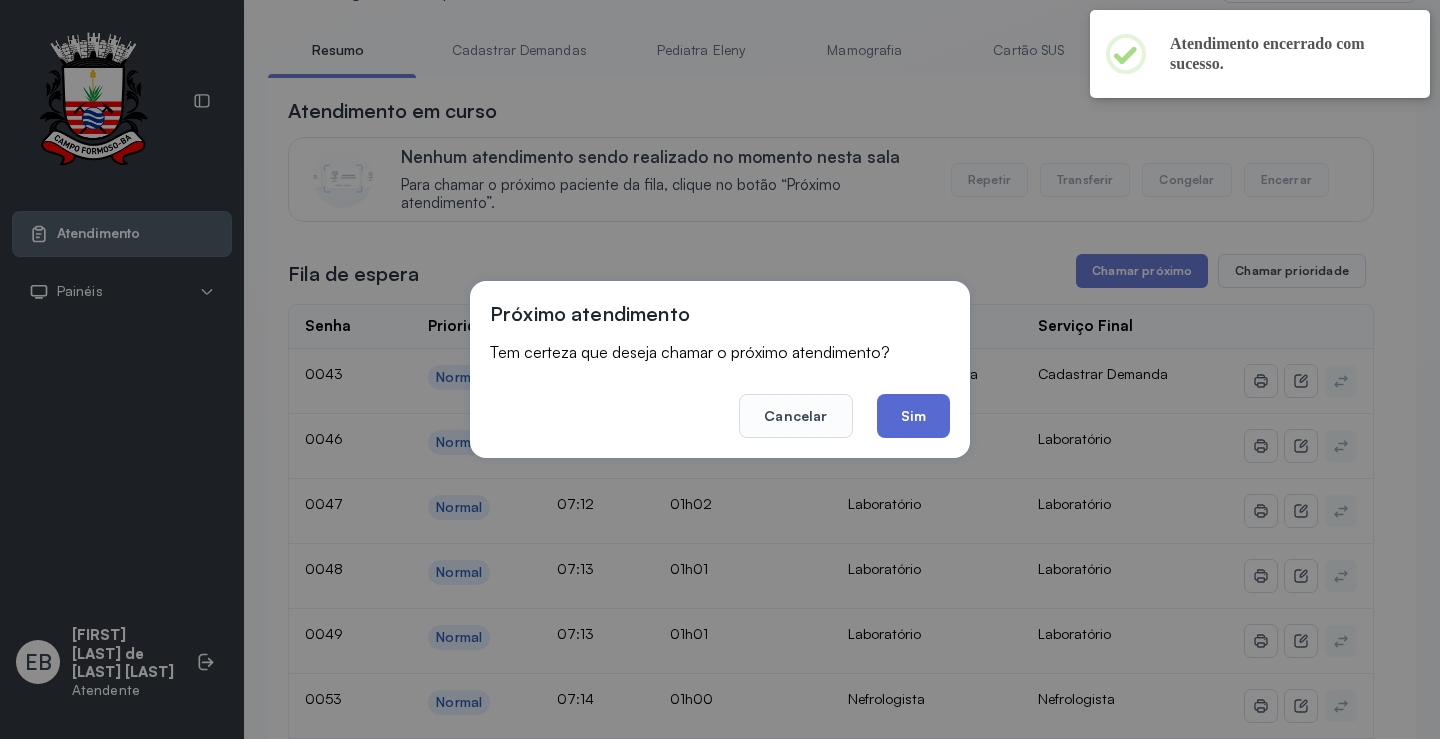click on "Sim" 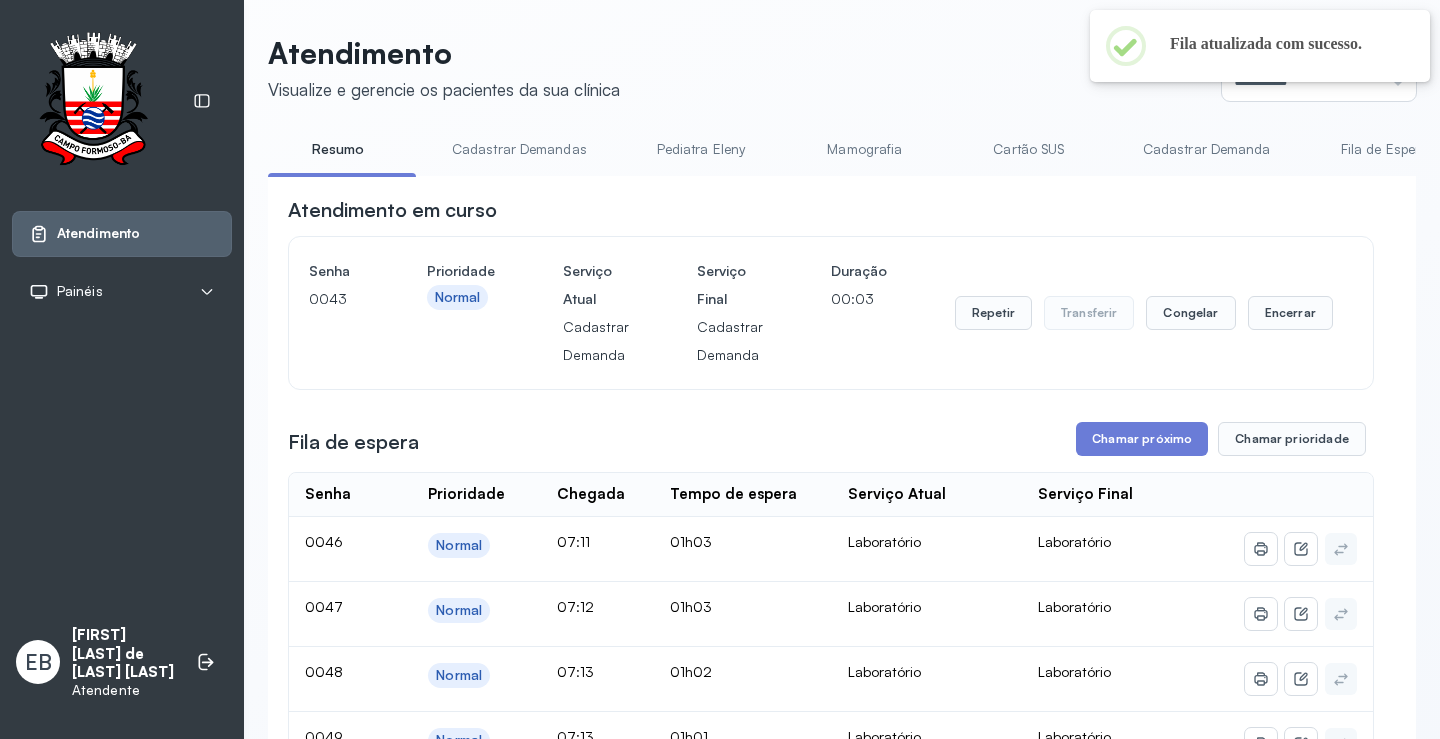 scroll, scrollTop: 100, scrollLeft: 0, axis: vertical 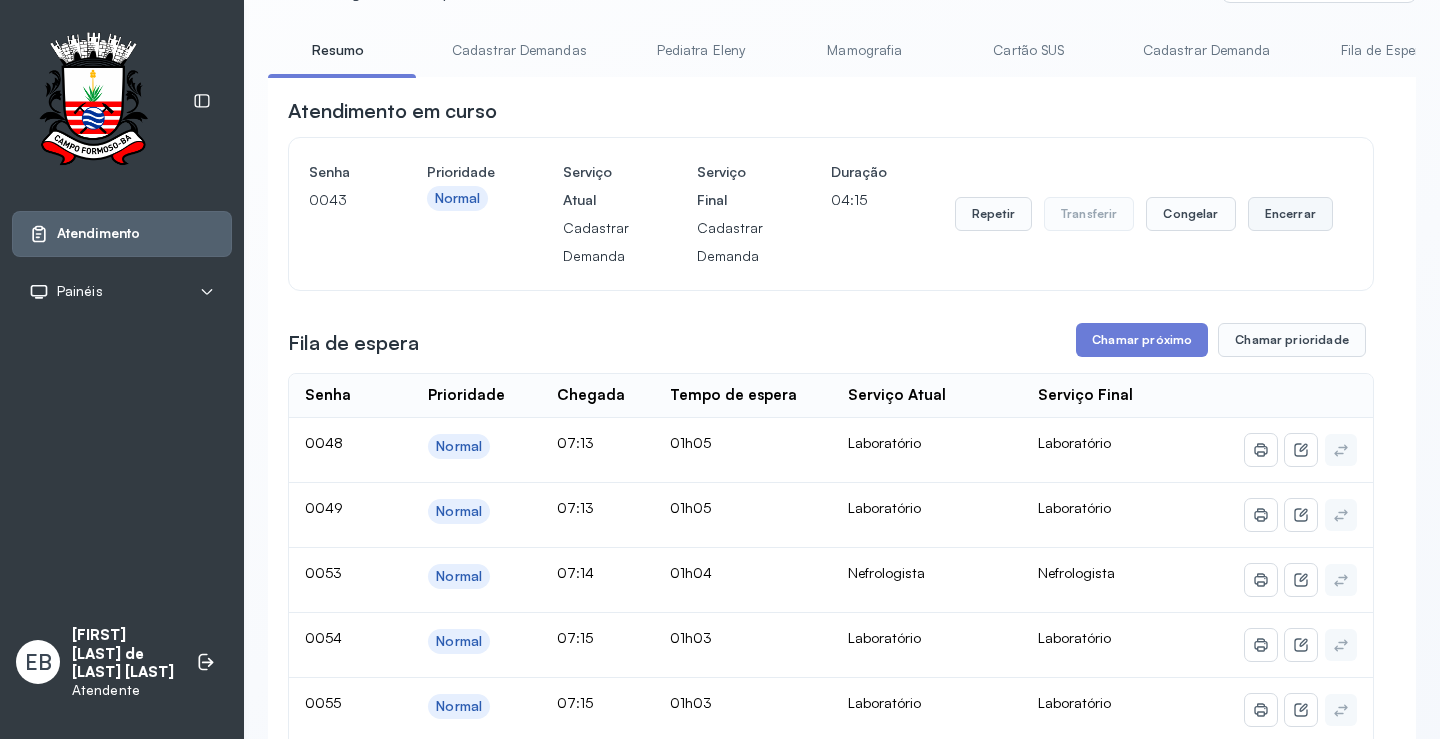click on "Encerrar" at bounding box center (1290, 214) 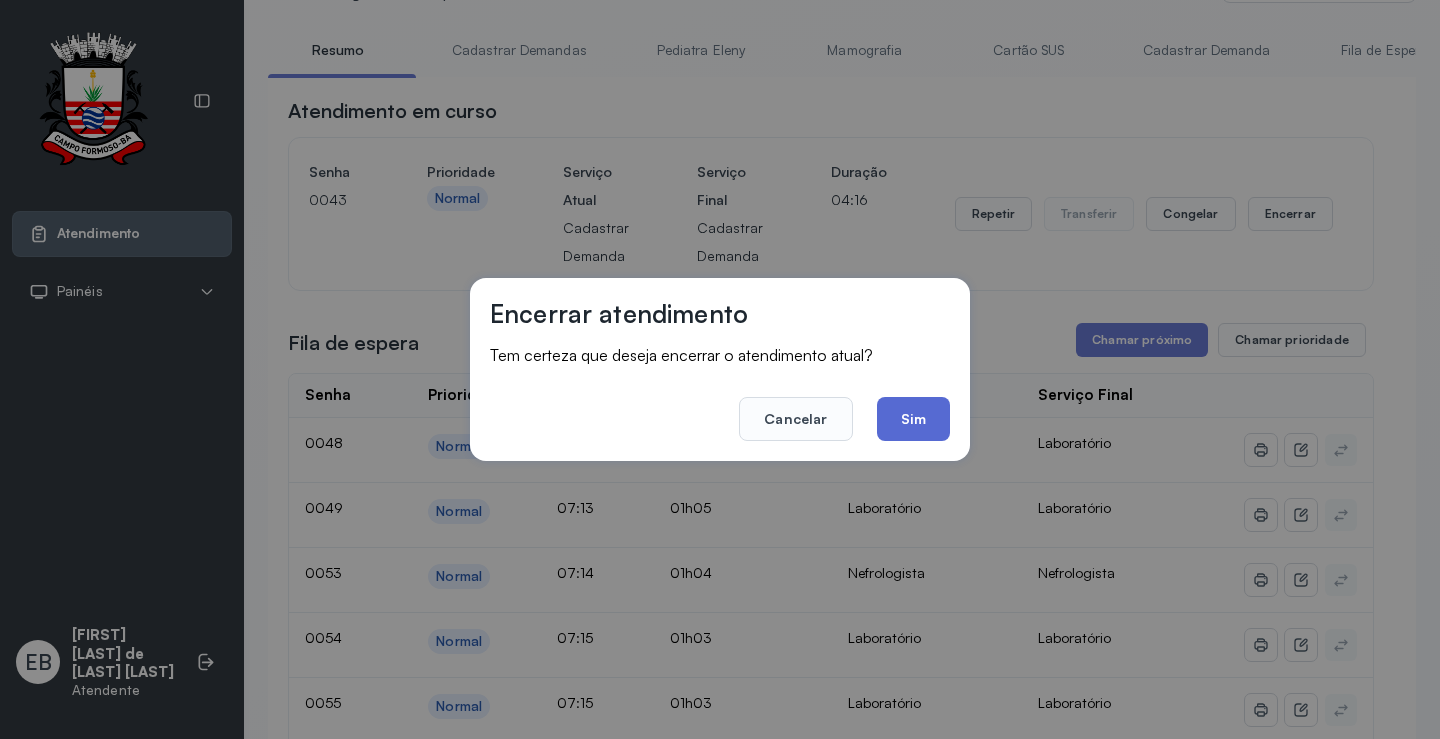 click on "Sim" 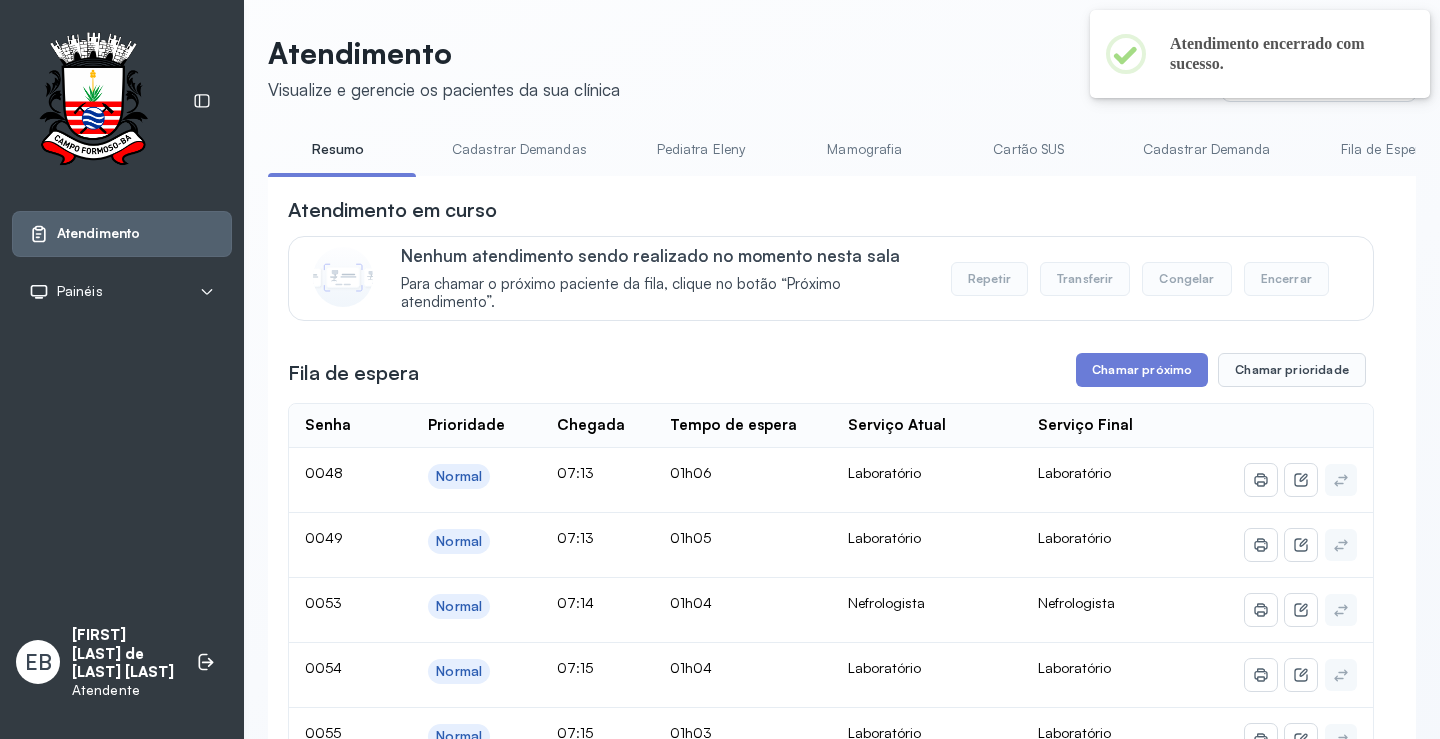 scroll, scrollTop: 100, scrollLeft: 0, axis: vertical 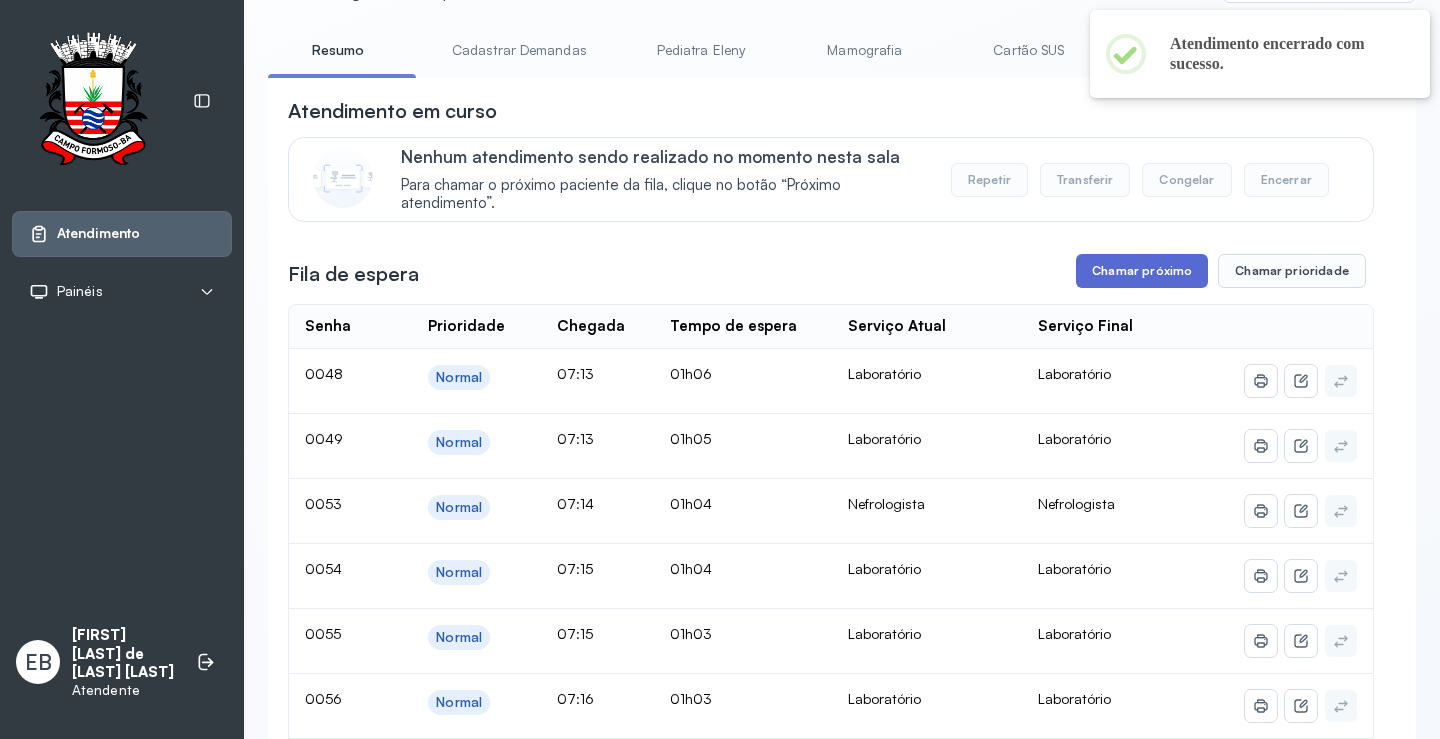 click on "Chamar próximo" at bounding box center (1142, 271) 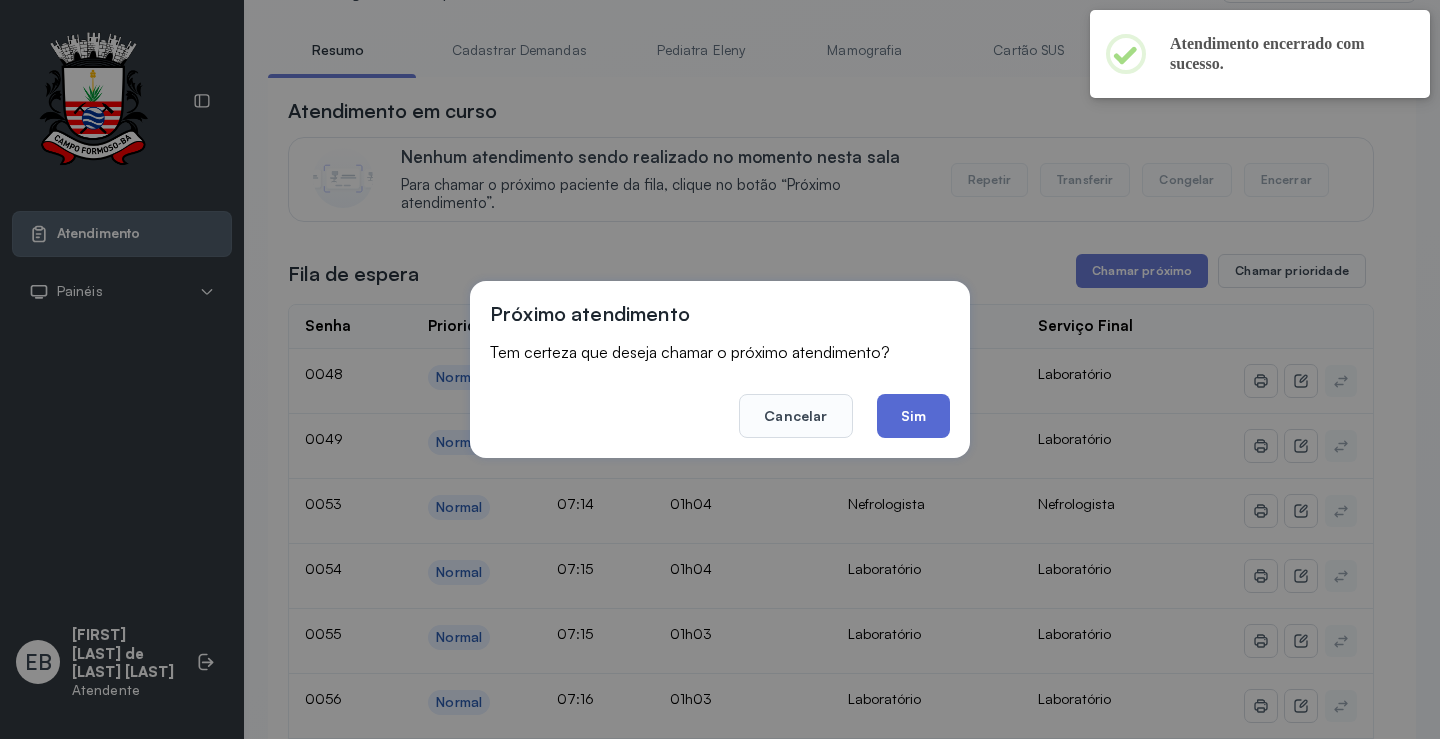 click on "Sim" 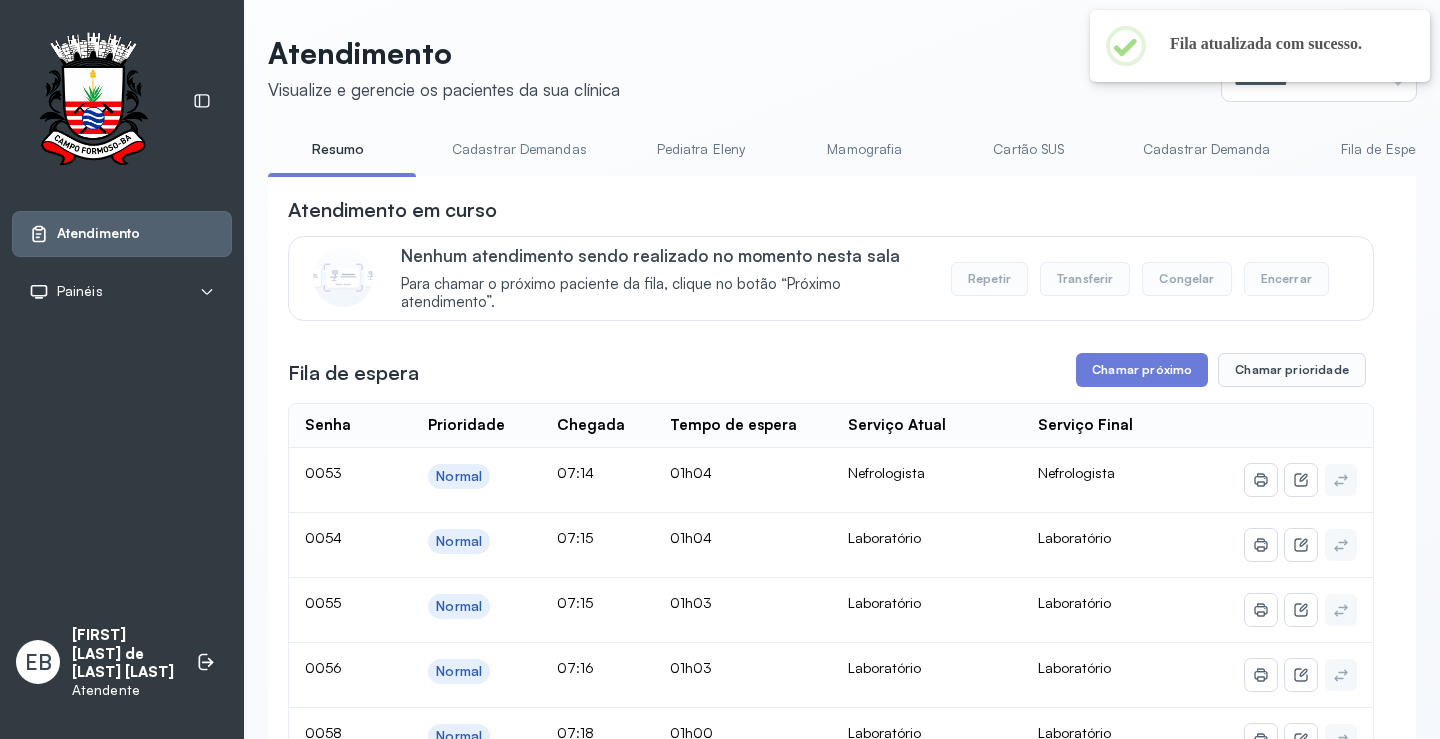 scroll, scrollTop: 100, scrollLeft: 0, axis: vertical 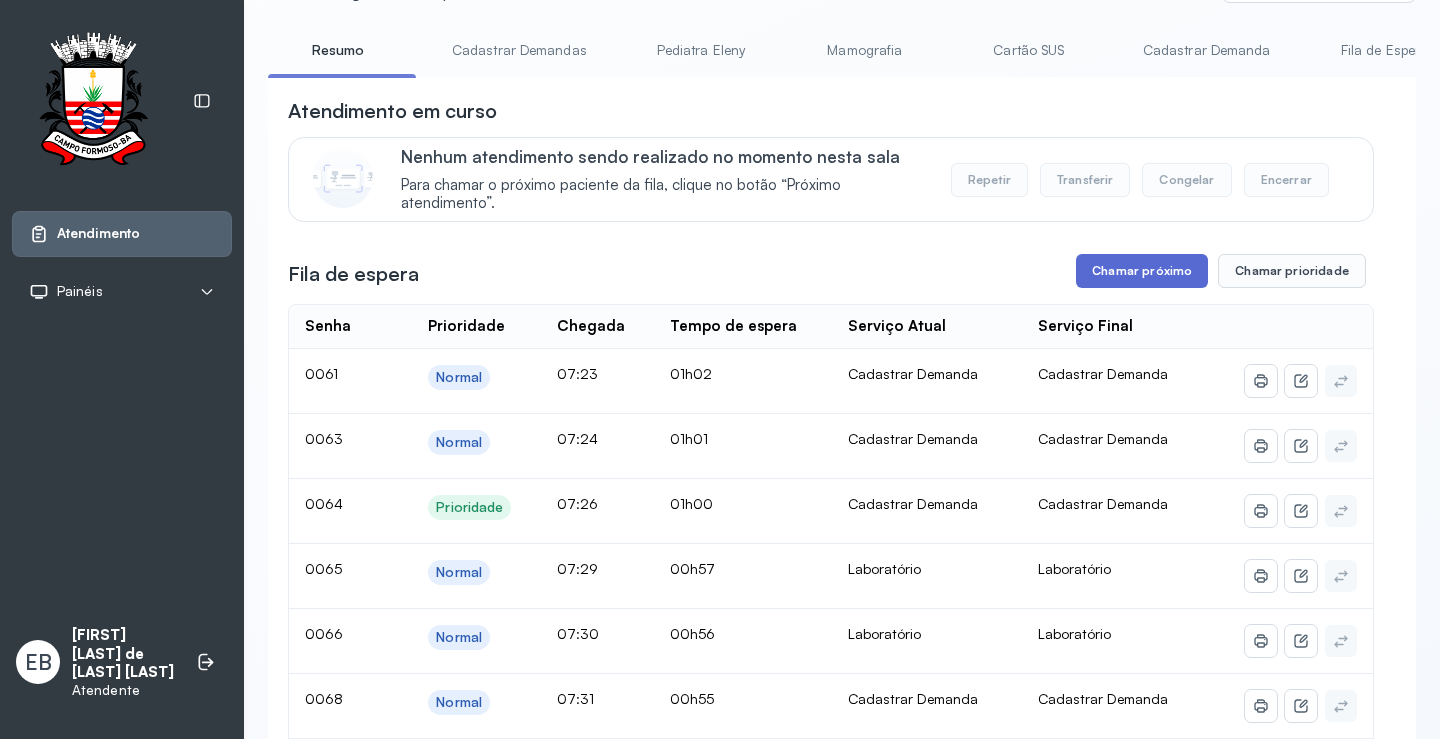 click on "Chamar próximo" at bounding box center [1142, 271] 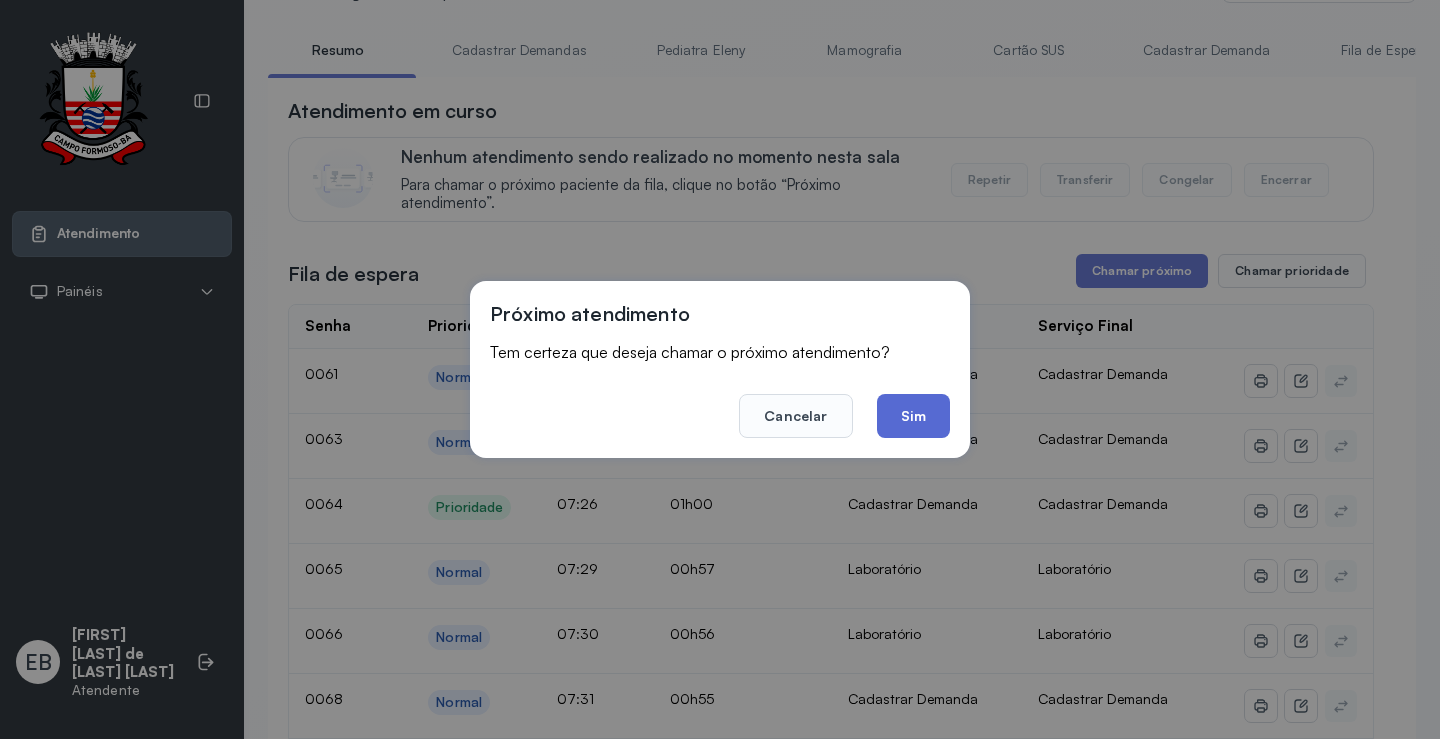 click on "Sim" 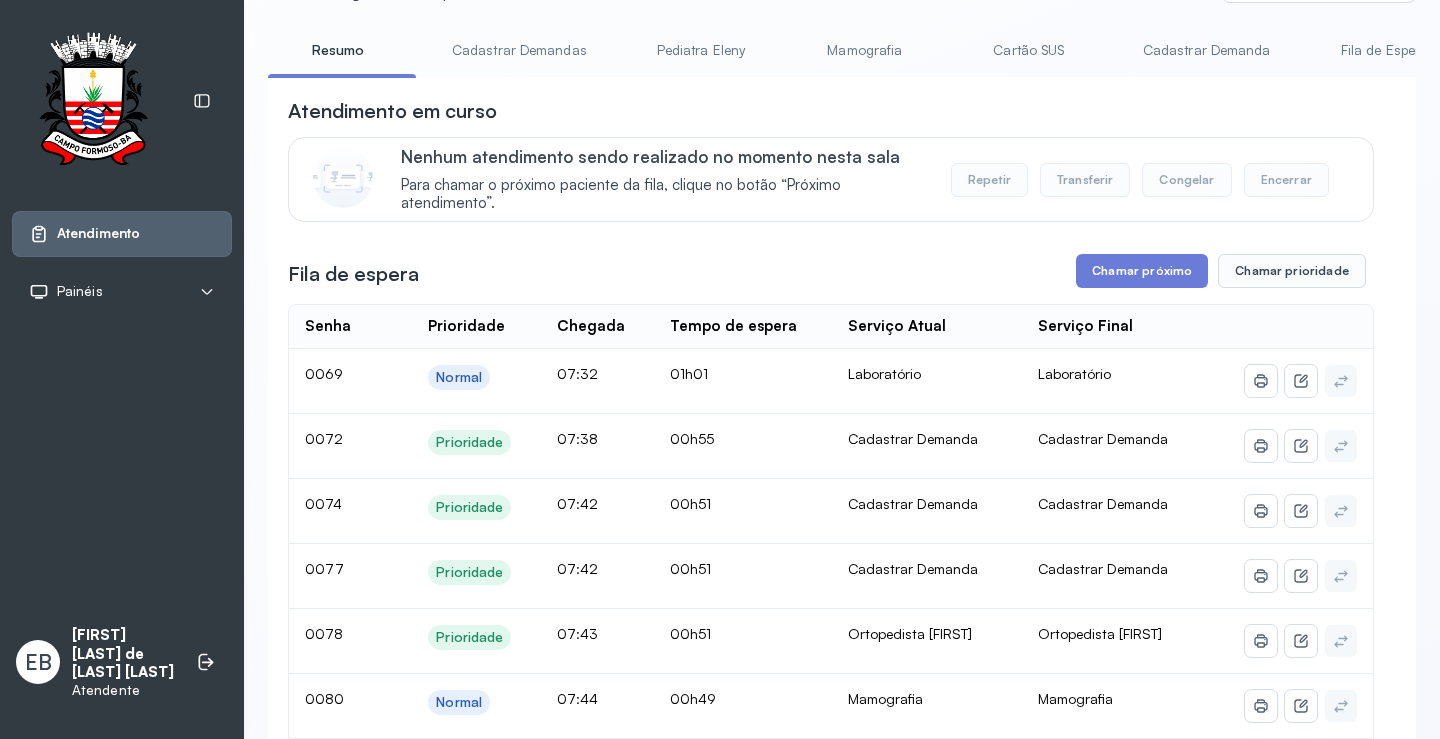 scroll, scrollTop: 0, scrollLeft: 0, axis: both 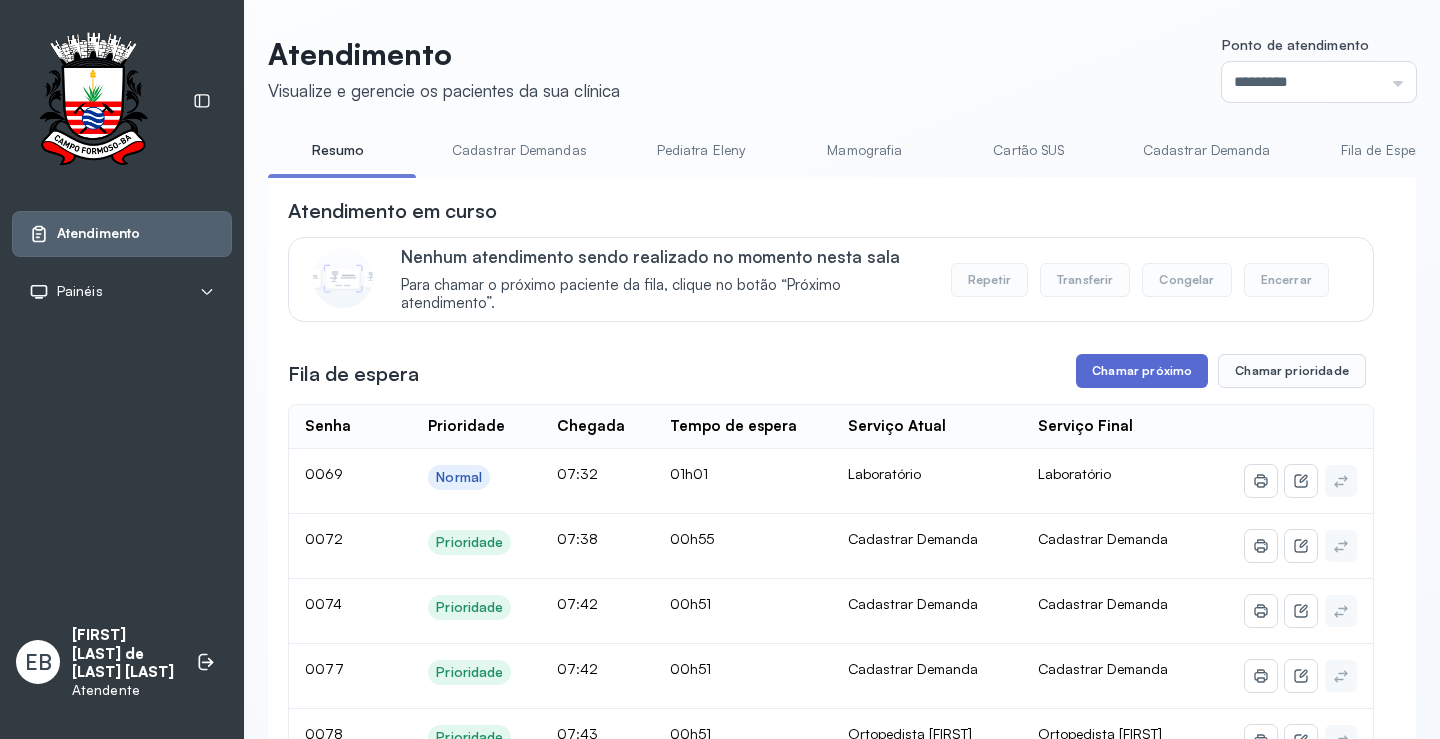 click on "Chamar próximo" at bounding box center (1142, 371) 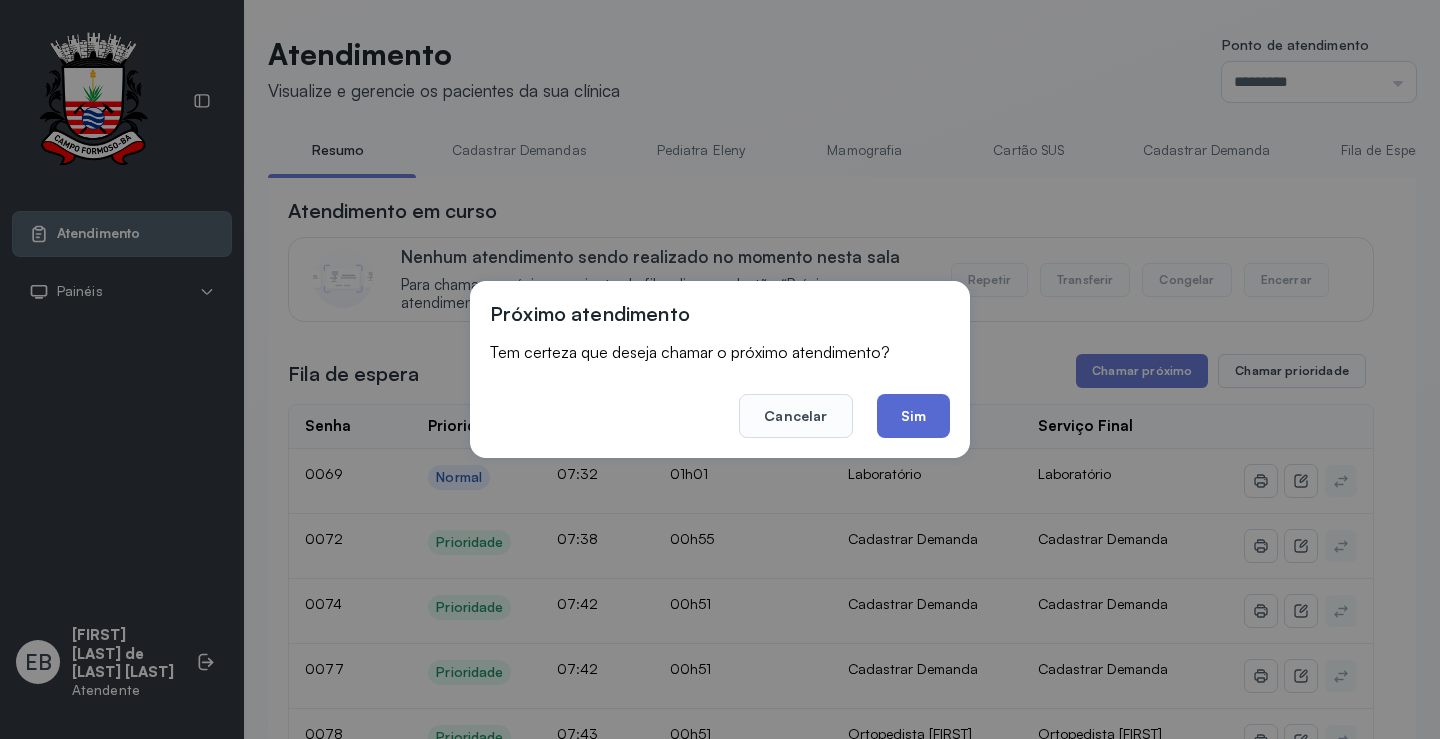 click on "Sim" 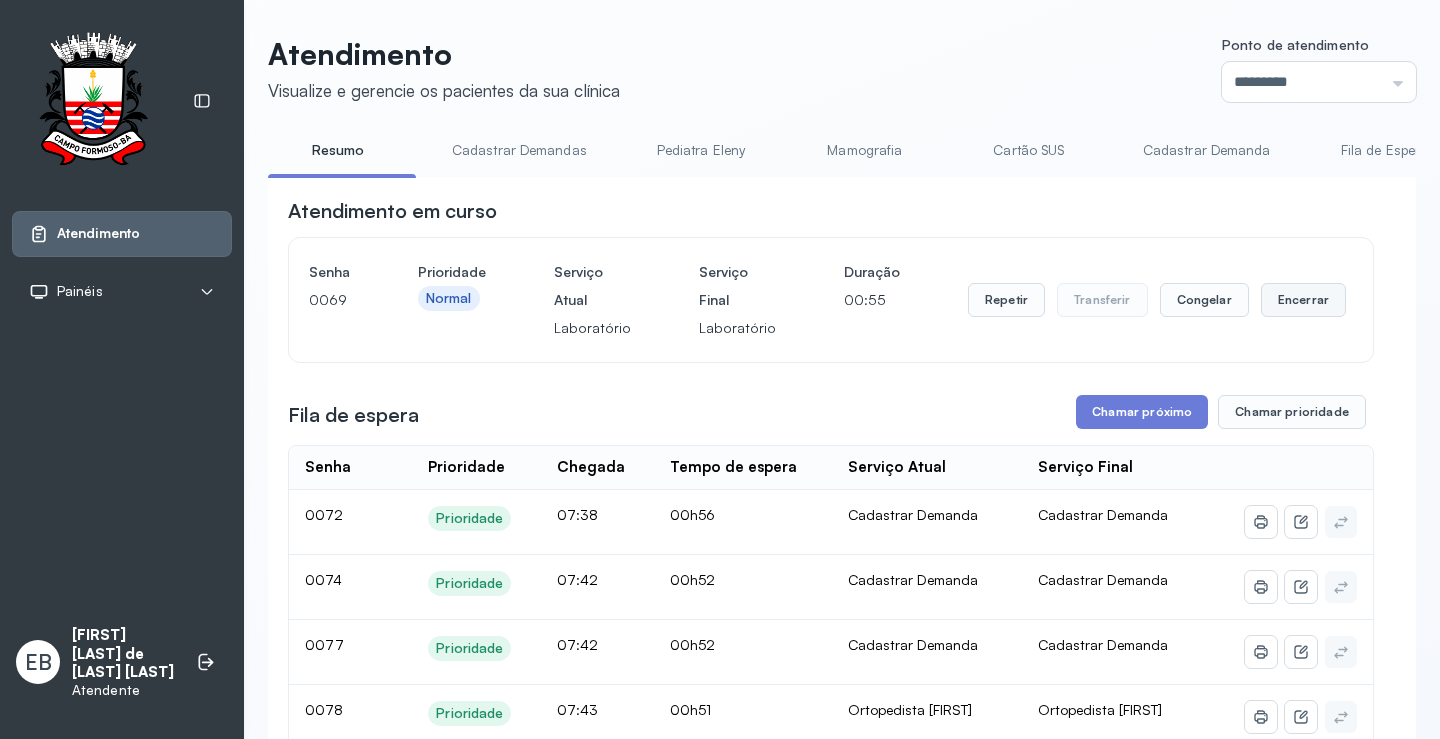 click on "Encerrar" at bounding box center (1303, 300) 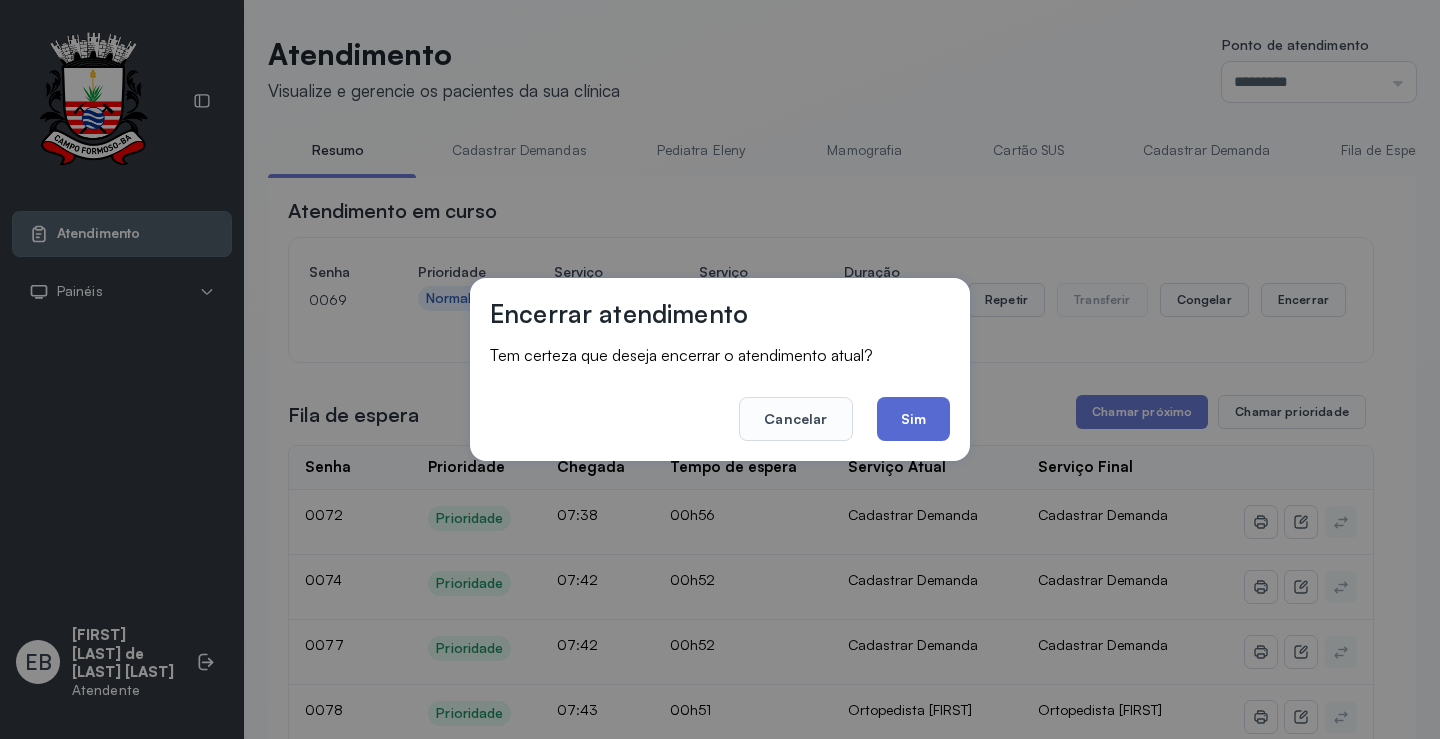 click on "Sim" 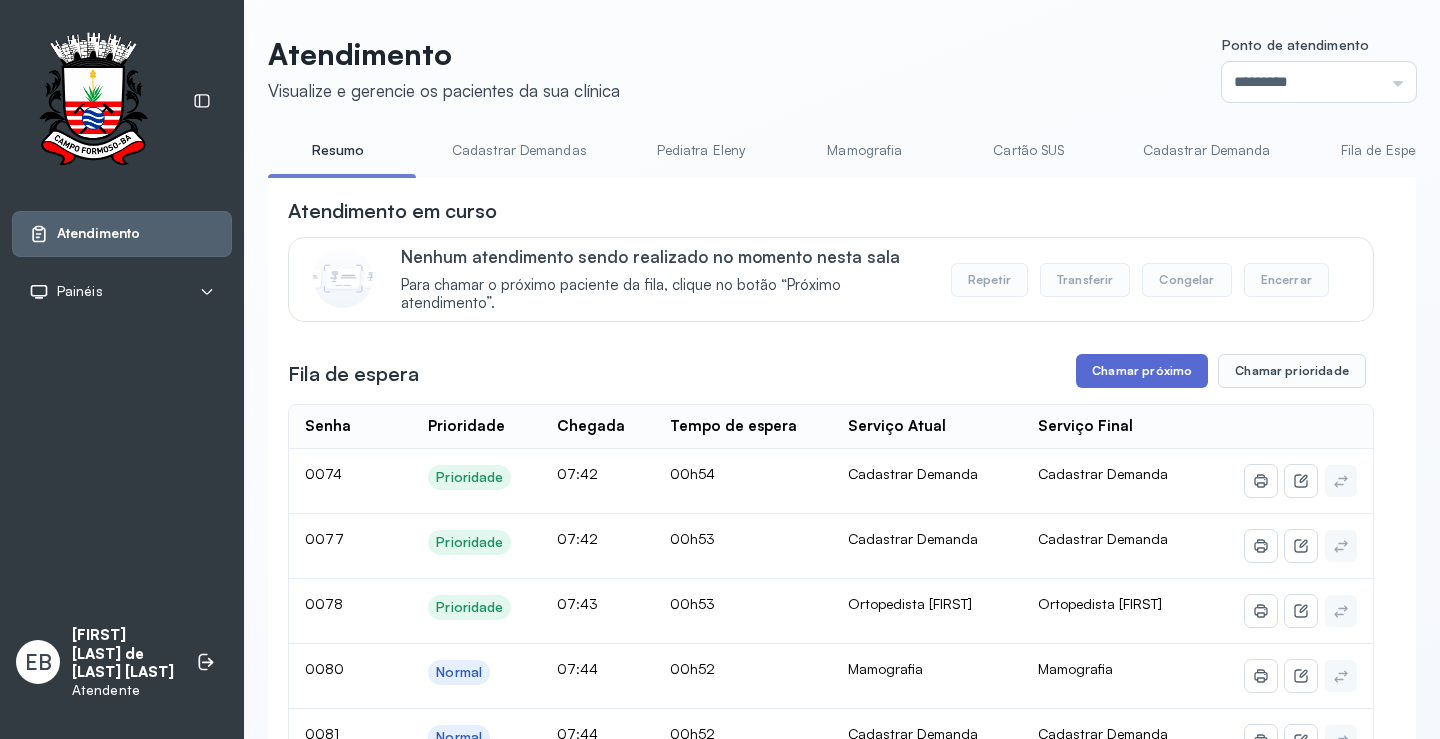 click on "Chamar próximo" at bounding box center [1142, 371] 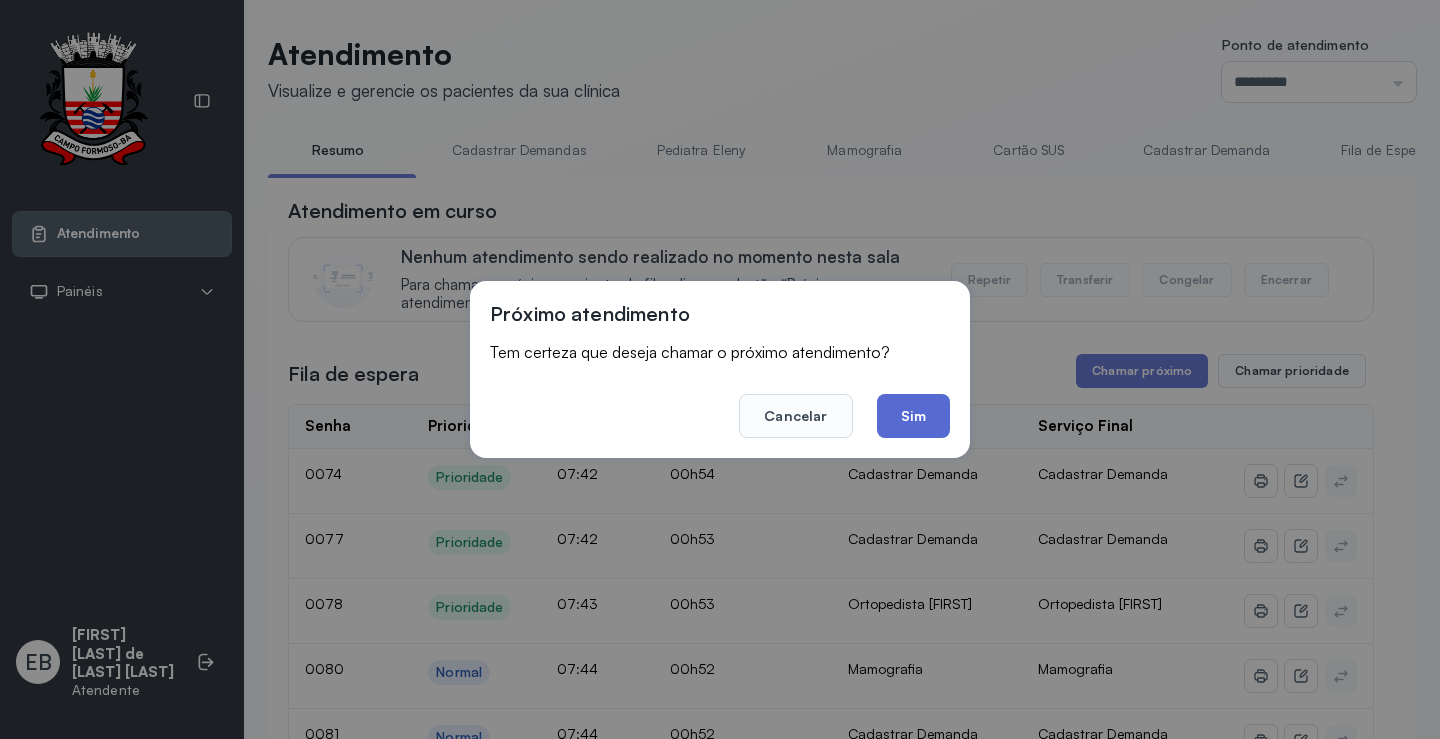 click on "Sim" 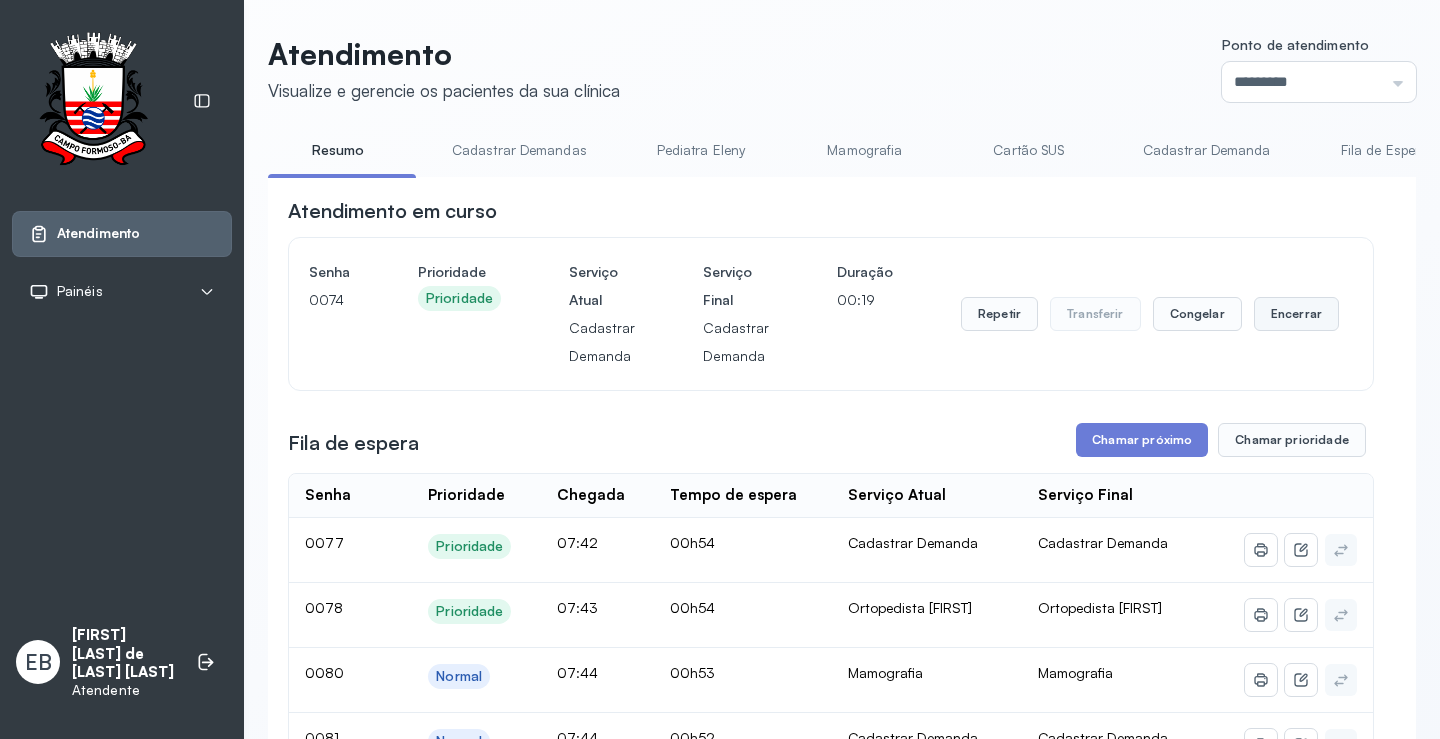 click on "Encerrar" at bounding box center [1296, 314] 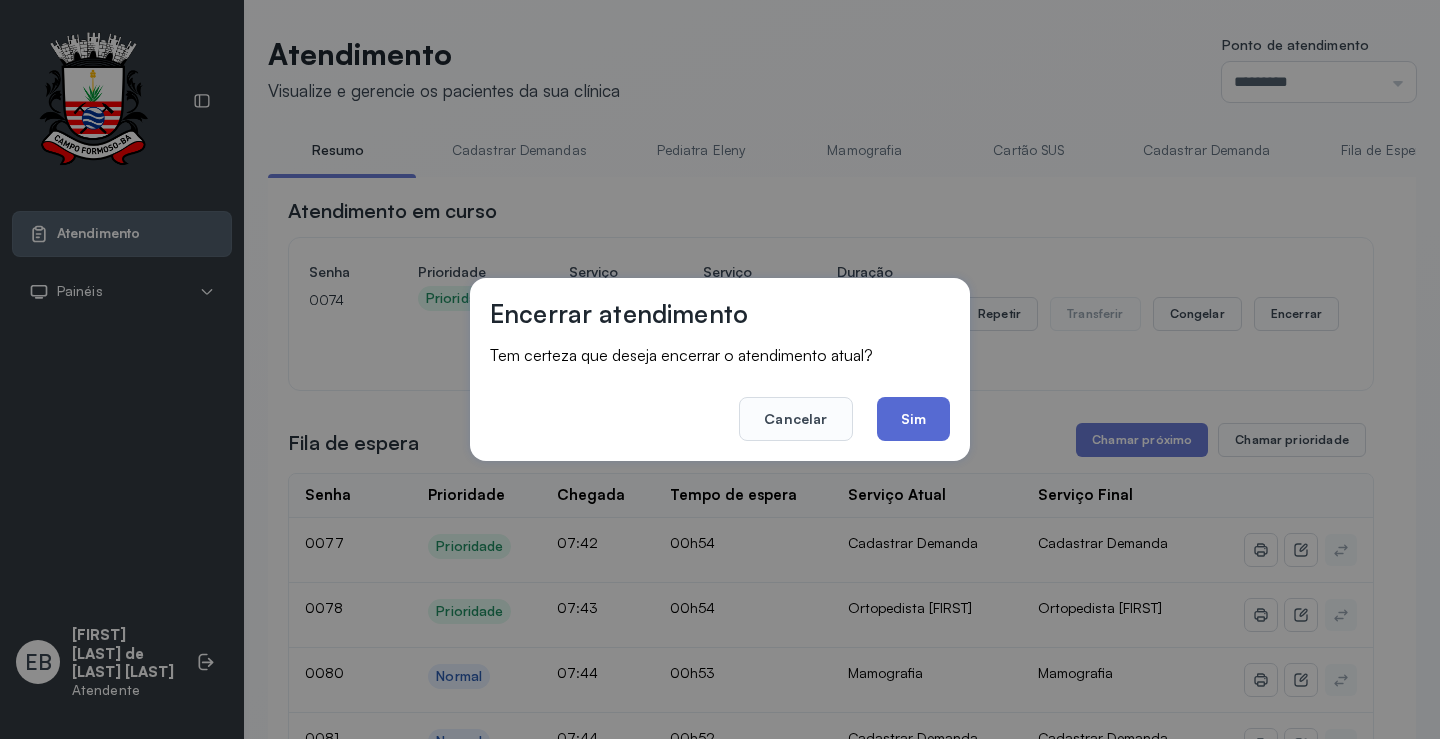 click on "Sim" 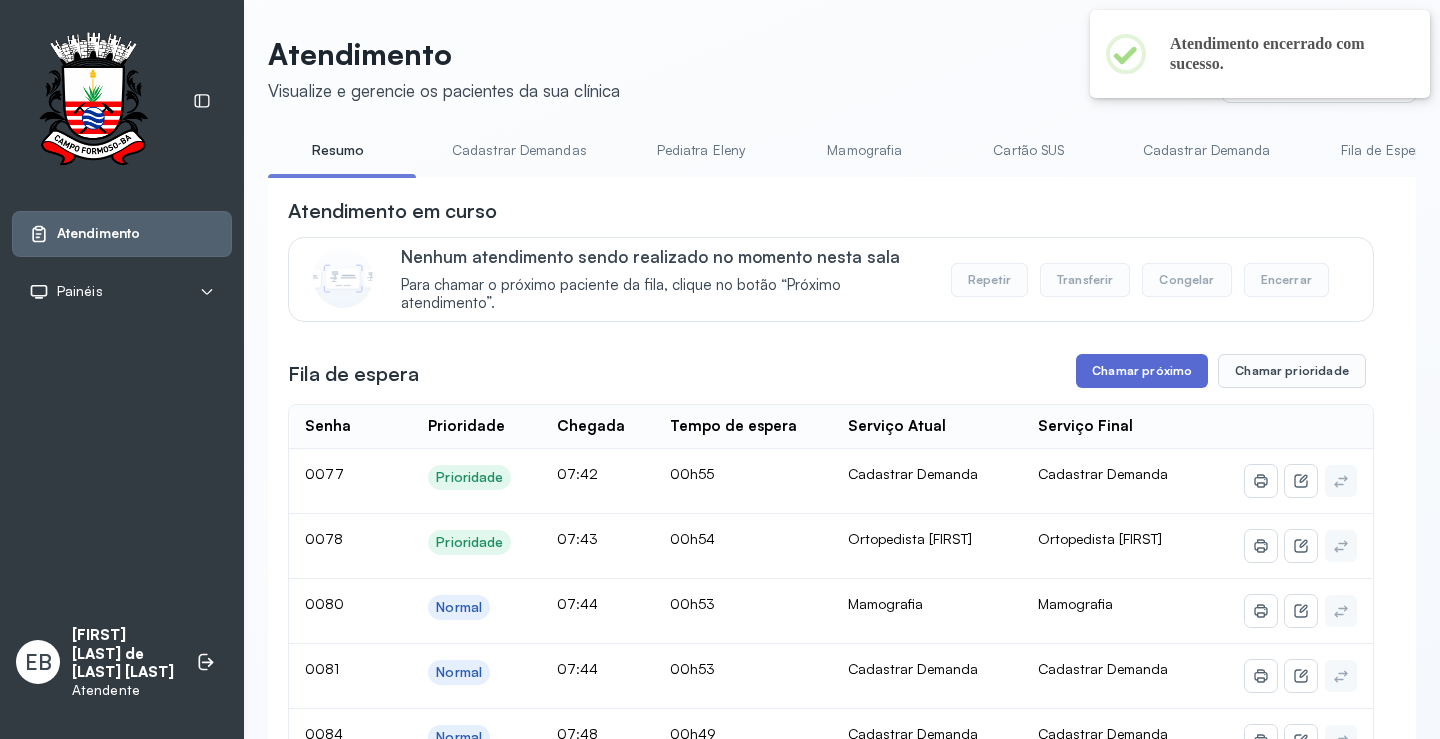 click on "Chamar próximo" at bounding box center [1142, 371] 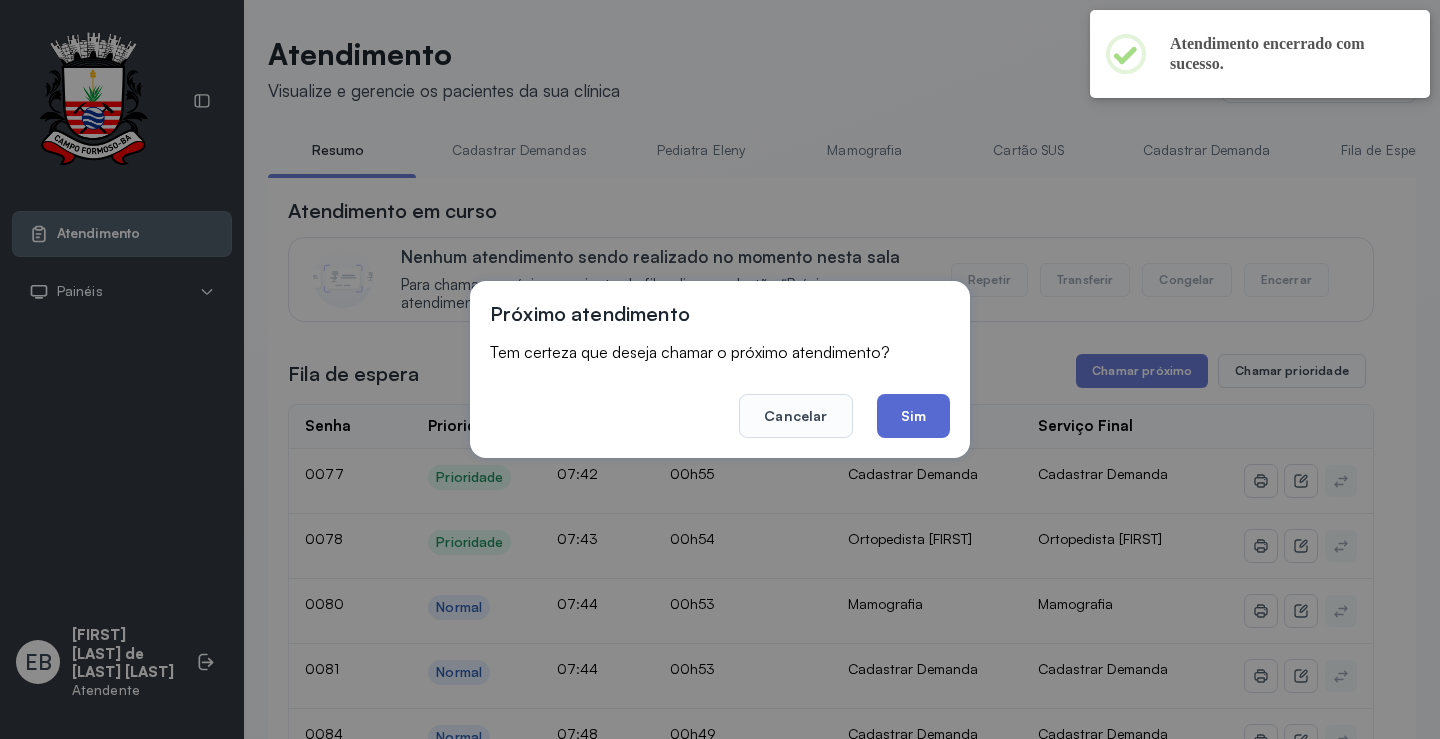 click on "Sim" 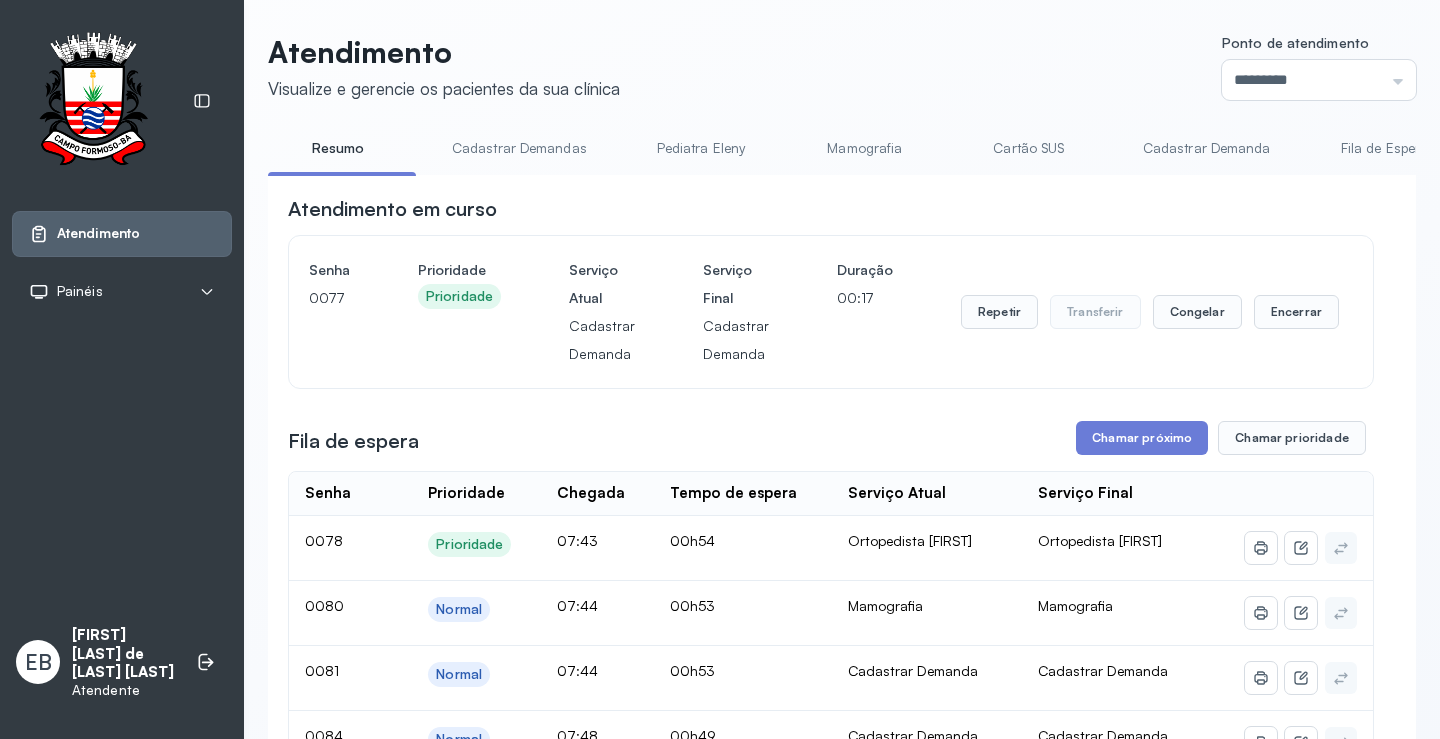 scroll, scrollTop: 0, scrollLeft: 0, axis: both 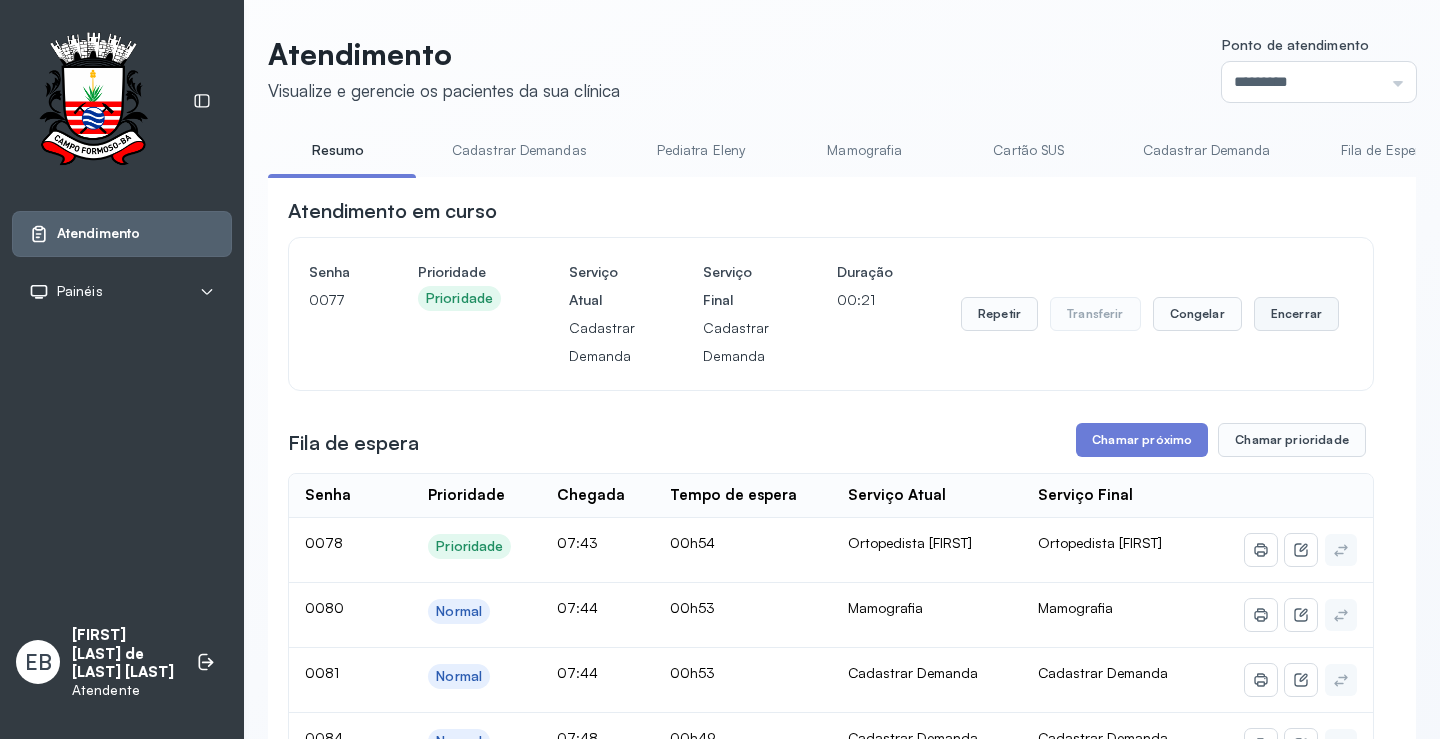 click on "Encerrar" at bounding box center [1296, 314] 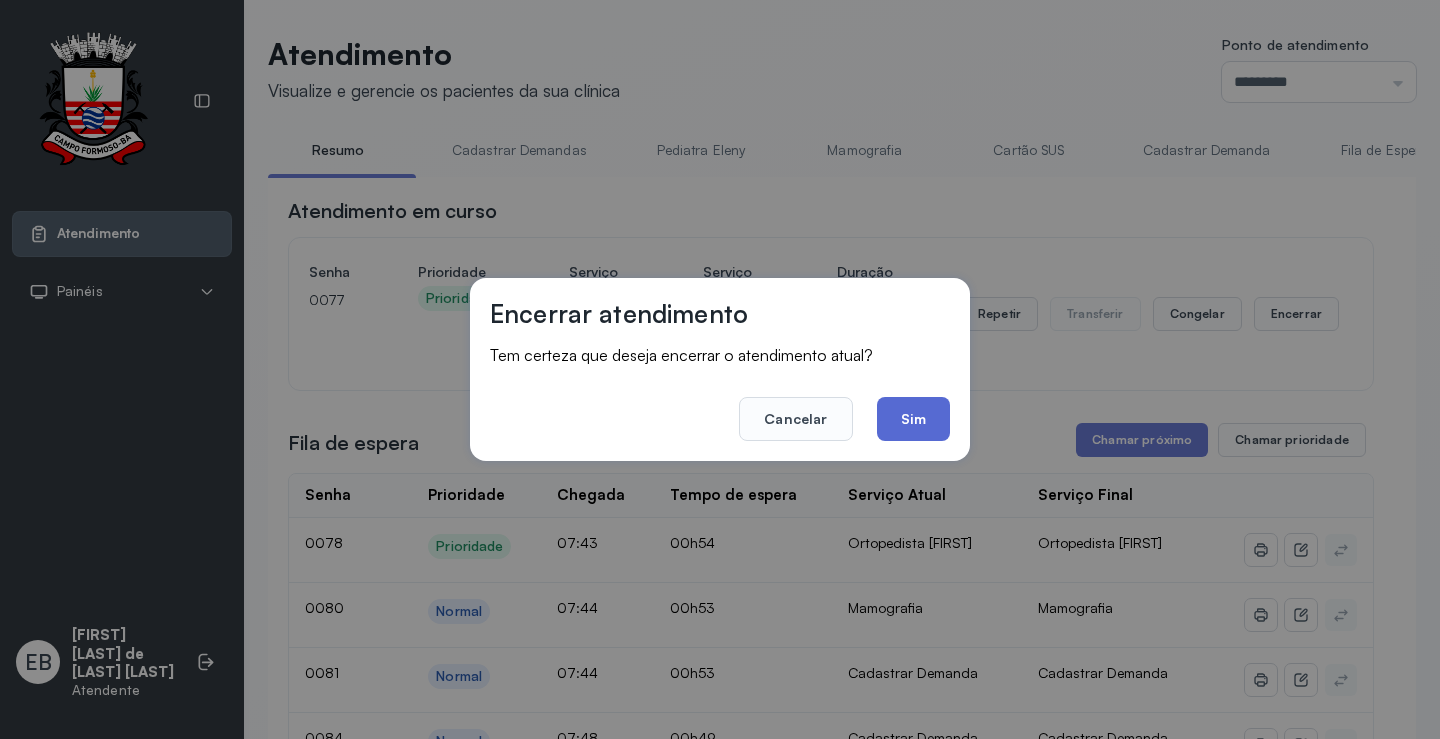 click on "Sim" 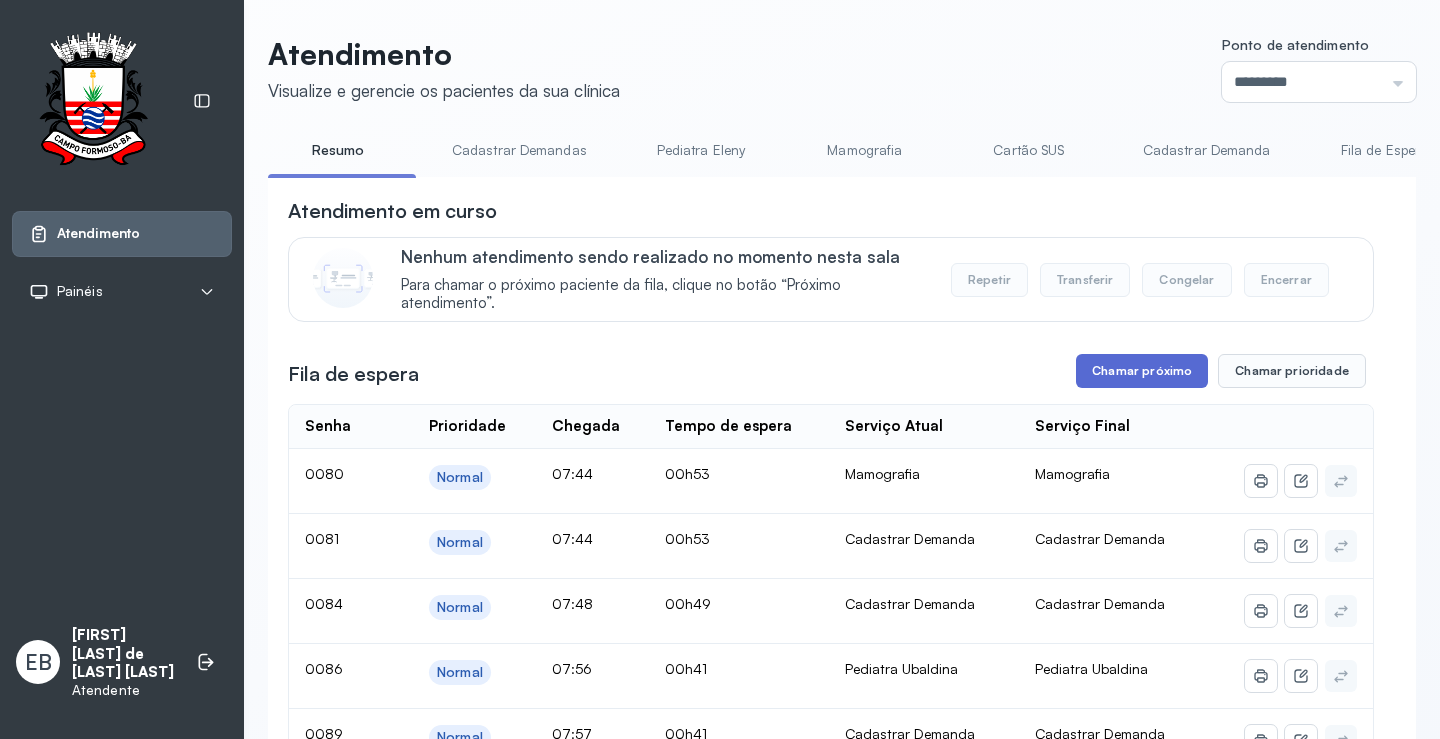click on "Chamar próximo" at bounding box center [1142, 371] 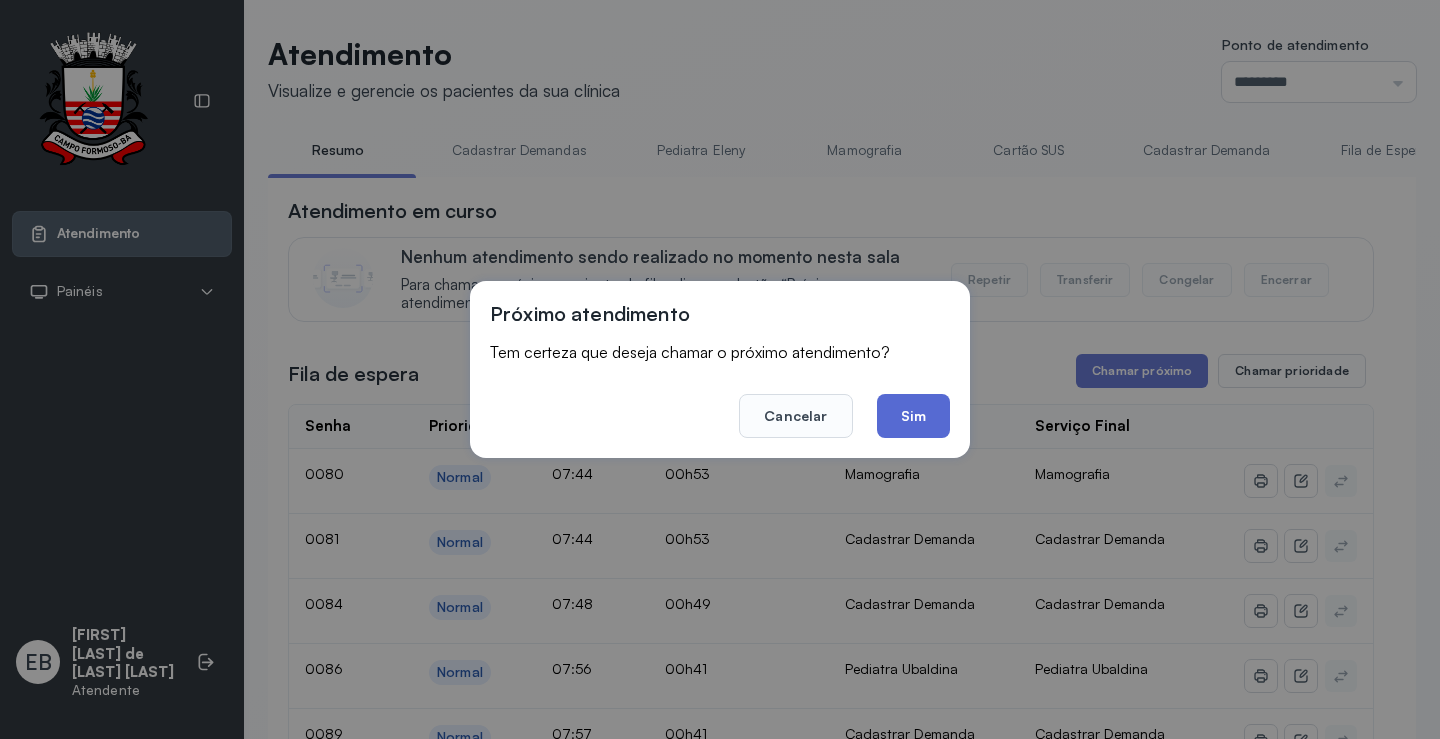 click on "Sim" 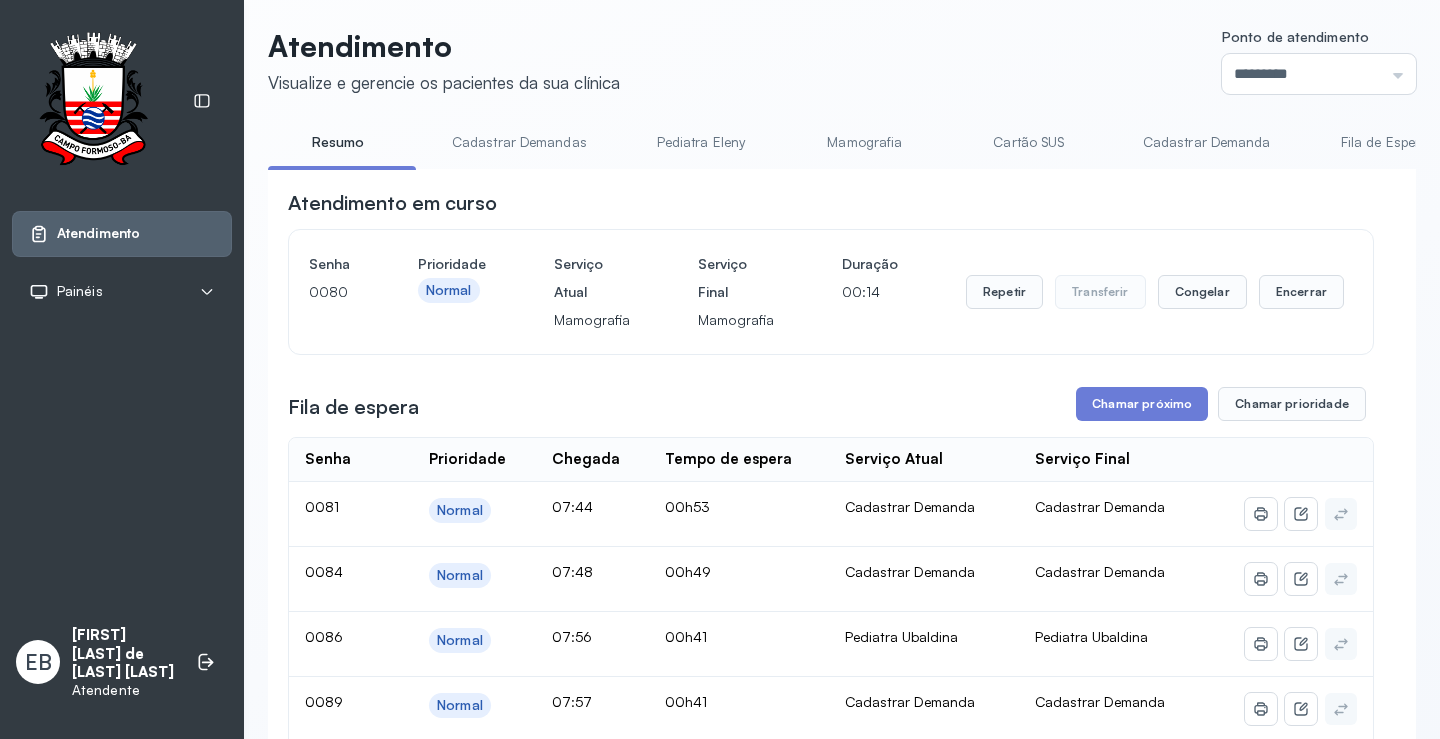 scroll, scrollTop: 0, scrollLeft: 0, axis: both 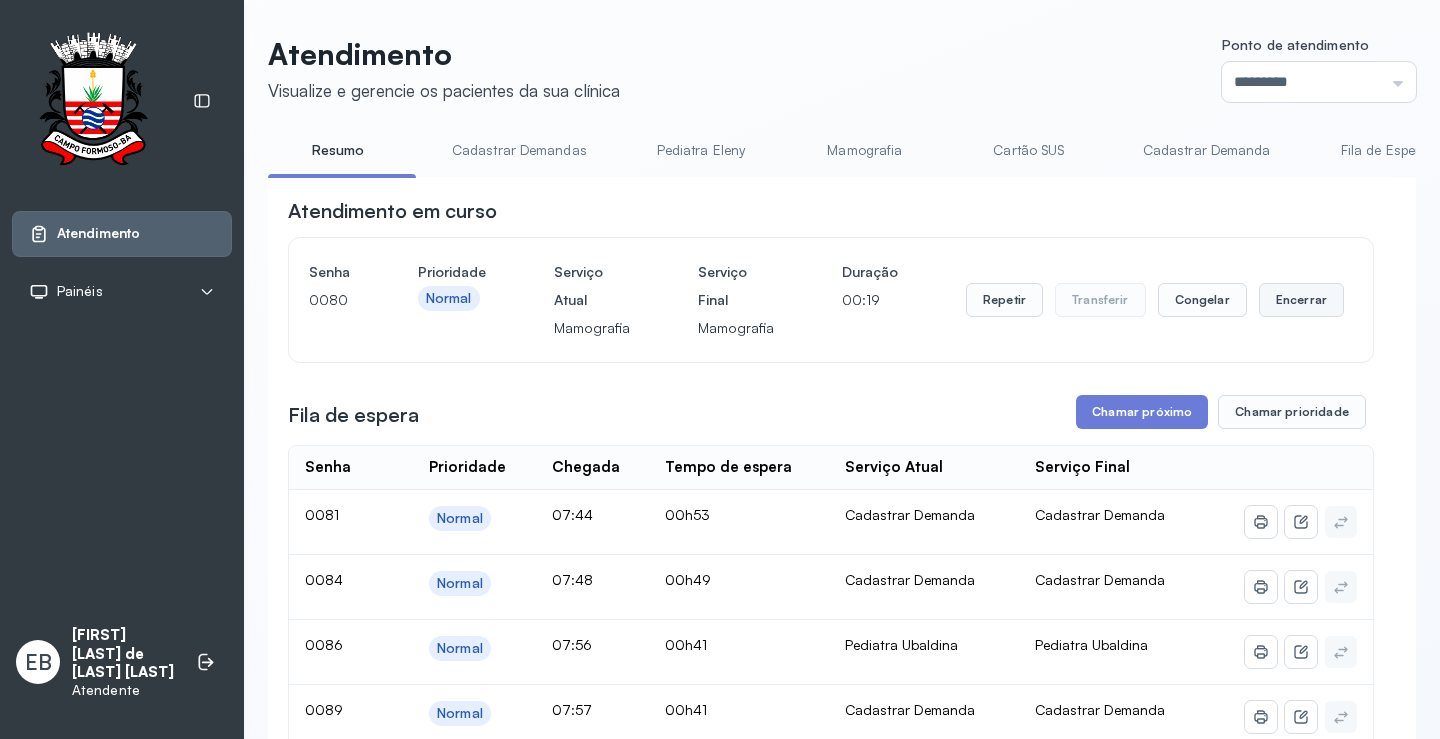 click on "Encerrar" at bounding box center (1301, 300) 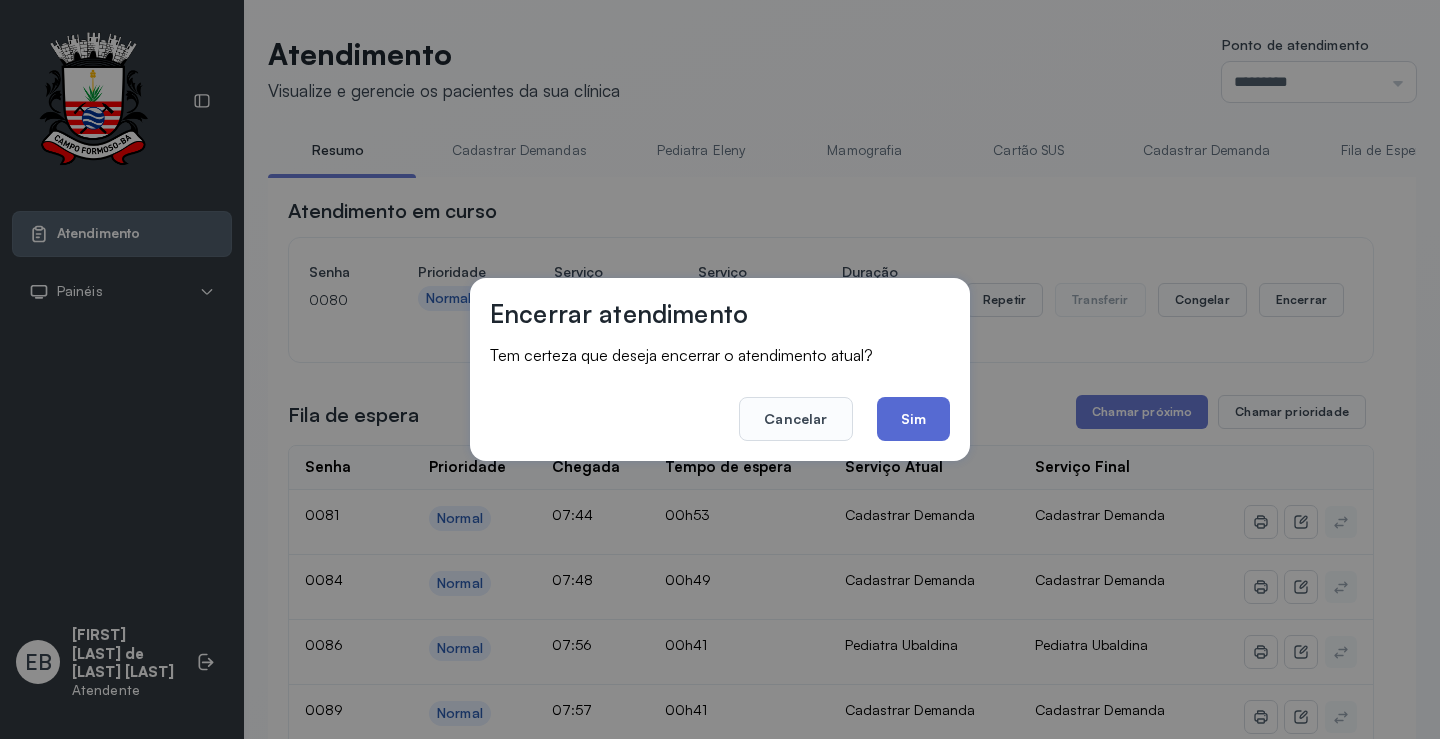 click on "Sim" 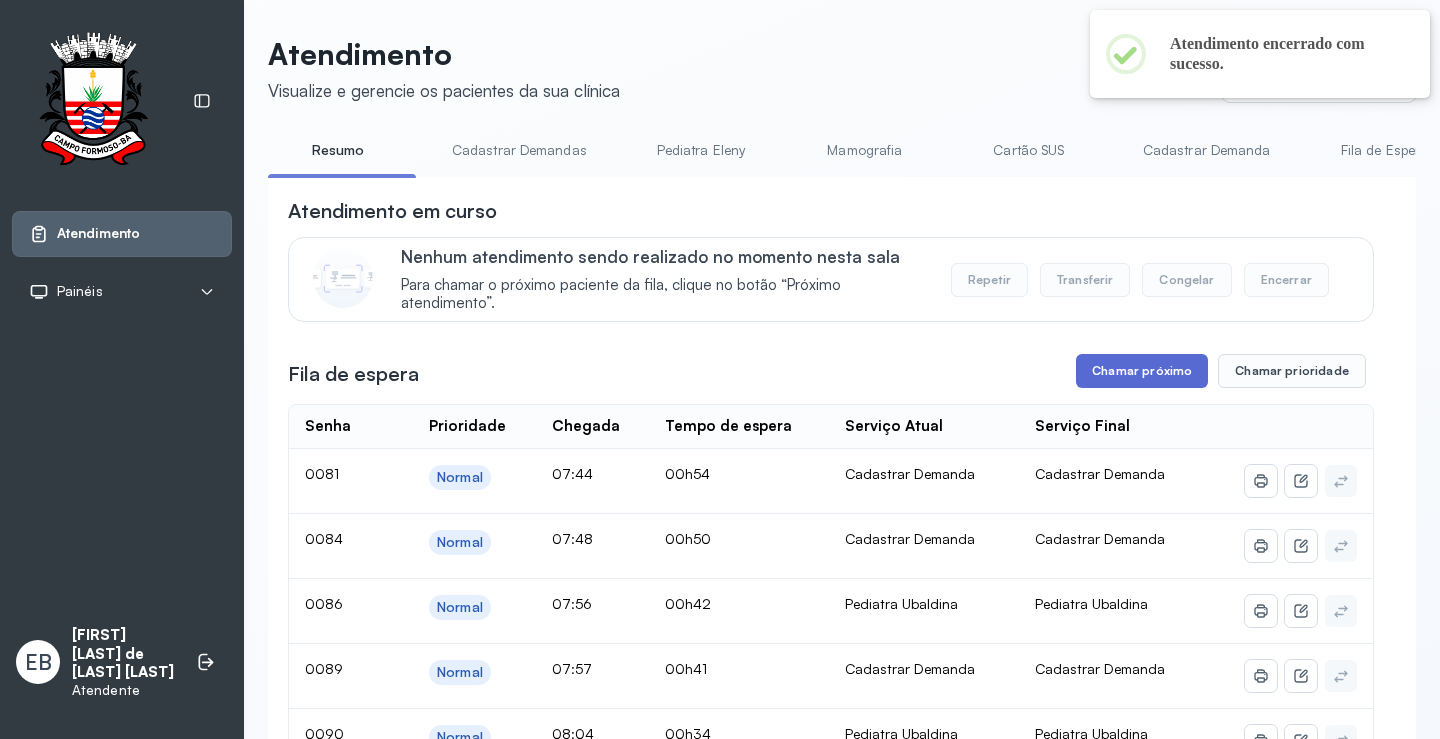 click on "Chamar próximo" at bounding box center (1142, 371) 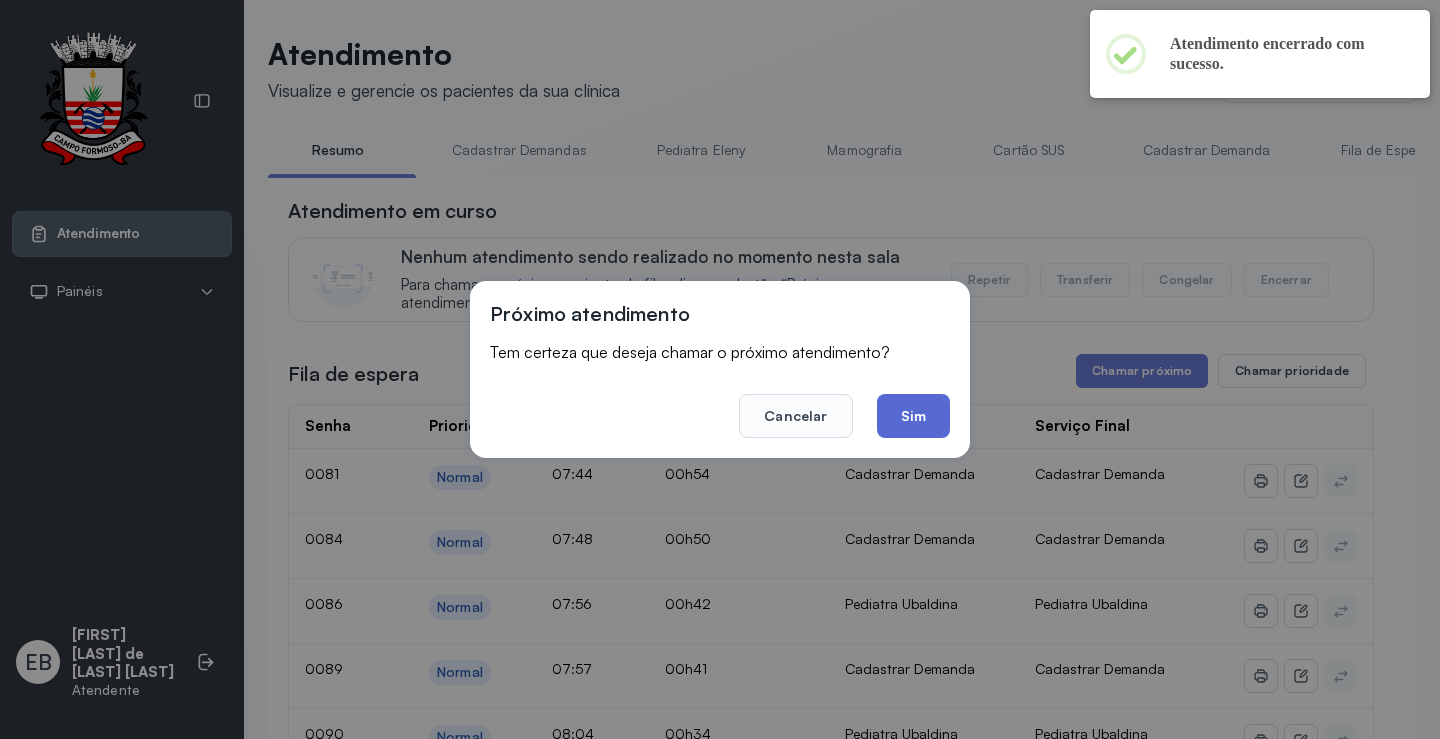 click on "Sim" 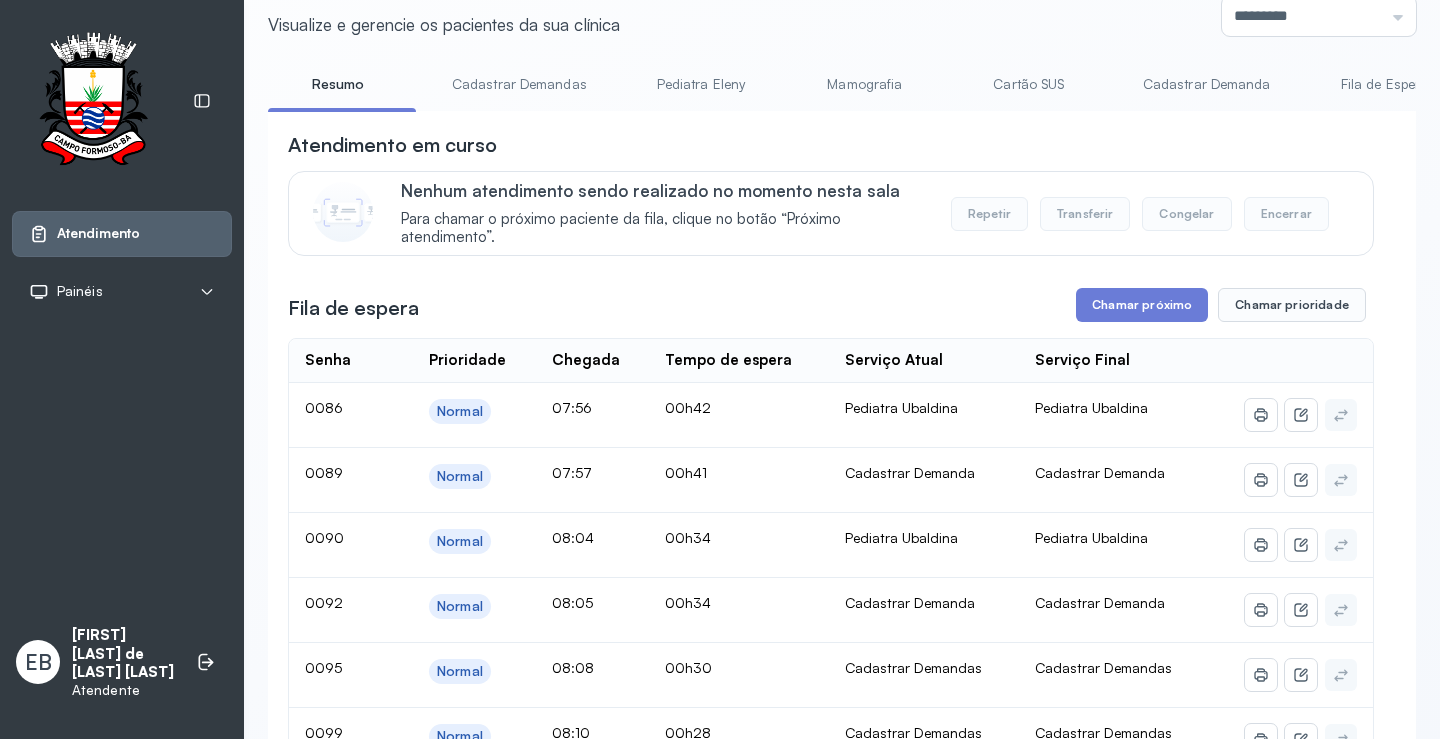 scroll, scrollTop: 0, scrollLeft: 0, axis: both 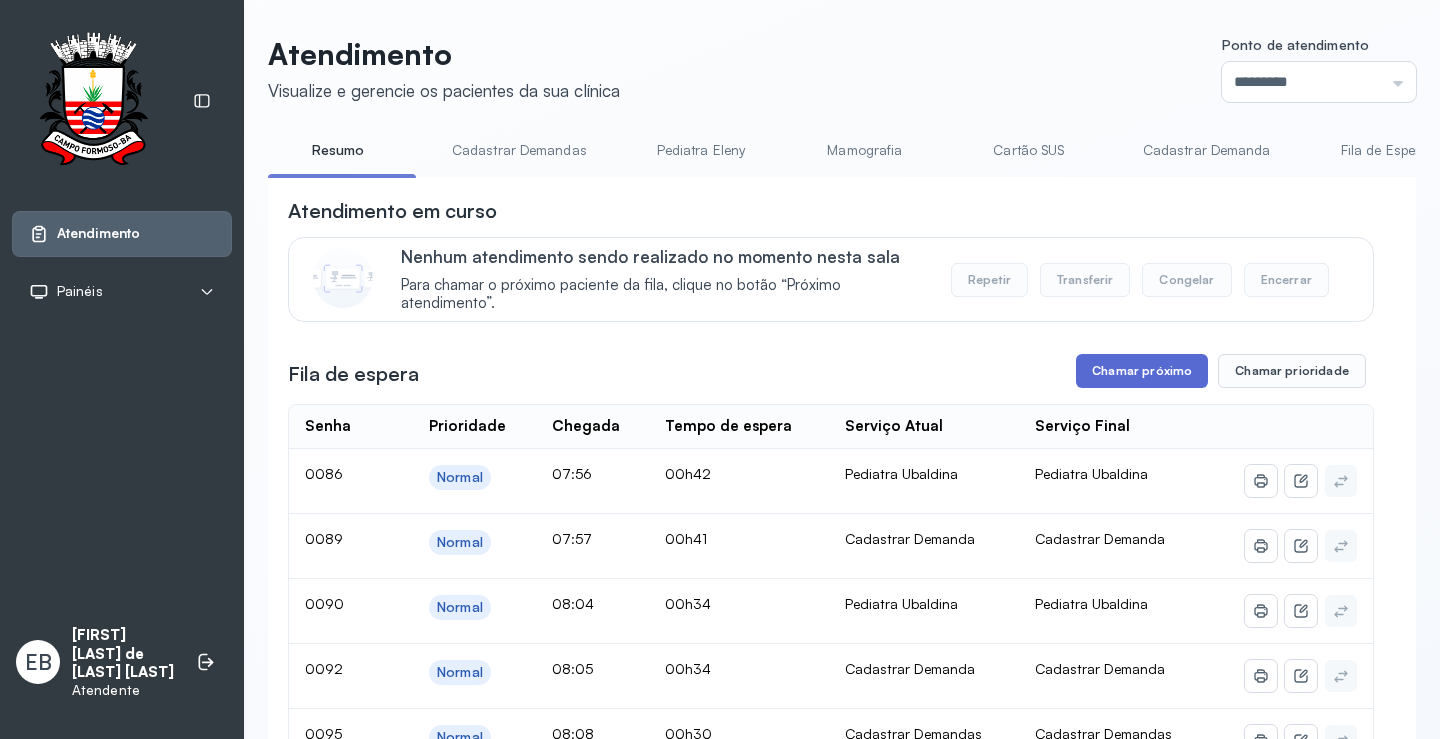 click on "Chamar próximo" at bounding box center [1142, 371] 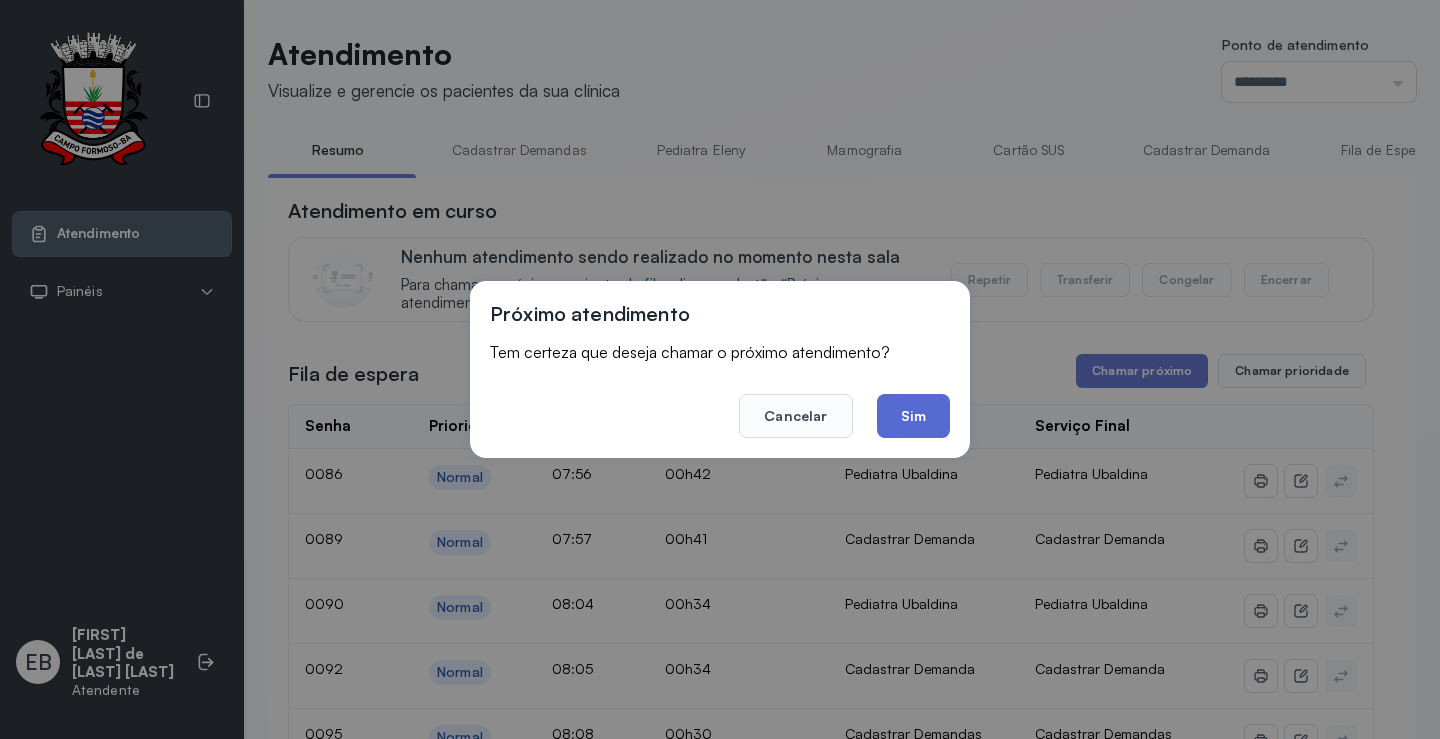click on "Sim" 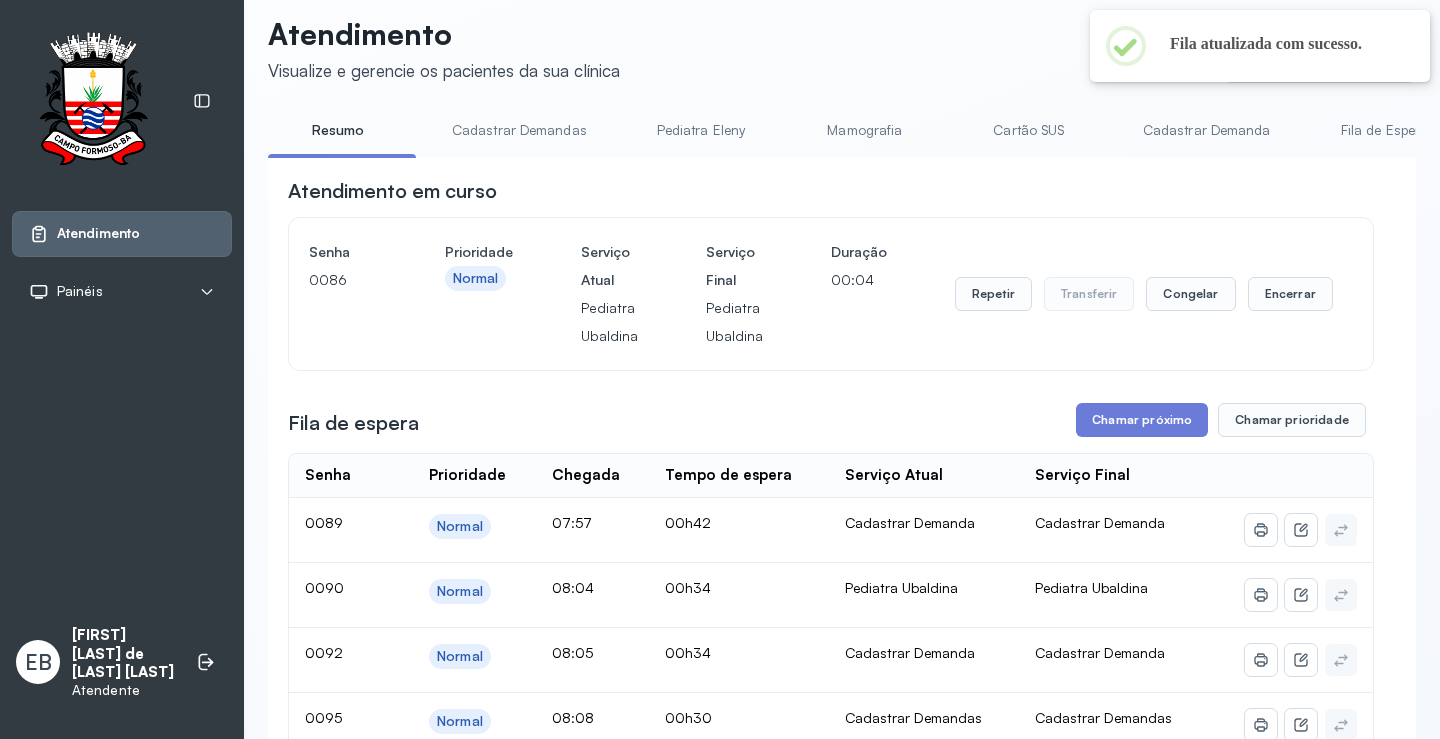 scroll, scrollTop: 1, scrollLeft: 0, axis: vertical 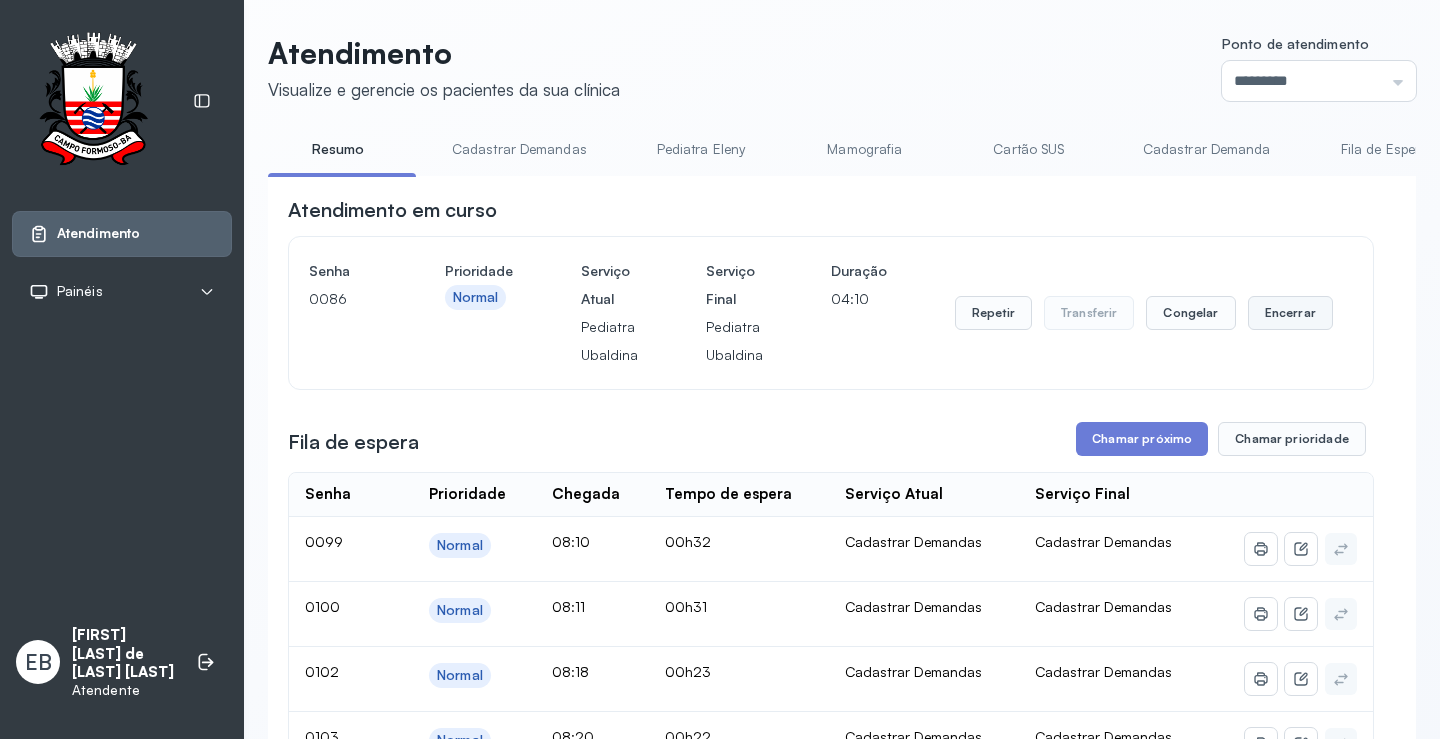 click on "Encerrar" at bounding box center [1290, 313] 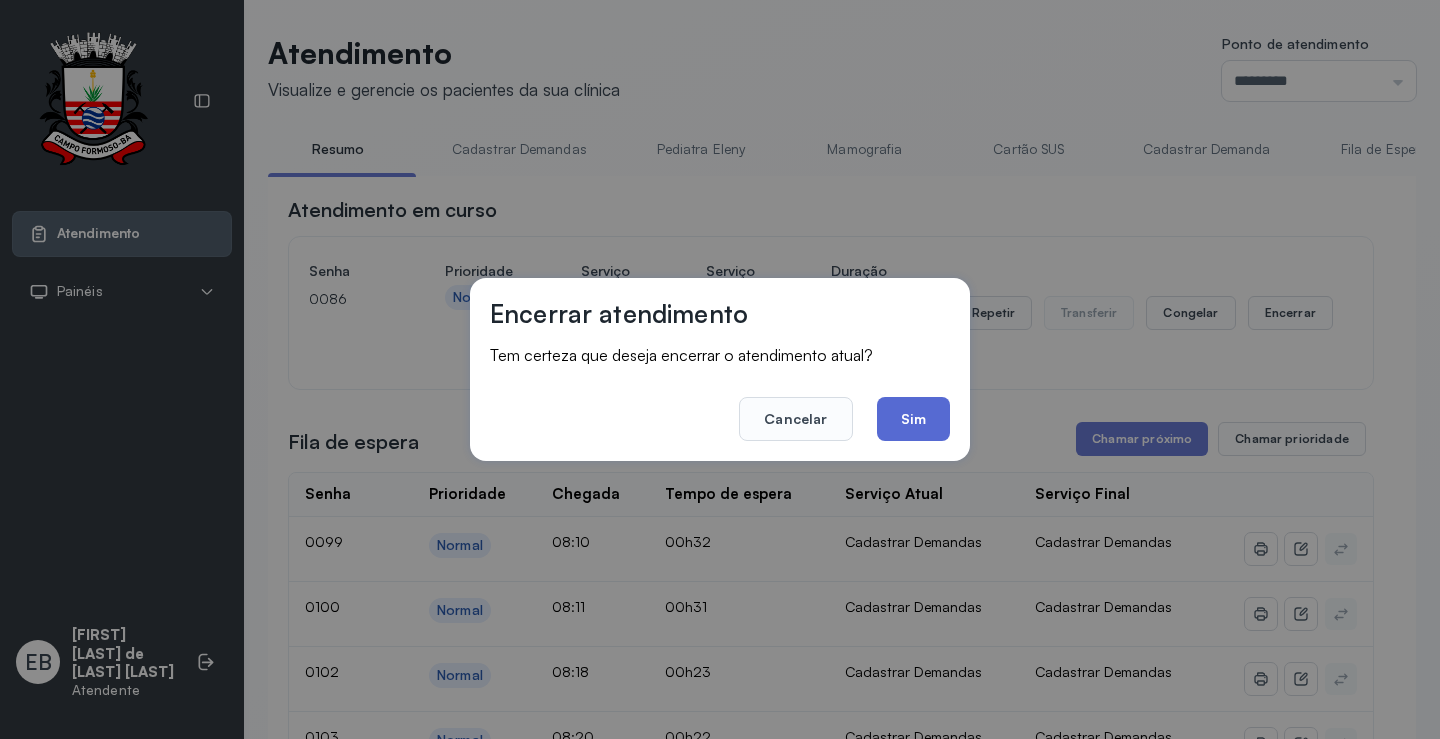 click on "Sim" 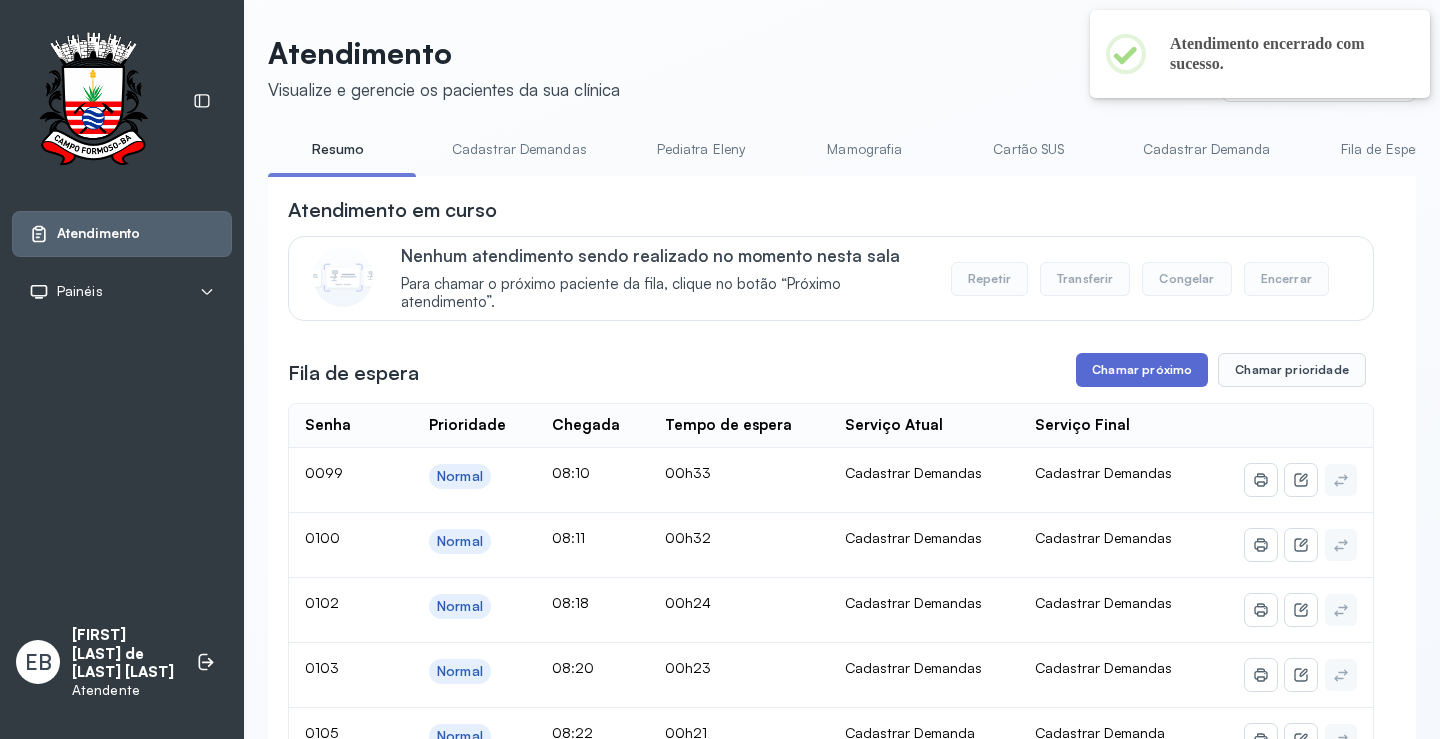 click on "Chamar próximo" at bounding box center (1142, 370) 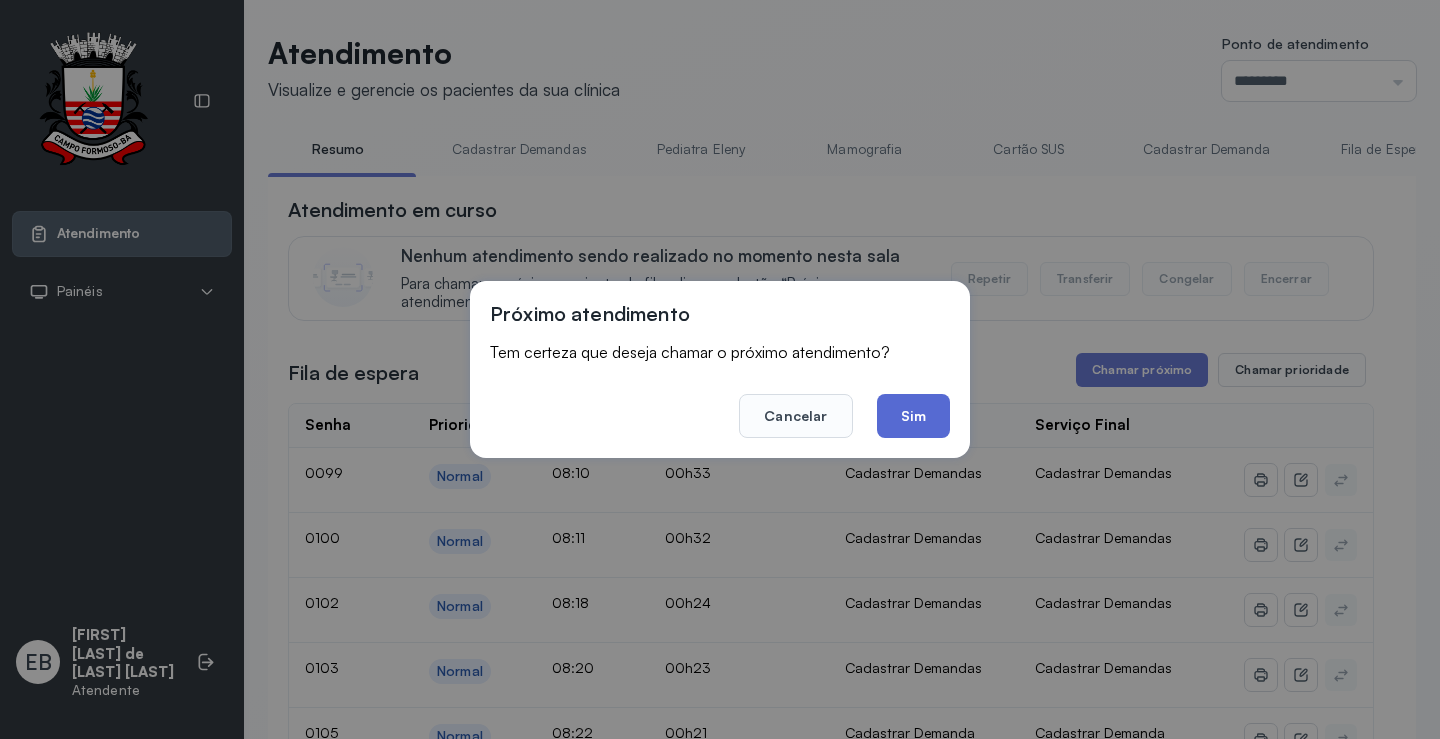 click on "Sim" 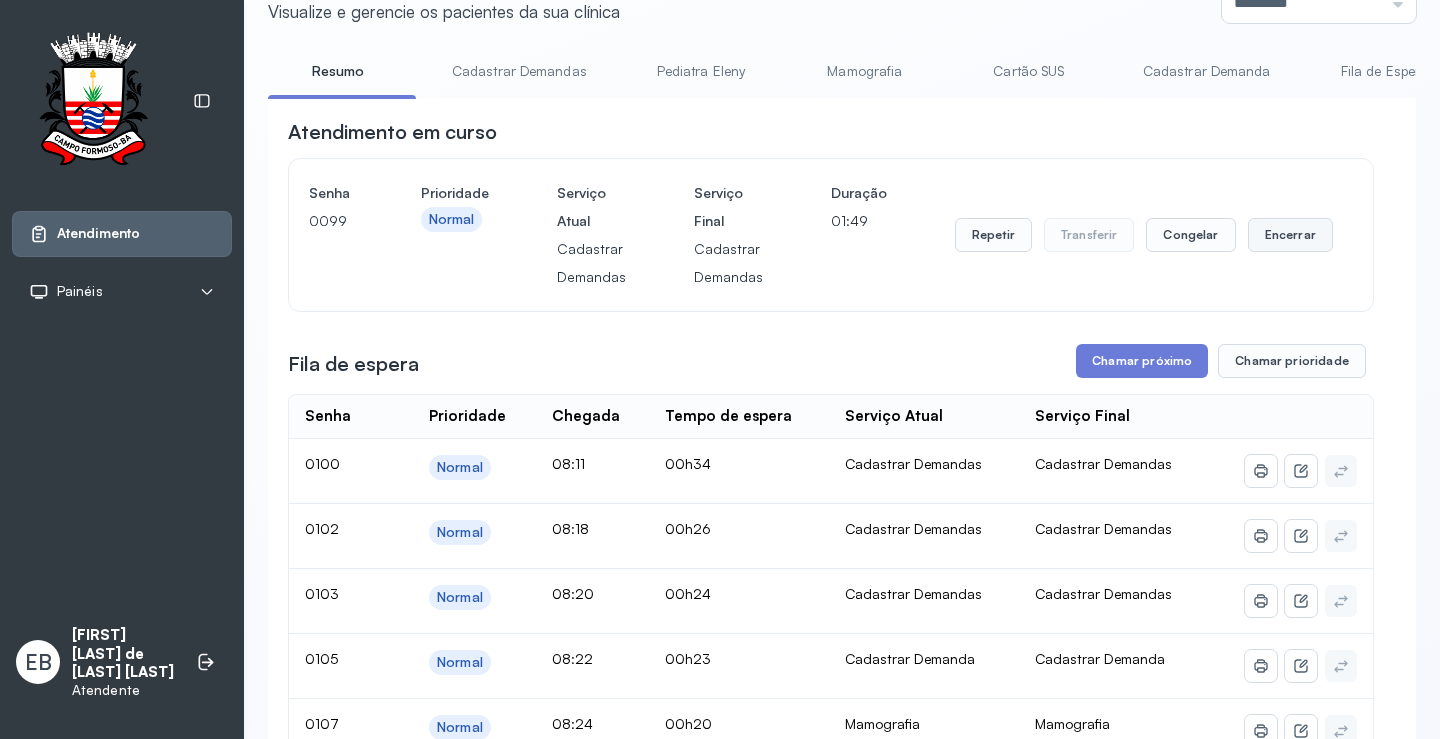 scroll, scrollTop: 101, scrollLeft: 0, axis: vertical 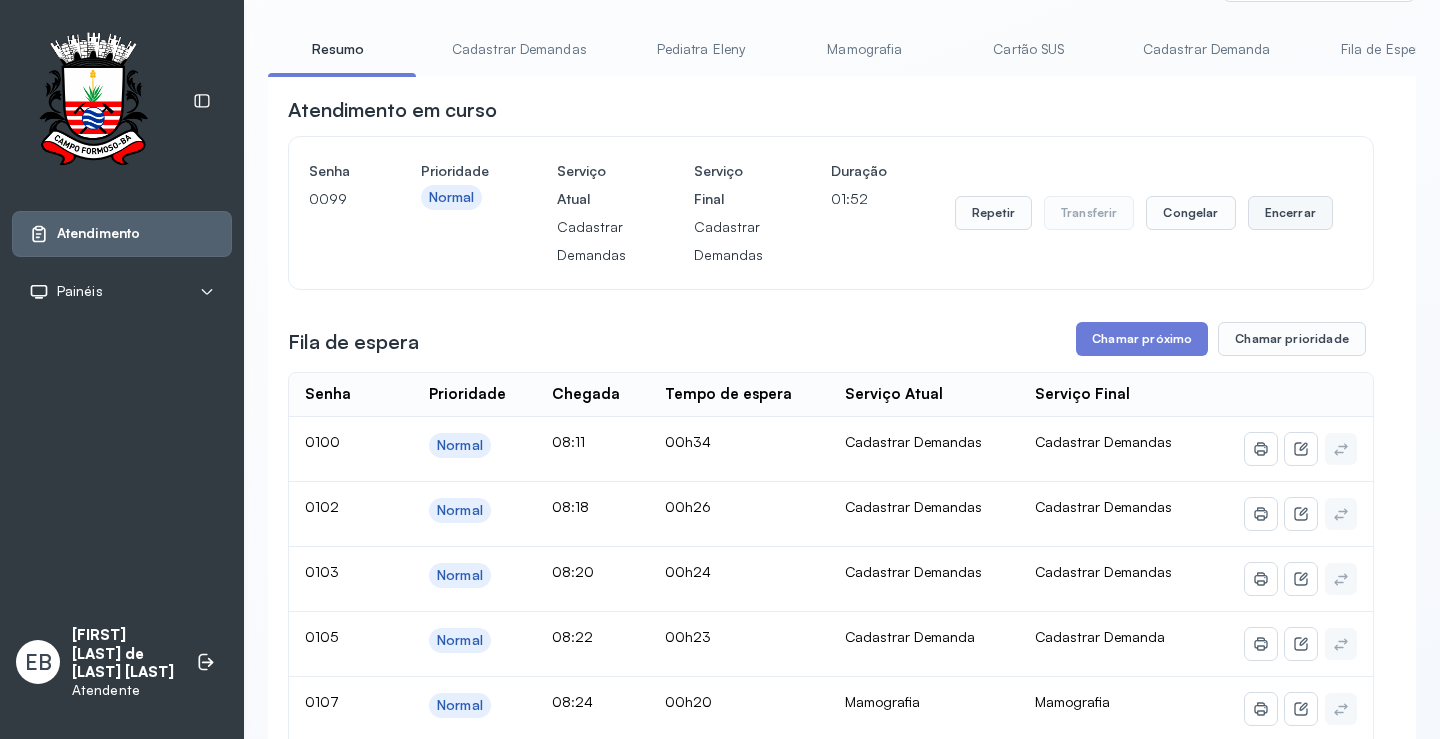 click on "Encerrar" at bounding box center [1290, 213] 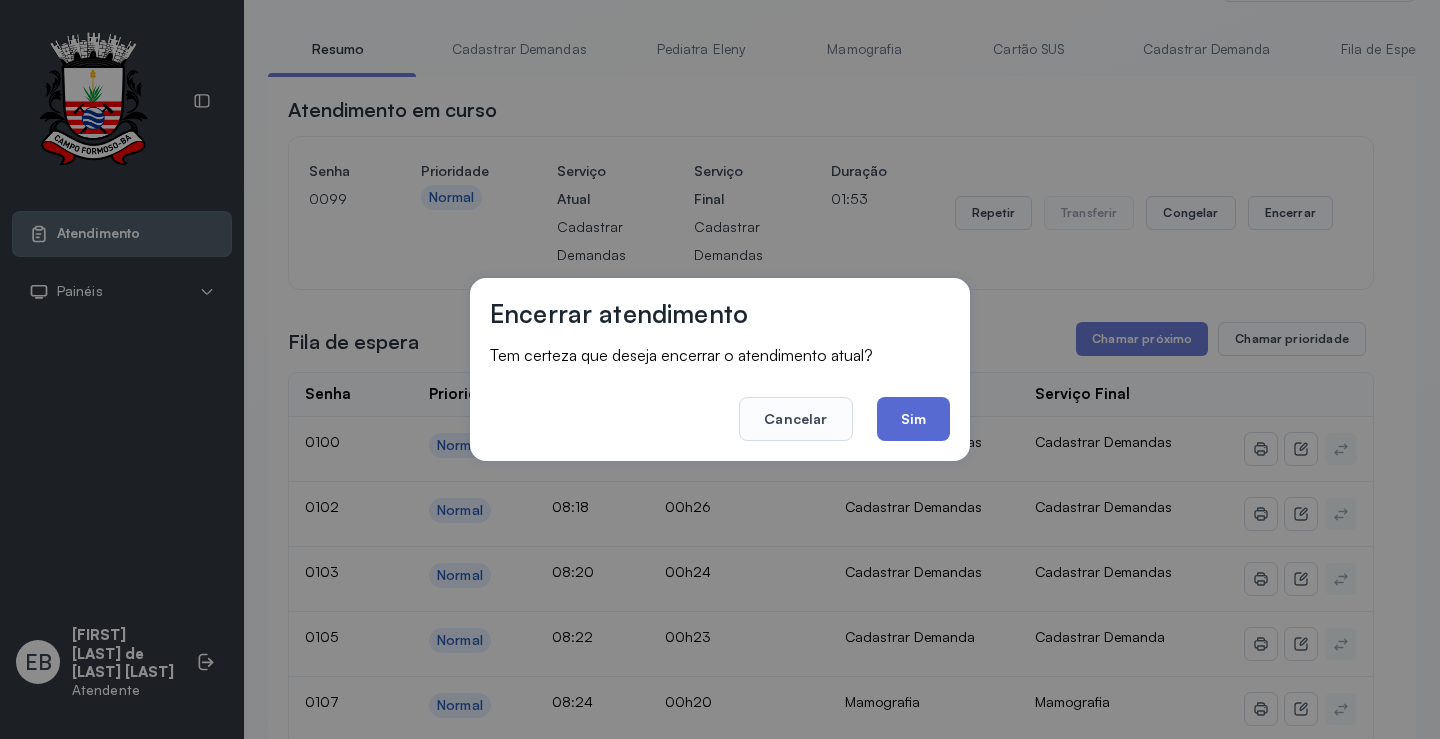 click on "Sim" 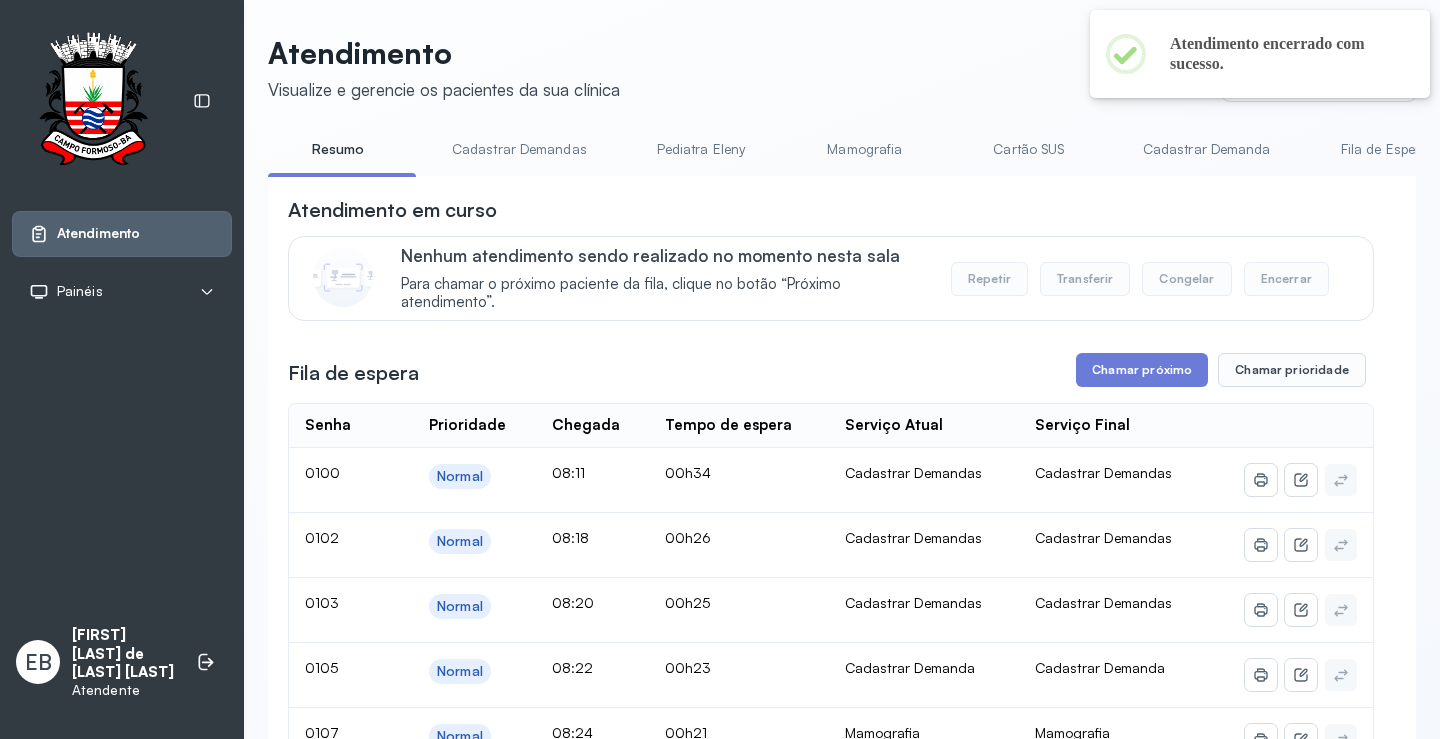 scroll, scrollTop: 101, scrollLeft: 0, axis: vertical 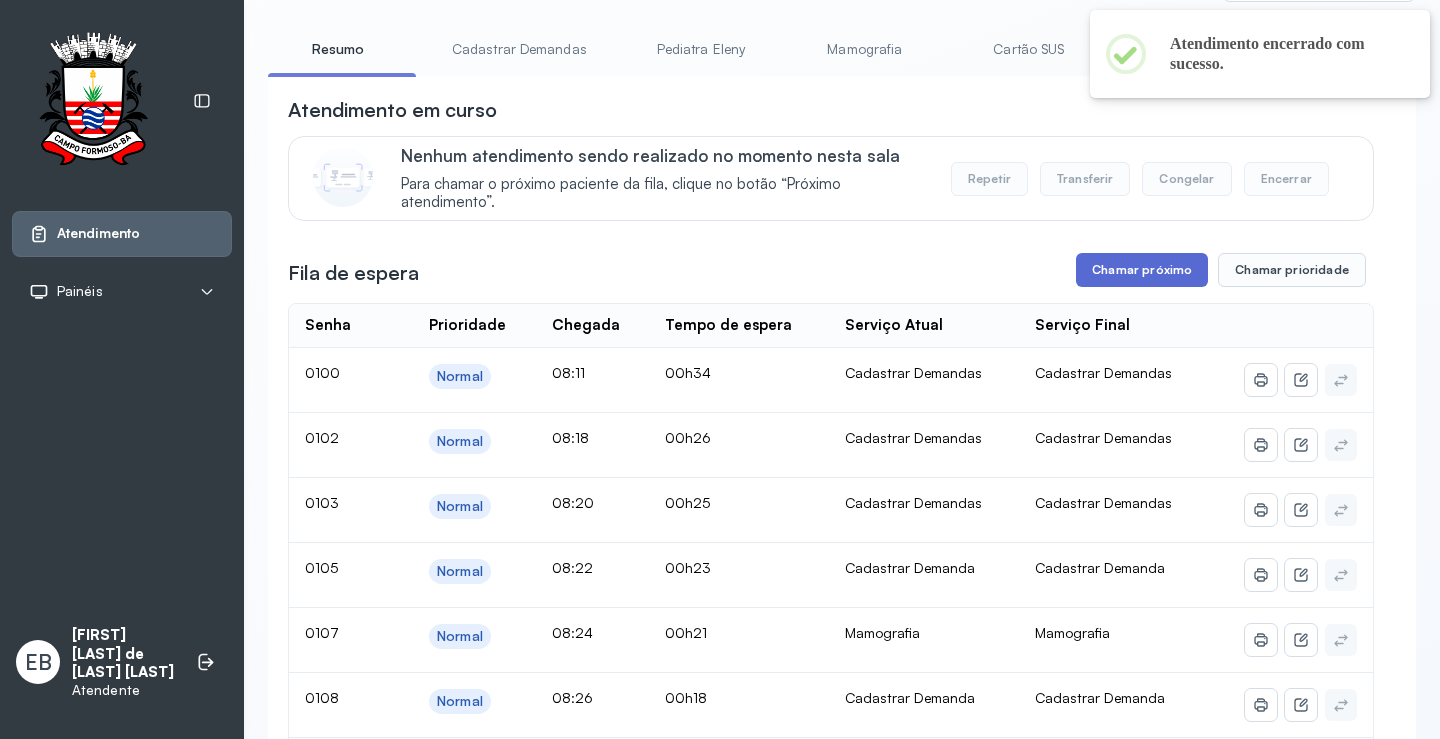 click on "Chamar próximo" at bounding box center [1142, 270] 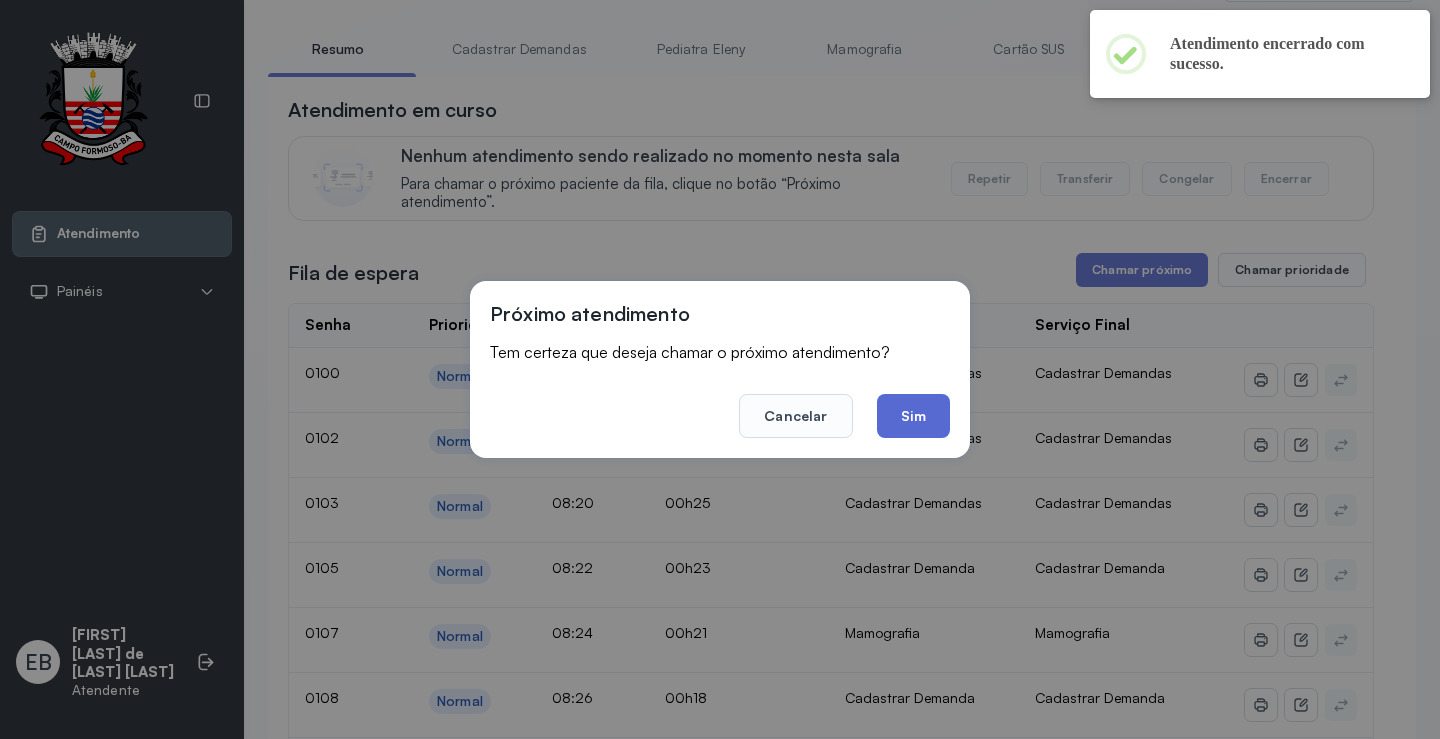 click on "Sim" 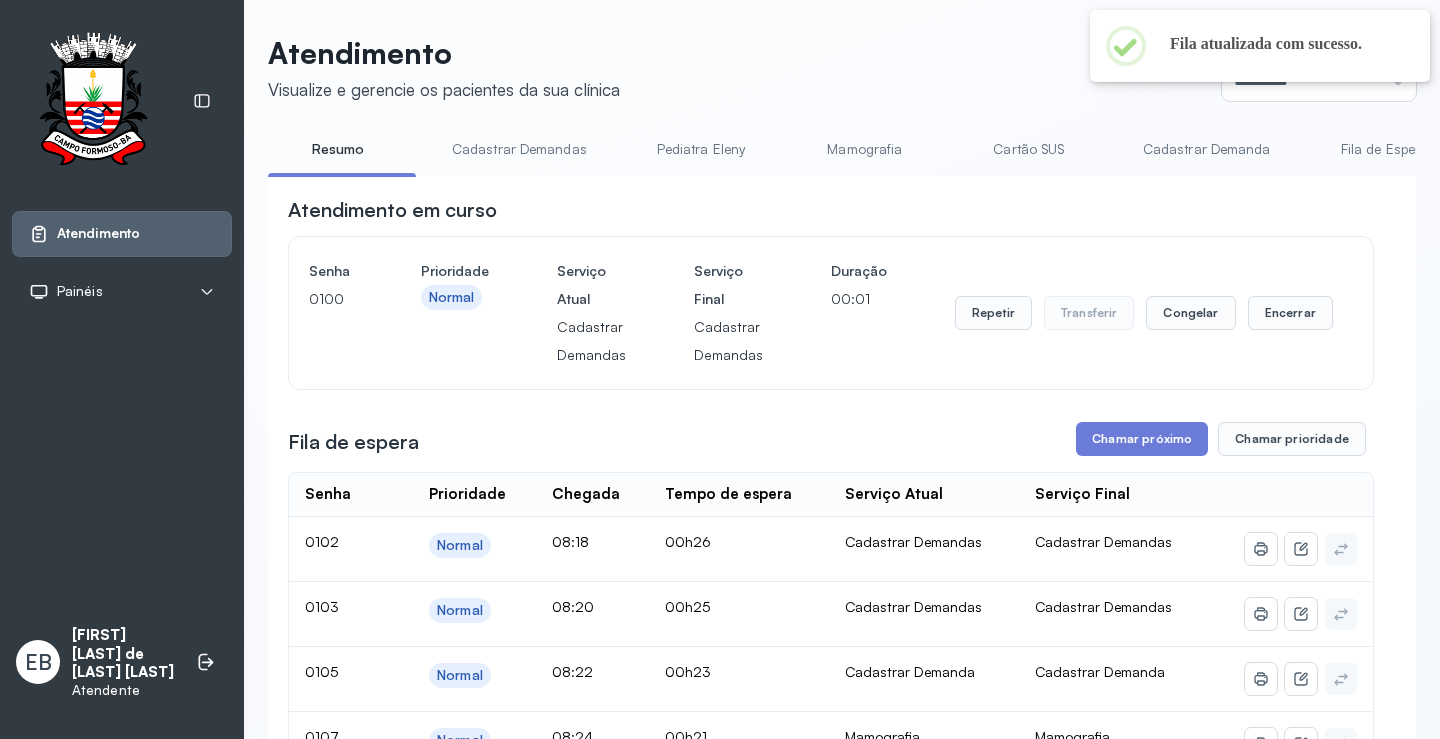 scroll, scrollTop: 101, scrollLeft: 0, axis: vertical 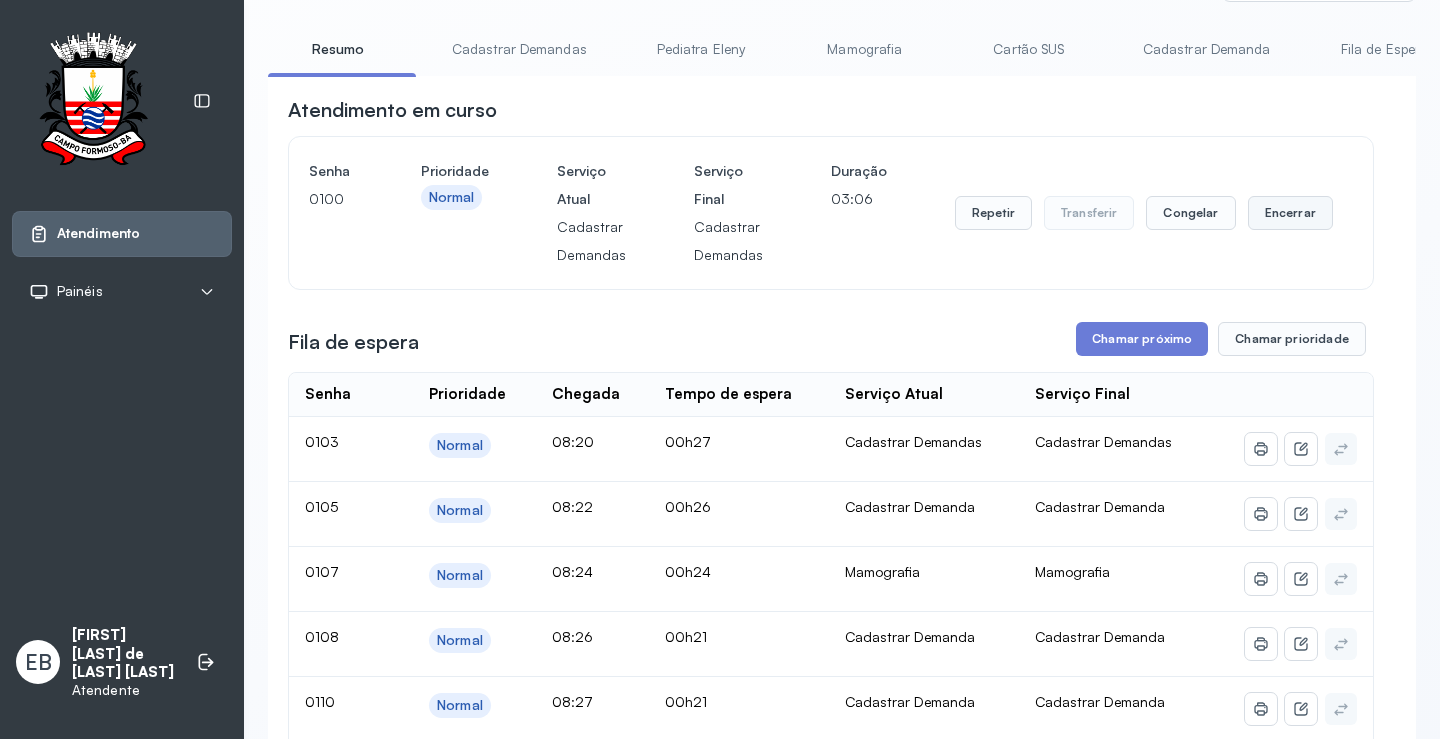 click on "Encerrar" at bounding box center (1290, 213) 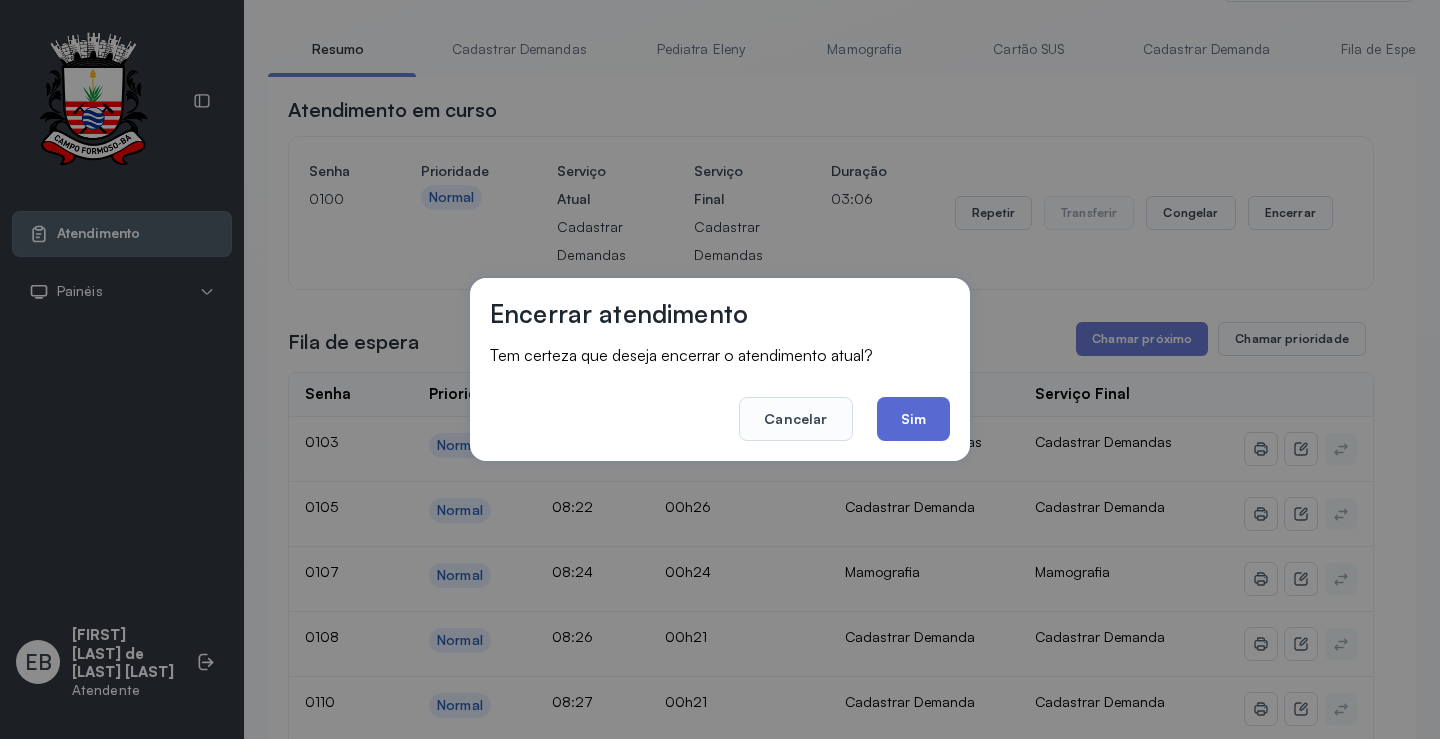 click on "Sim" 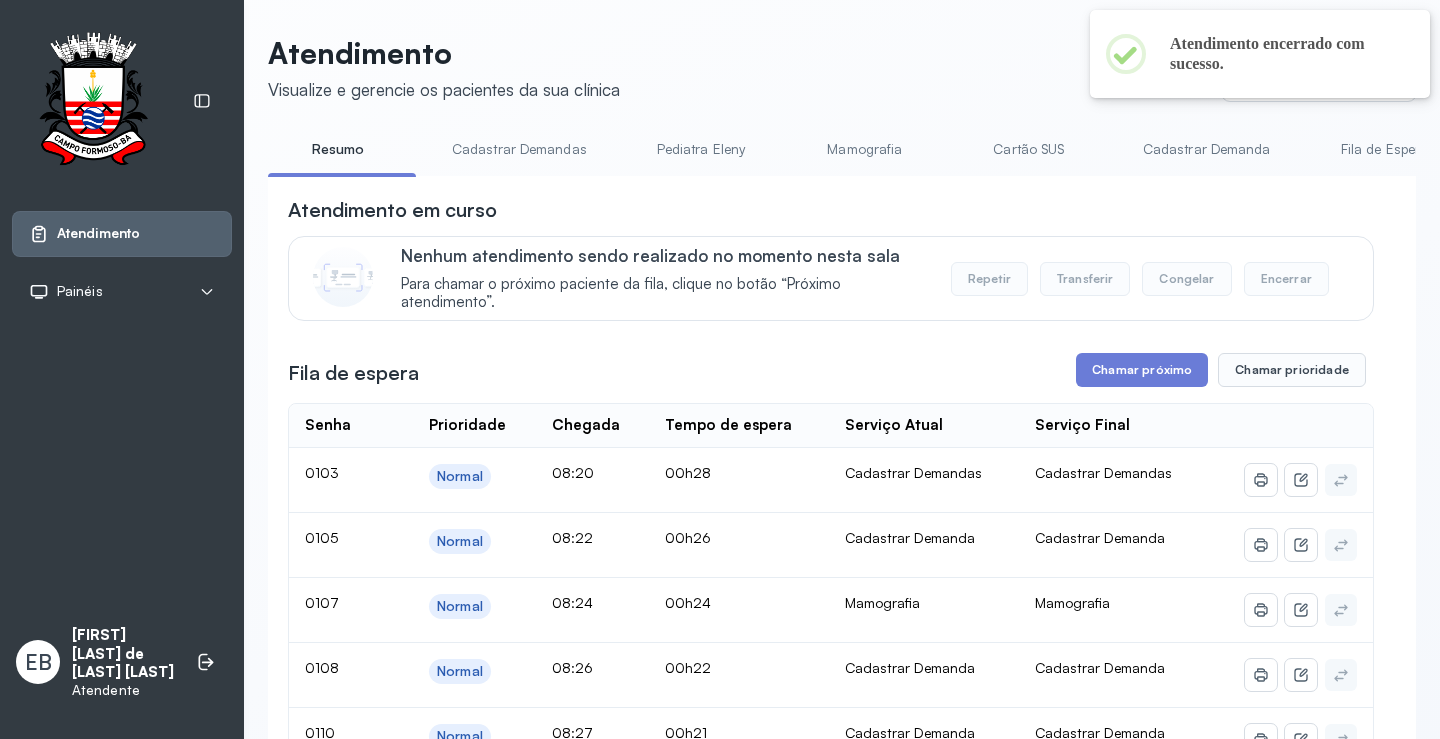 scroll, scrollTop: 101, scrollLeft: 0, axis: vertical 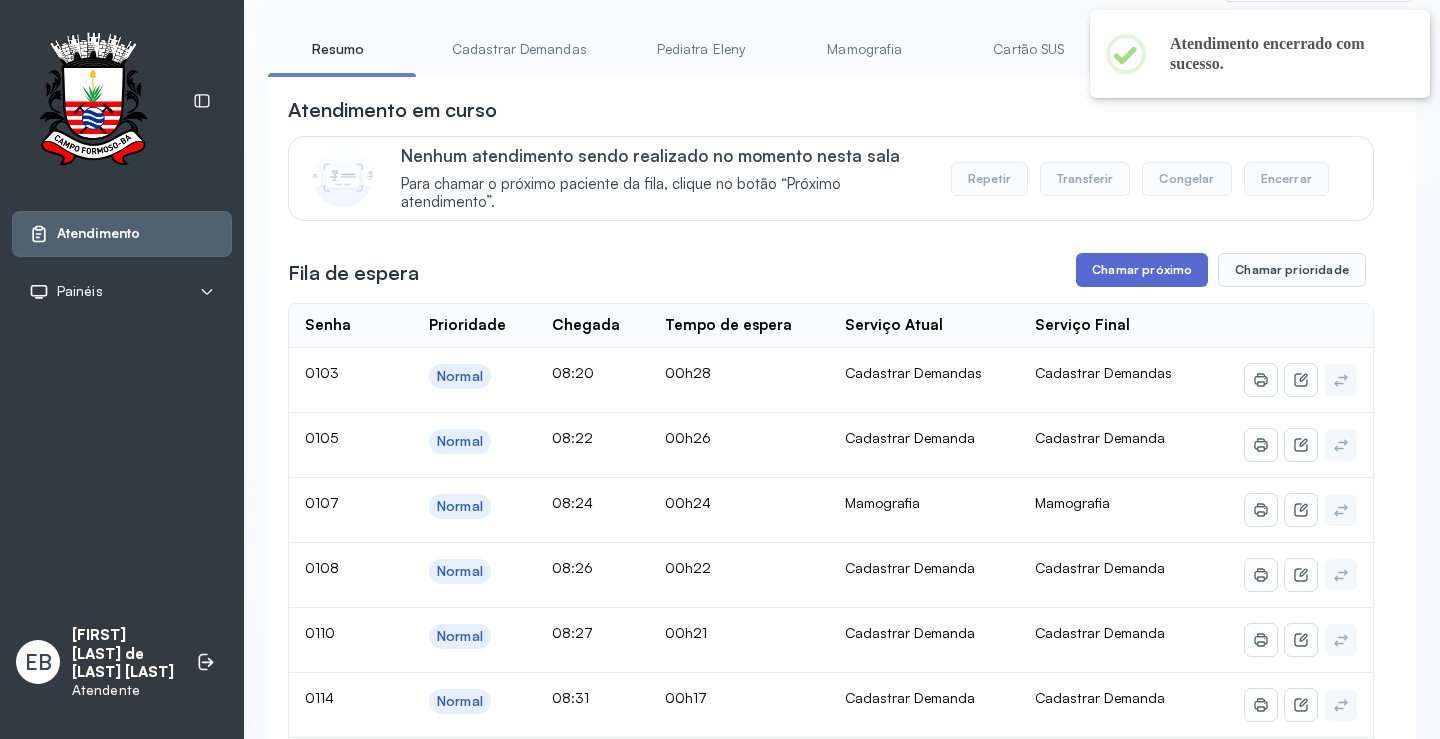 click on "Chamar próximo" at bounding box center (1142, 270) 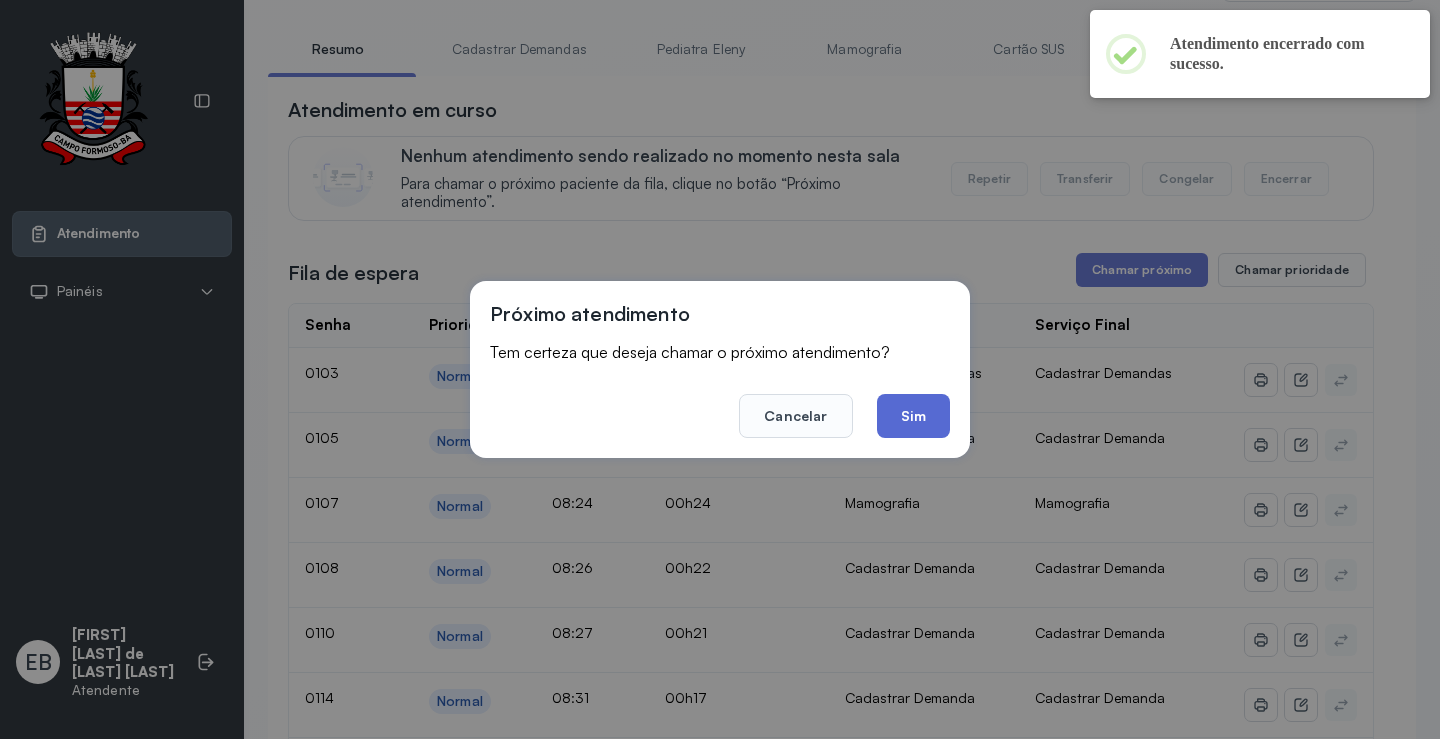 click on "Sim" 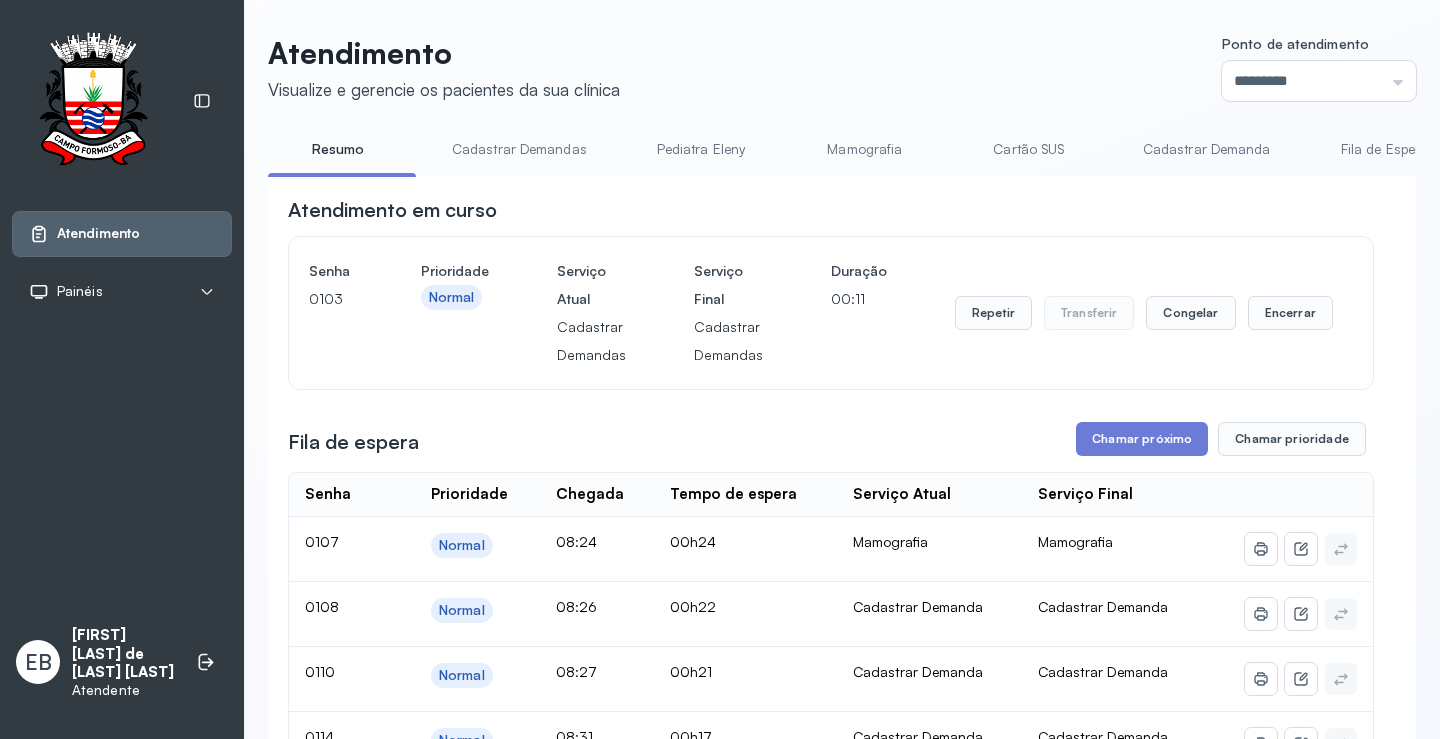 scroll, scrollTop: 101, scrollLeft: 0, axis: vertical 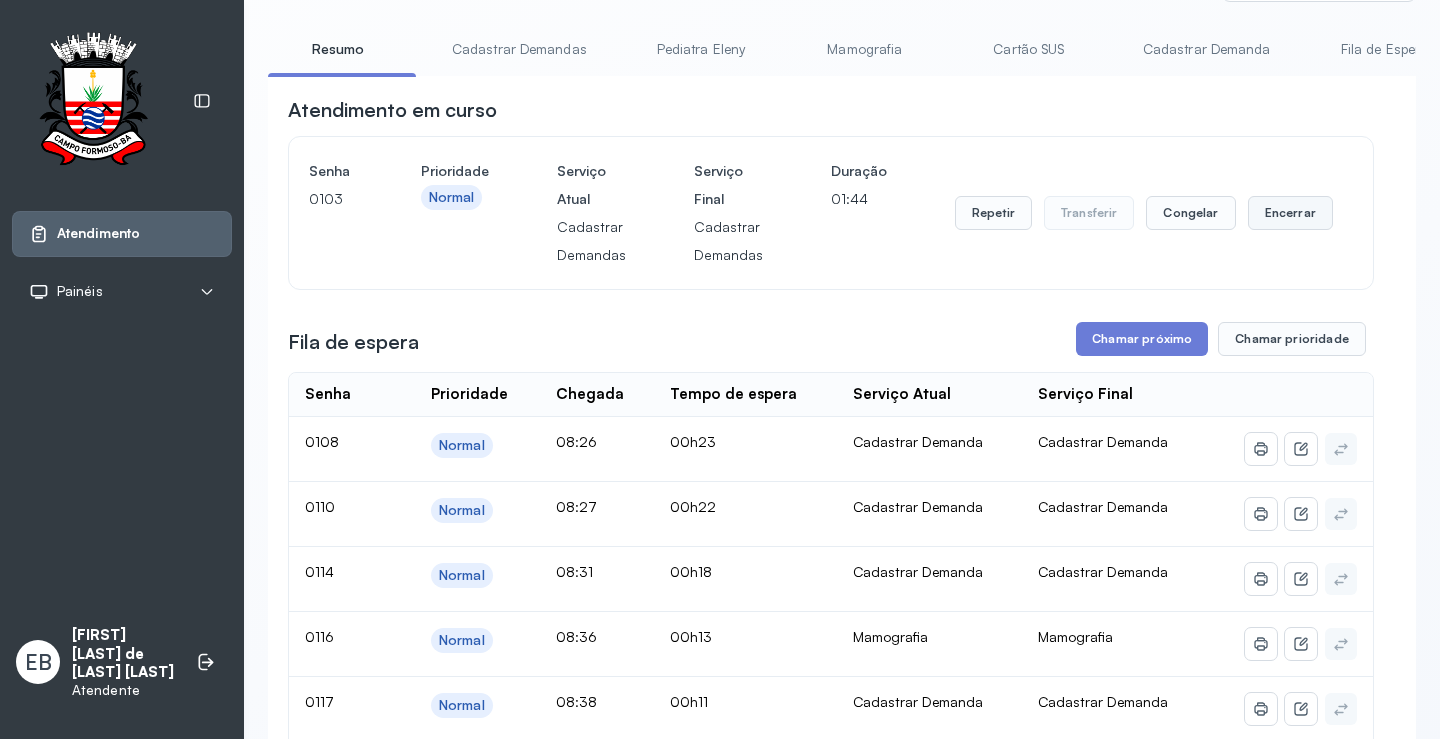 click on "Encerrar" at bounding box center [1290, 213] 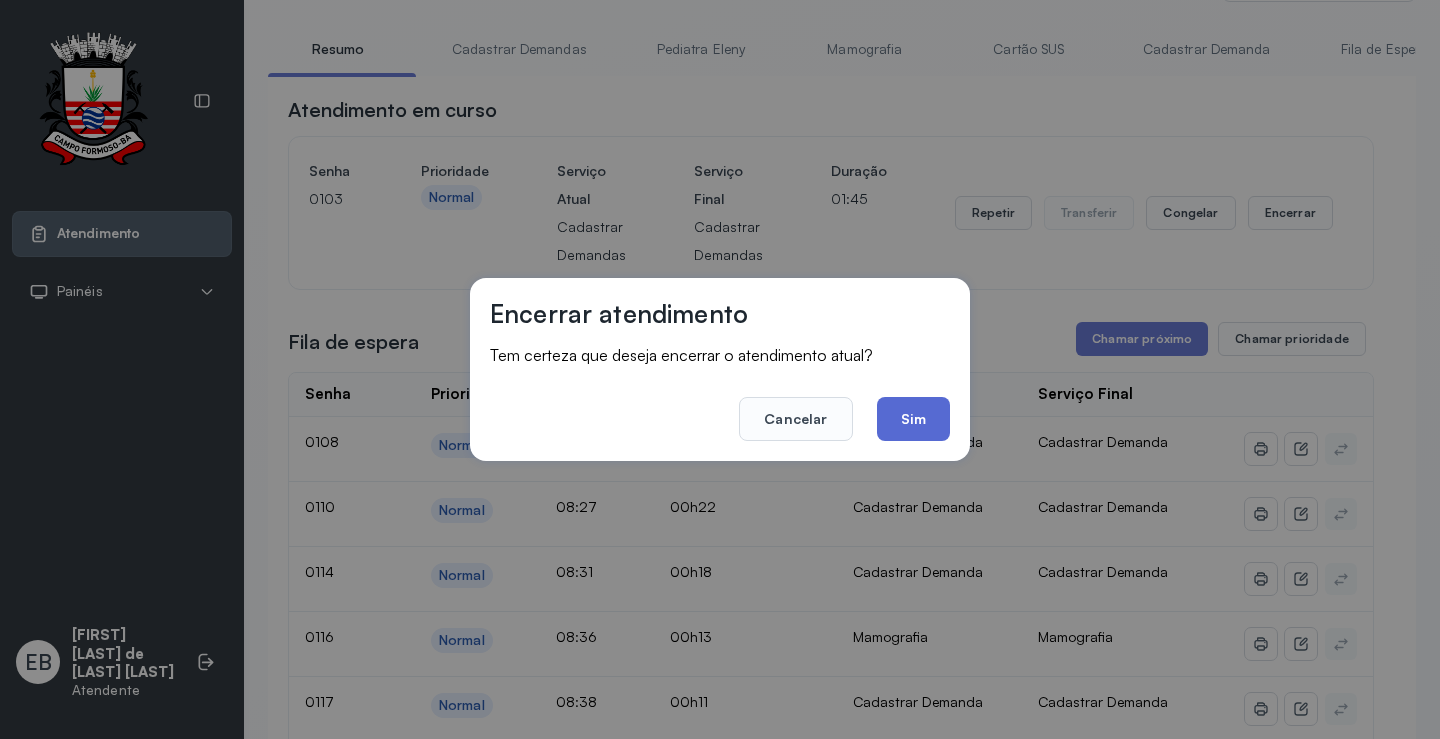 click on "Sim" 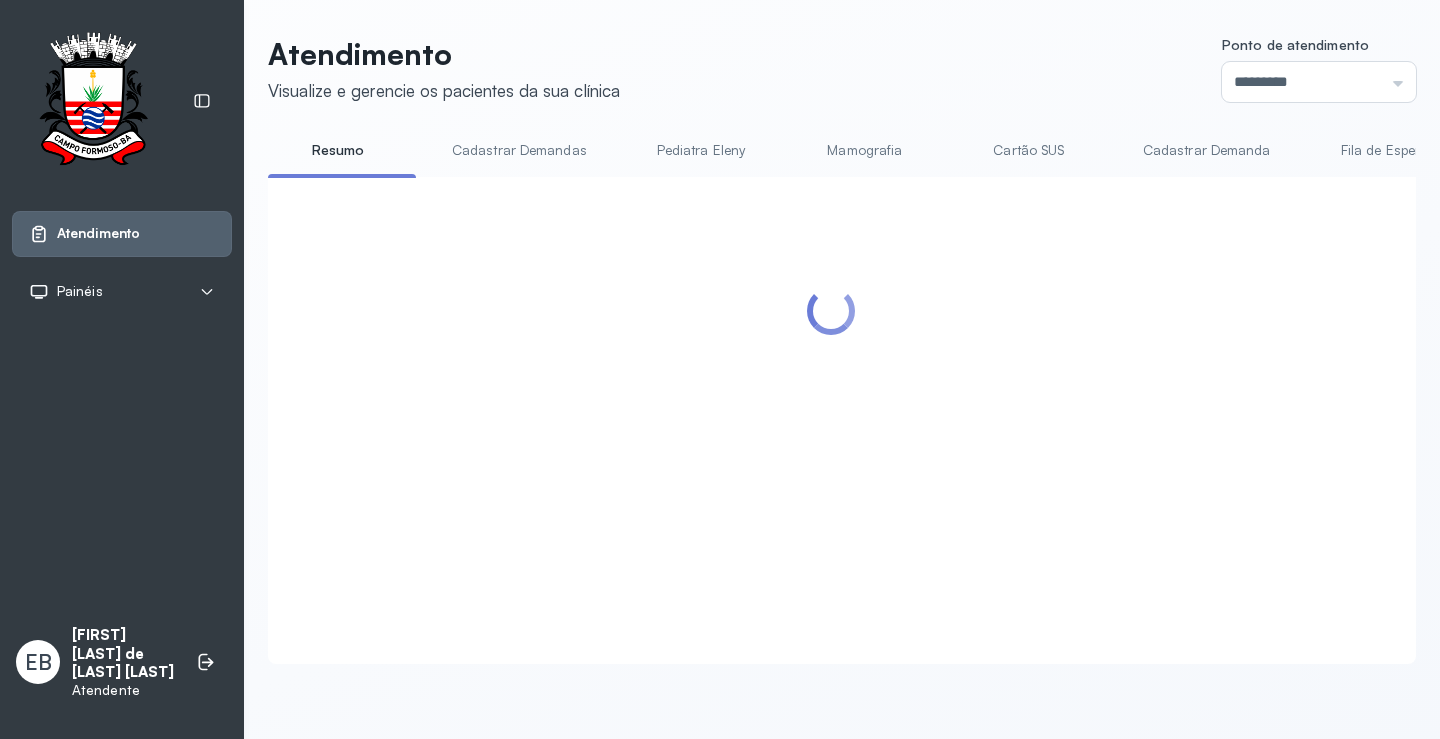 scroll, scrollTop: 101, scrollLeft: 0, axis: vertical 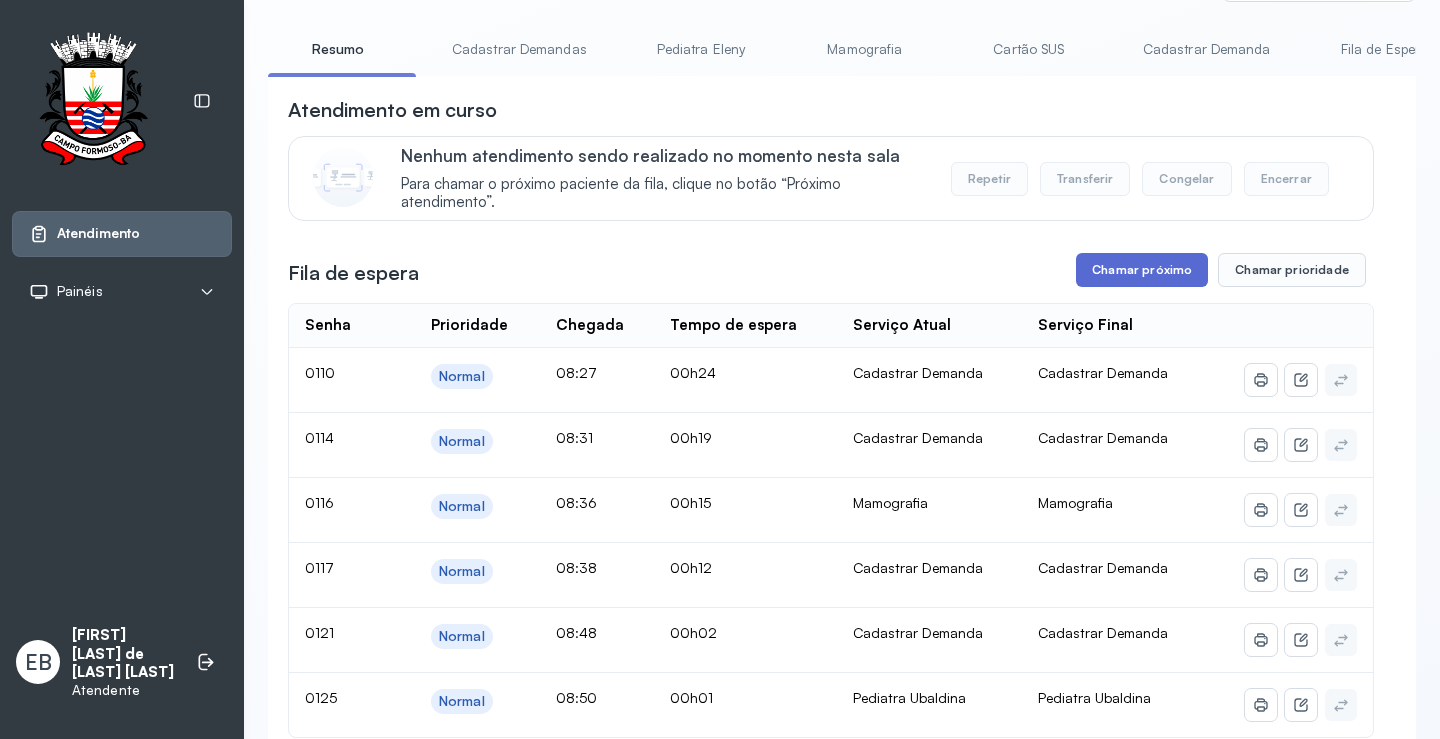 click on "Chamar próximo" at bounding box center (1142, 270) 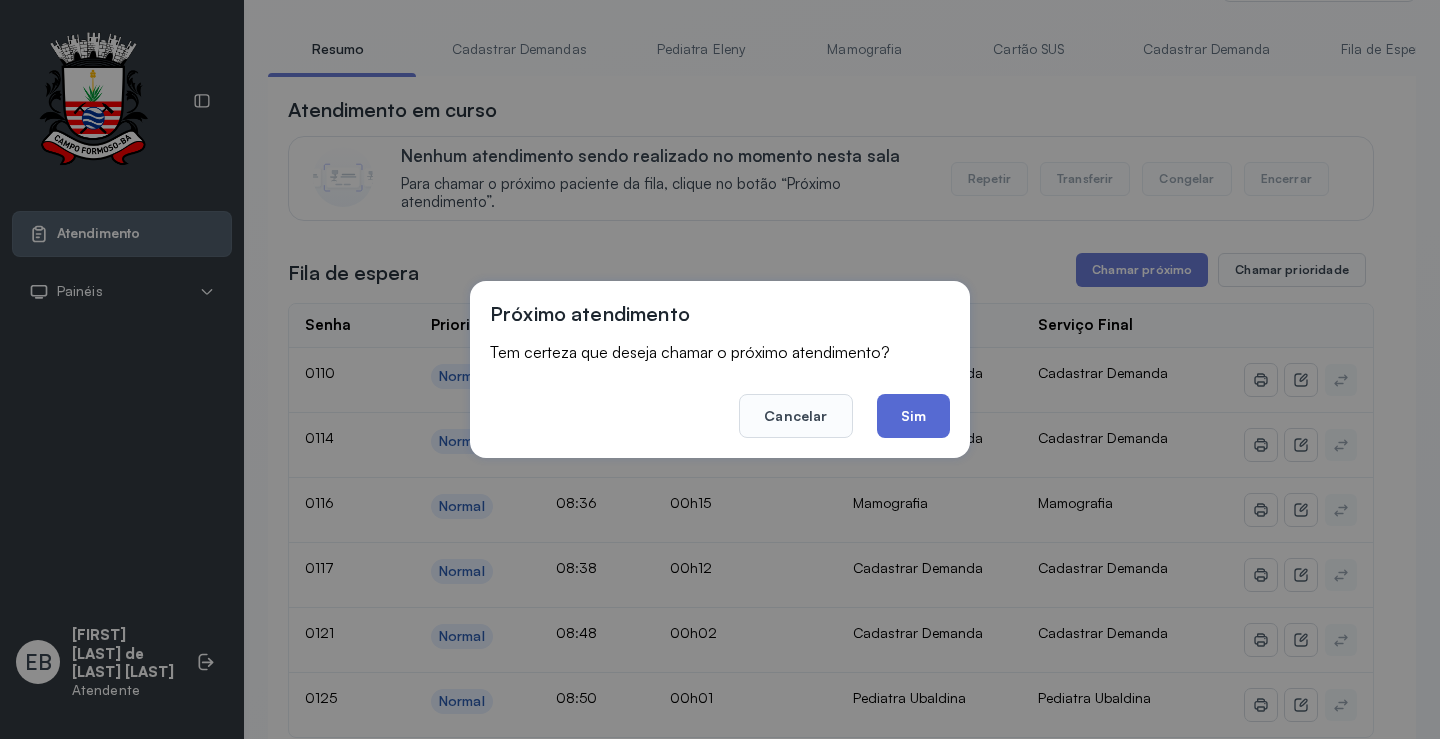 click on "Sim" 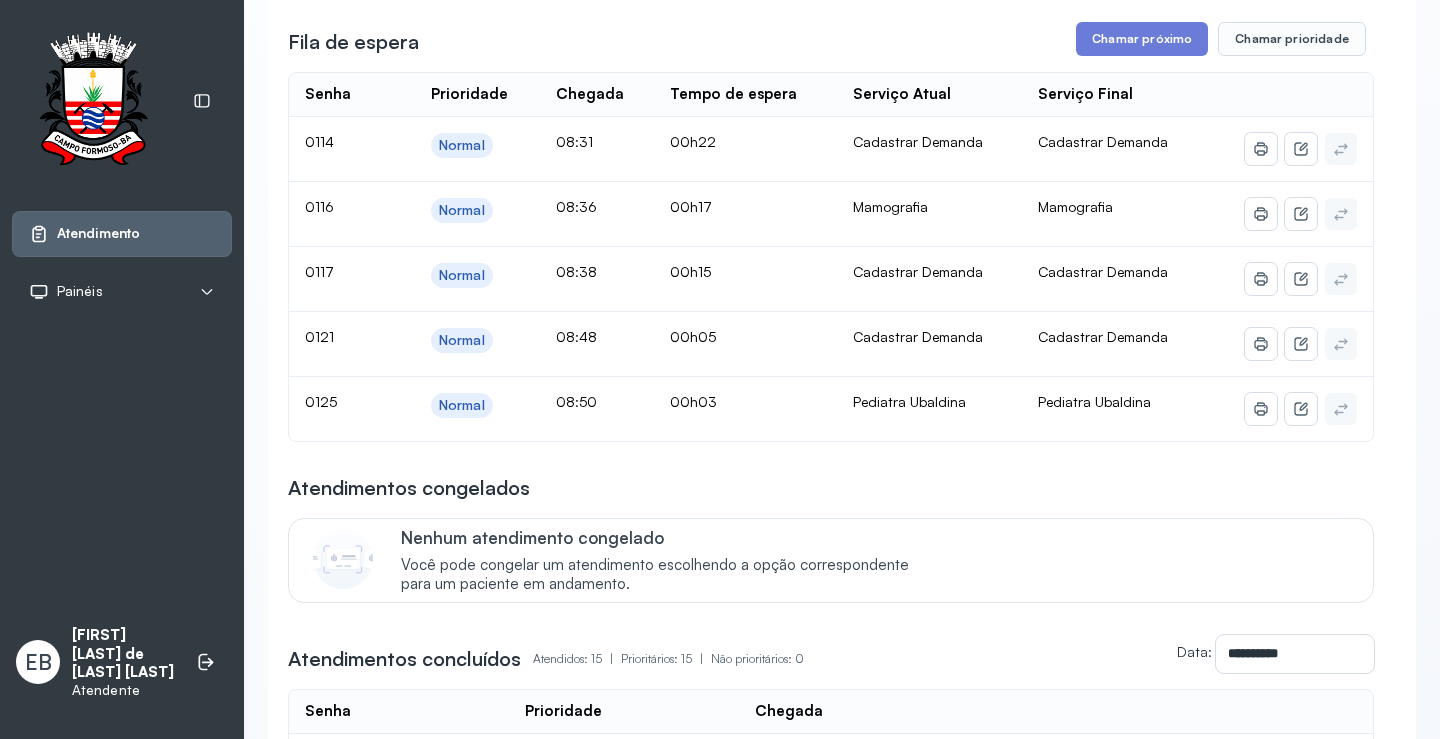 scroll, scrollTop: 101, scrollLeft: 0, axis: vertical 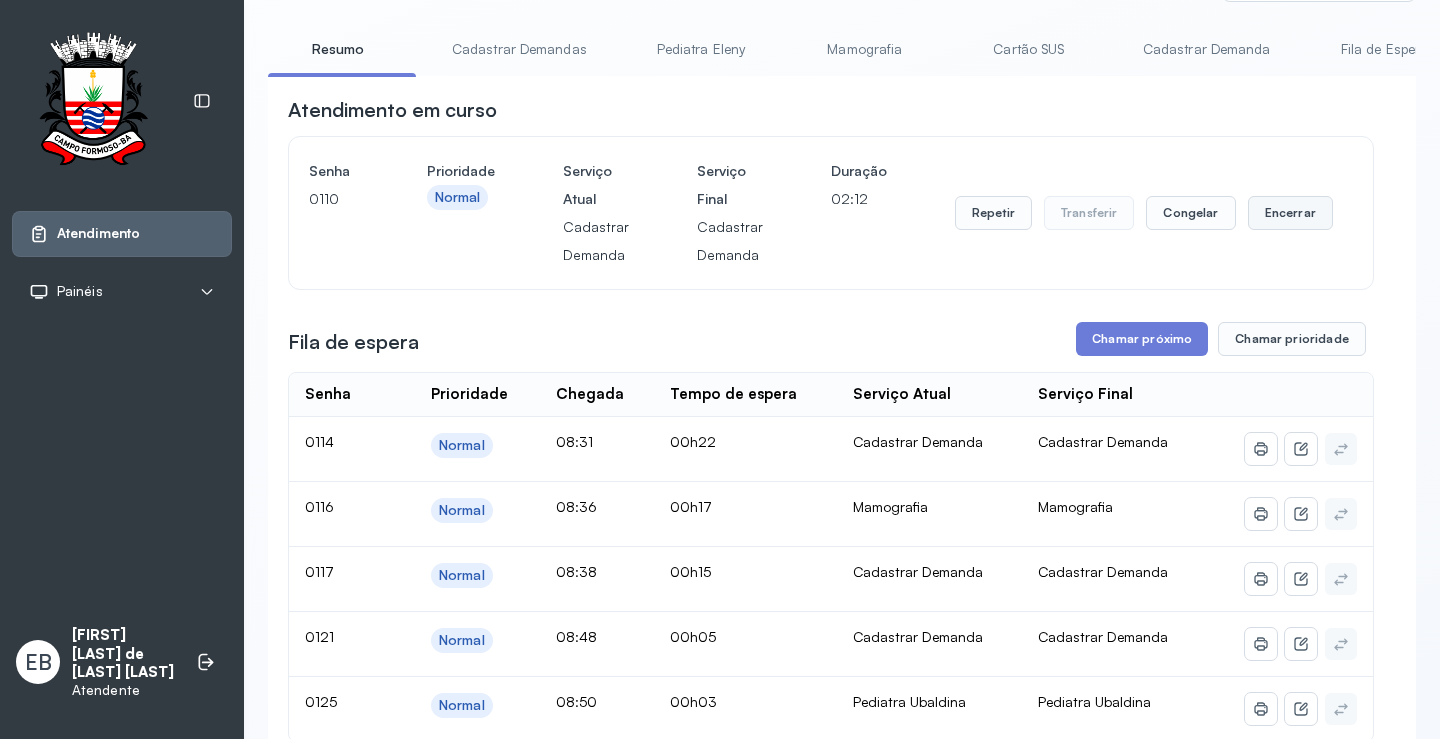 click on "Encerrar" at bounding box center [1290, 213] 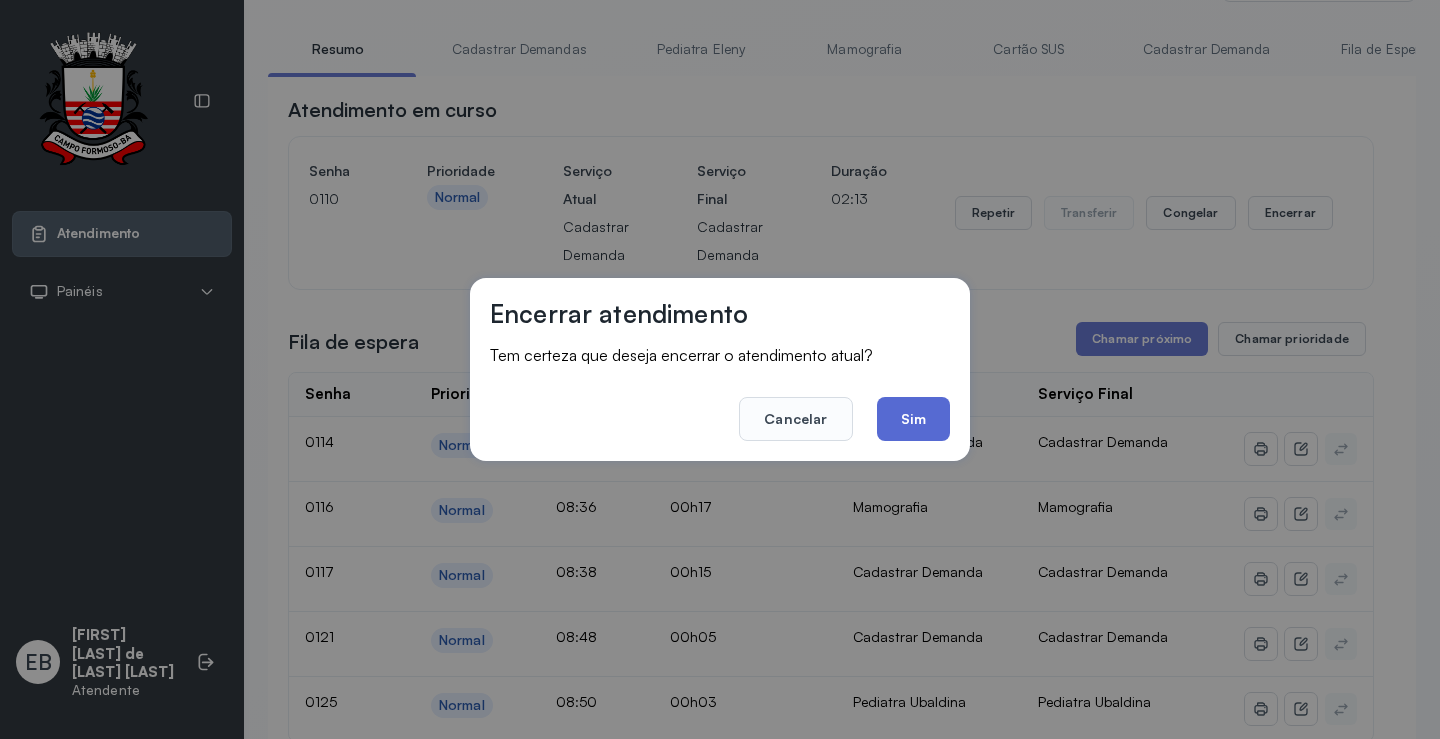 click on "Sim" 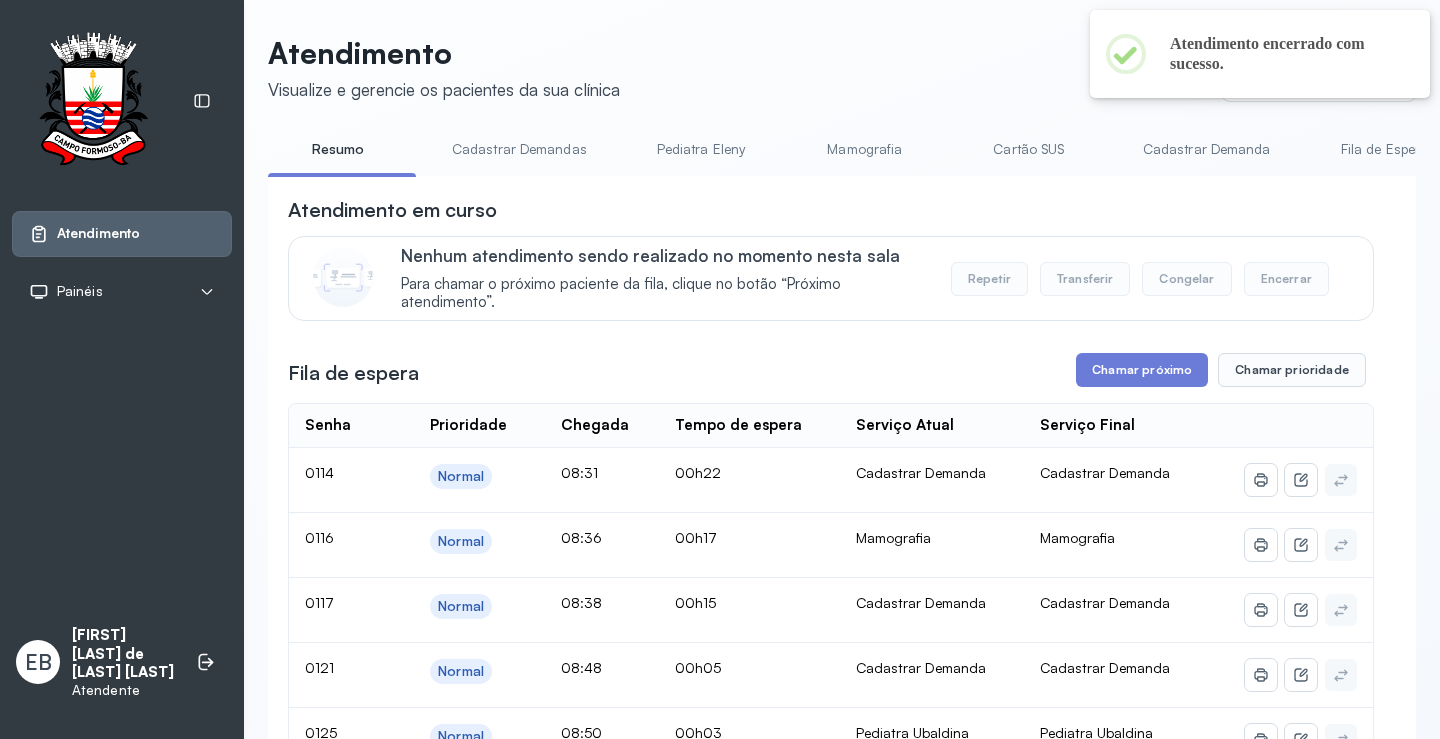 scroll, scrollTop: 101, scrollLeft: 0, axis: vertical 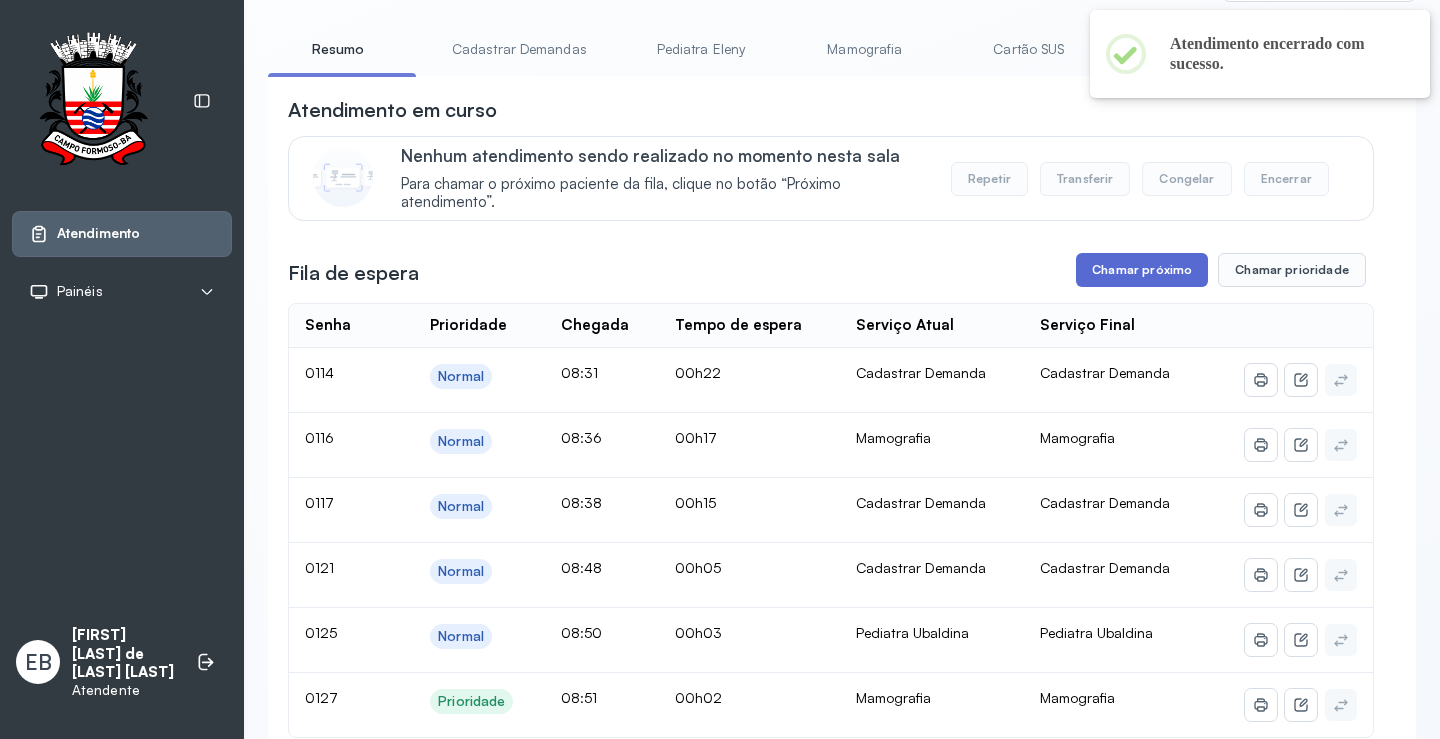 click on "Chamar próximo" at bounding box center (1142, 270) 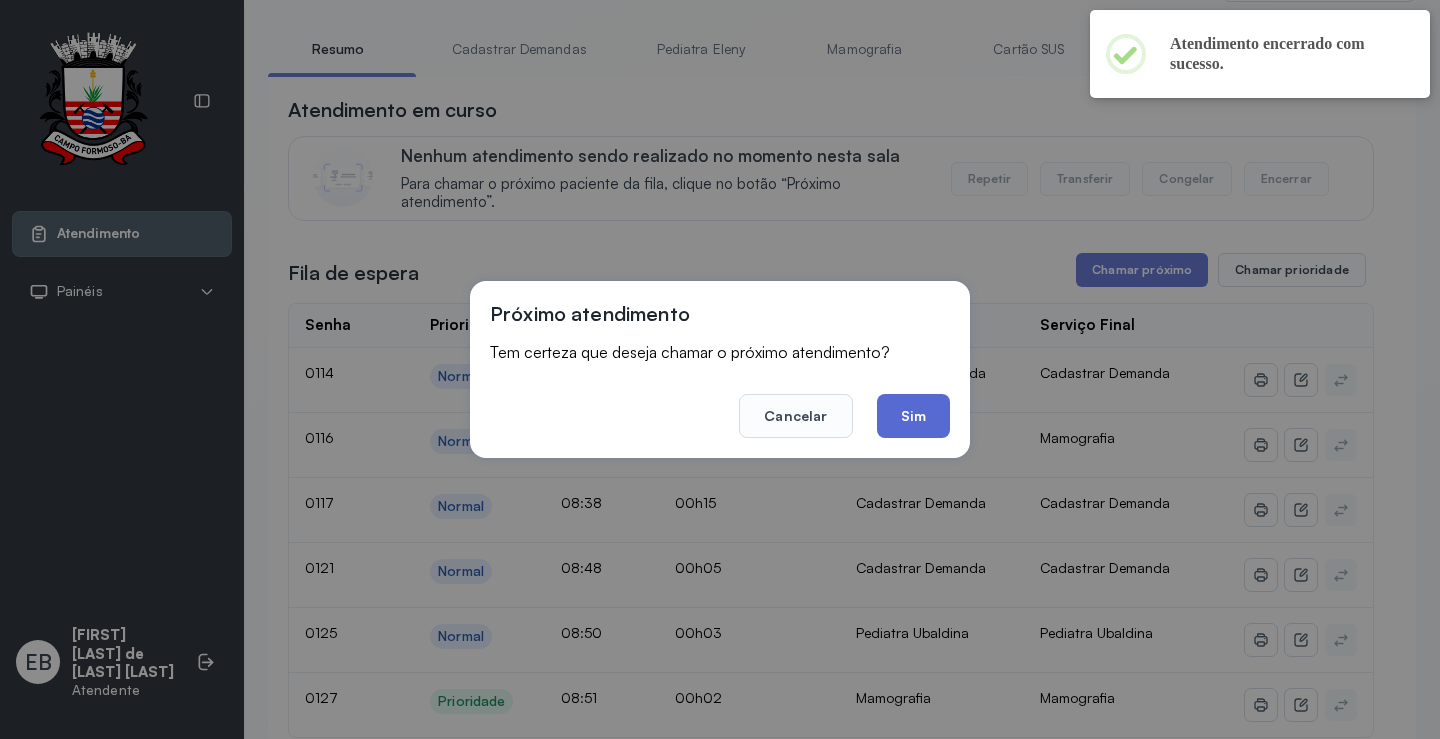 click on "Sim" 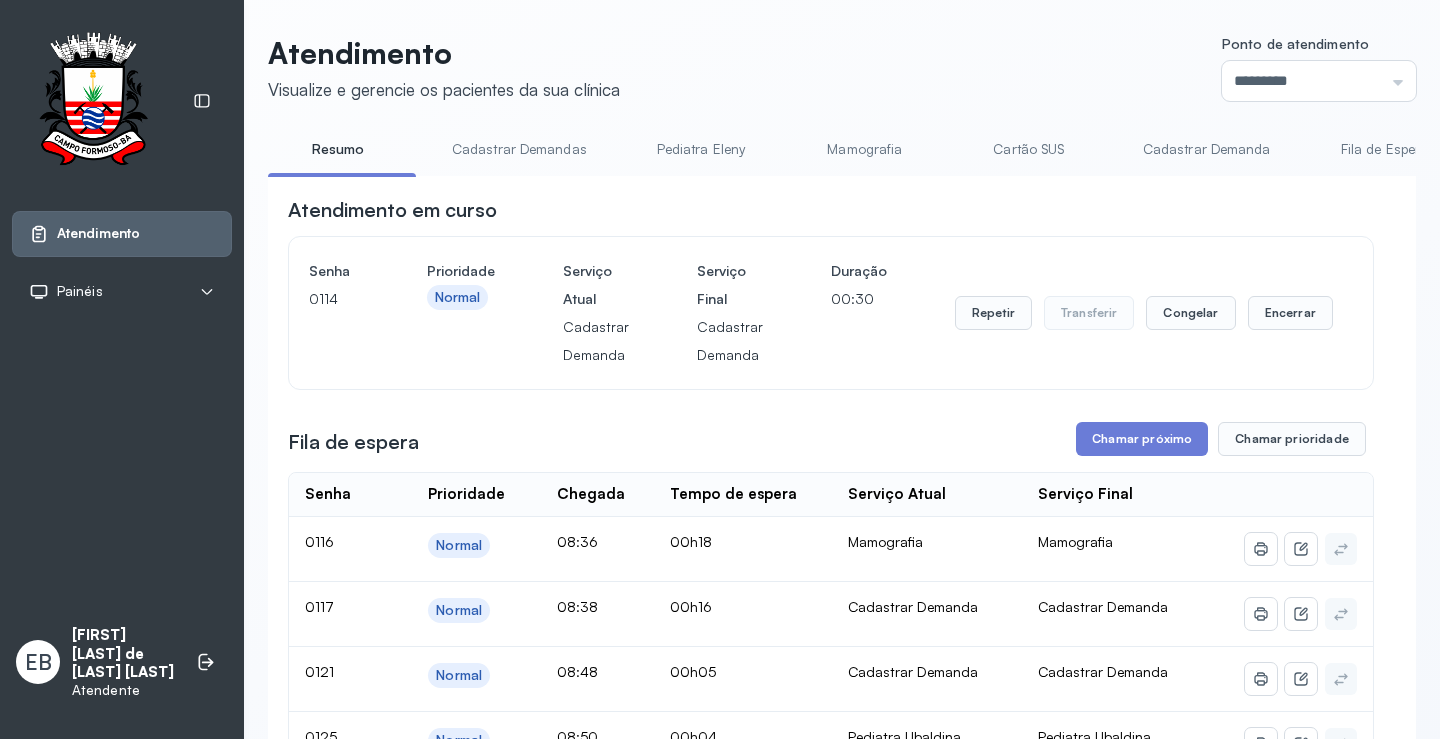scroll, scrollTop: 101, scrollLeft: 0, axis: vertical 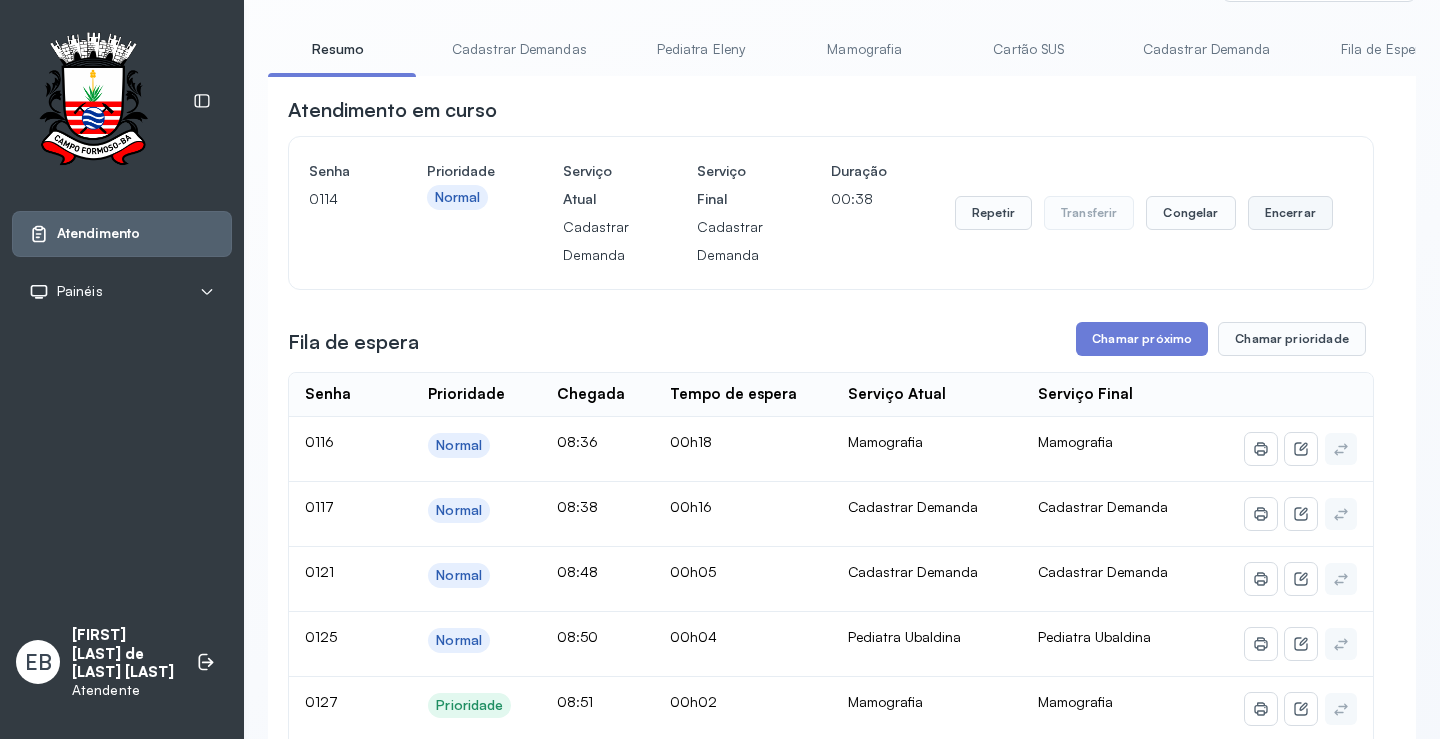 click on "Encerrar" at bounding box center (1290, 213) 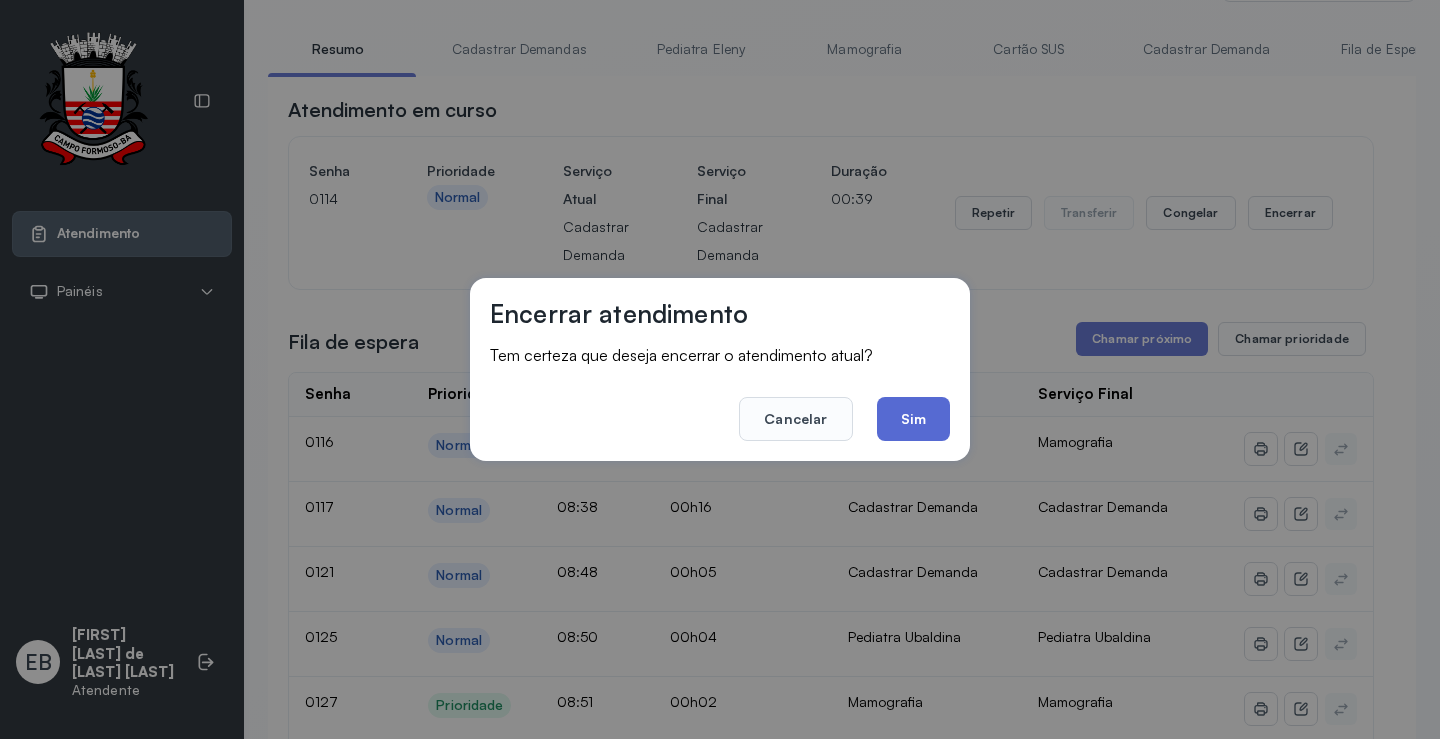 click on "Sim" 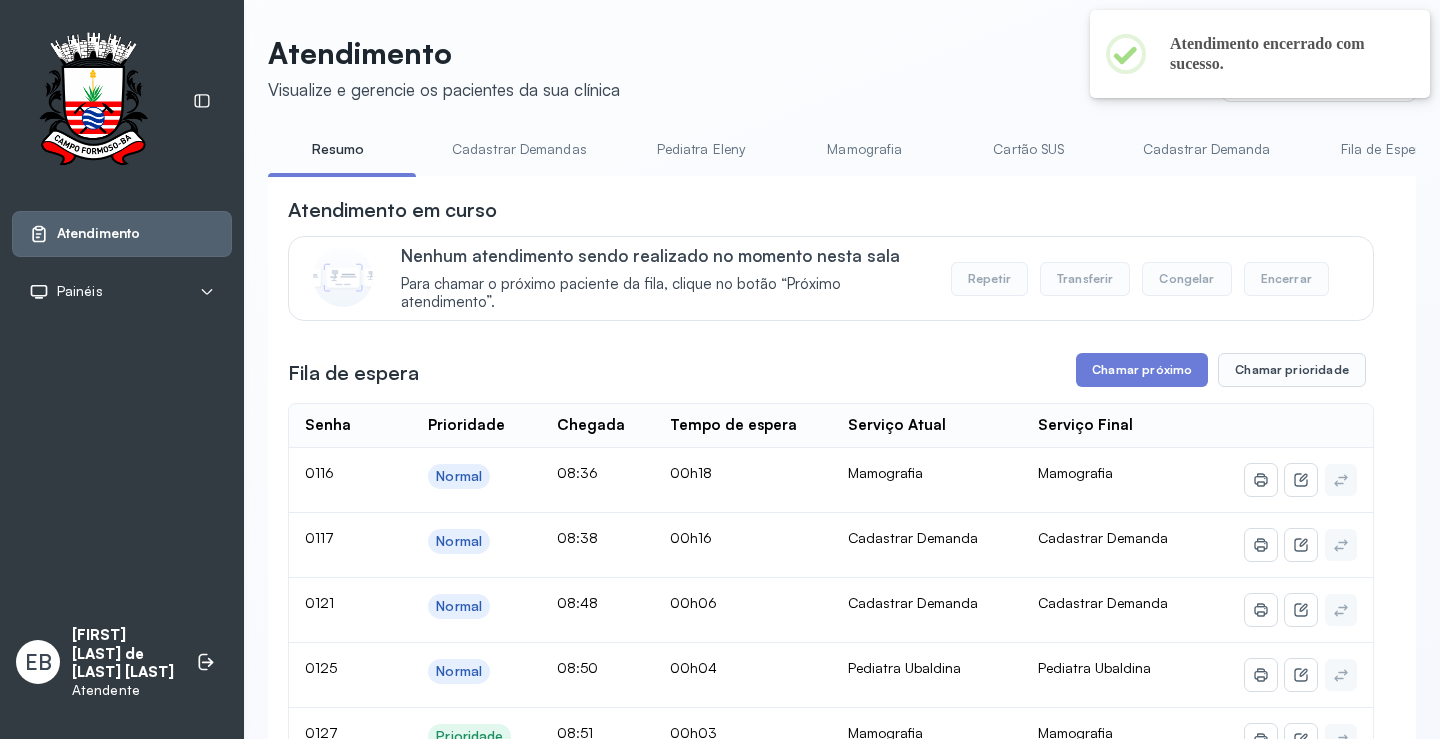 scroll, scrollTop: 101, scrollLeft: 0, axis: vertical 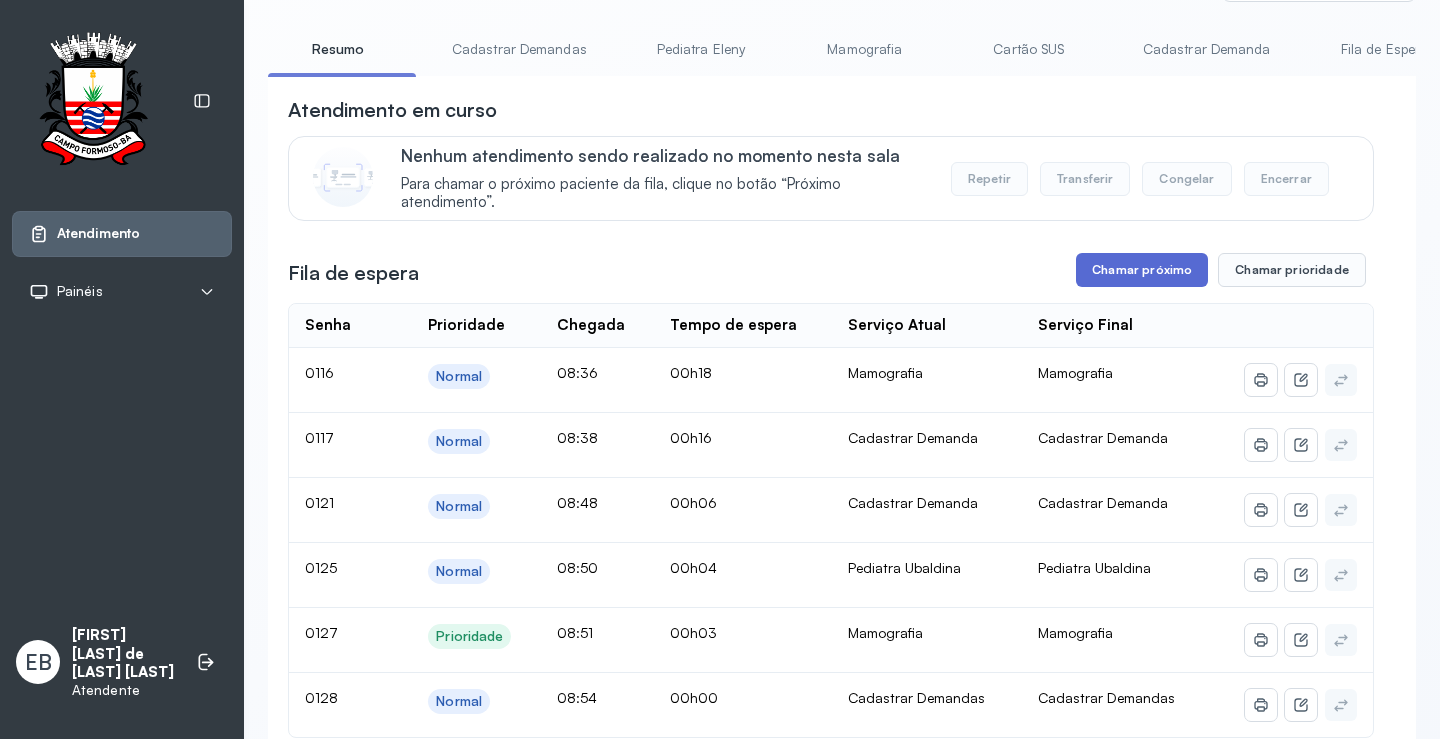 click on "Chamar próximo" at bounding box center (1142, 270) 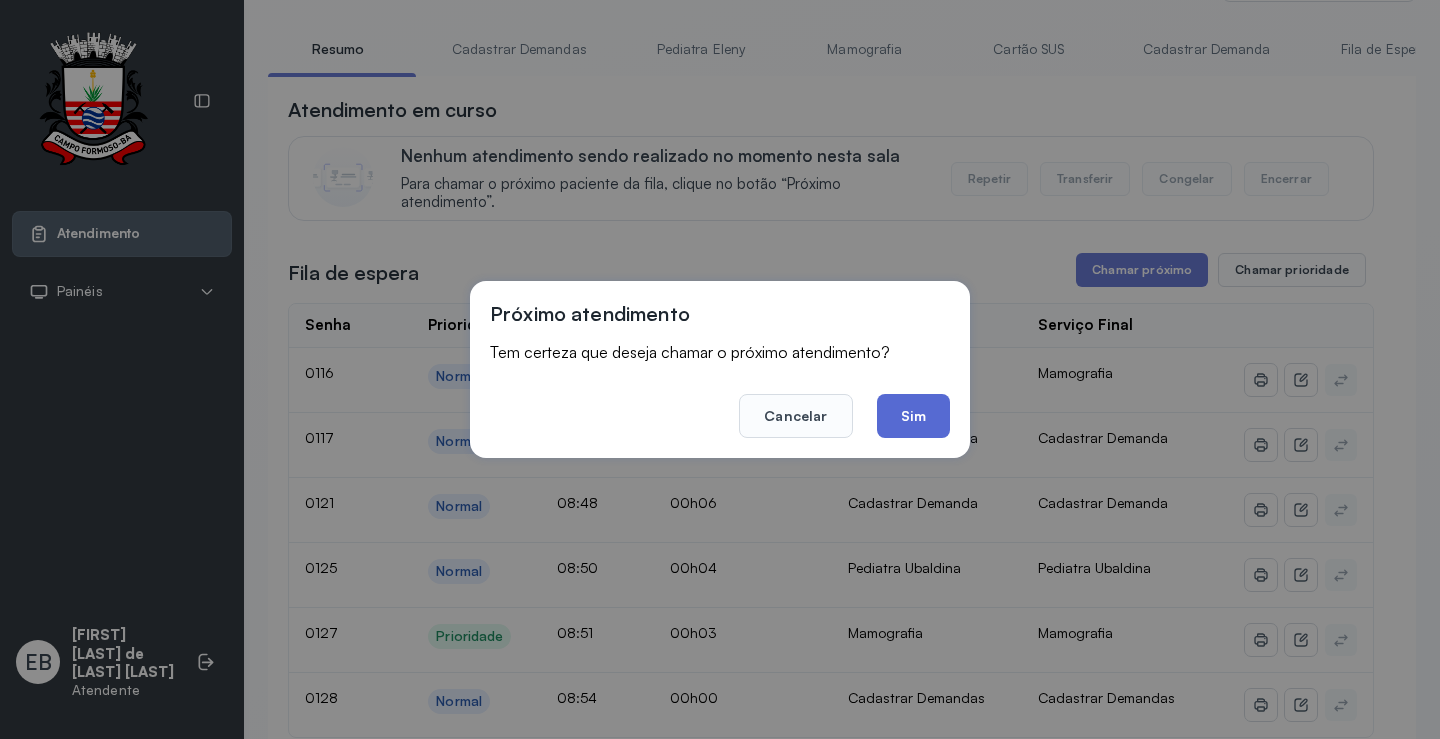 click on "Sim" 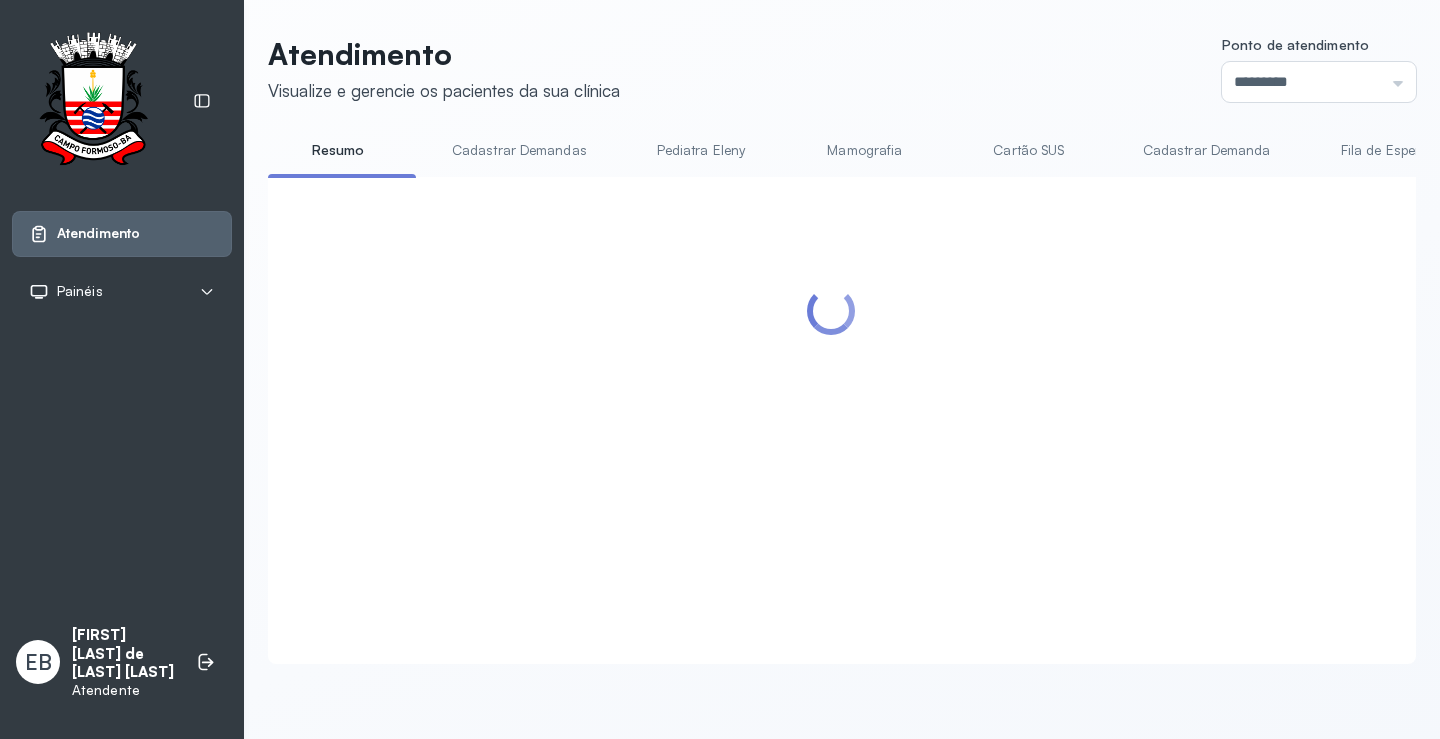scroll, scrollTop: 101, scrollLeft: 0, axis: vertical 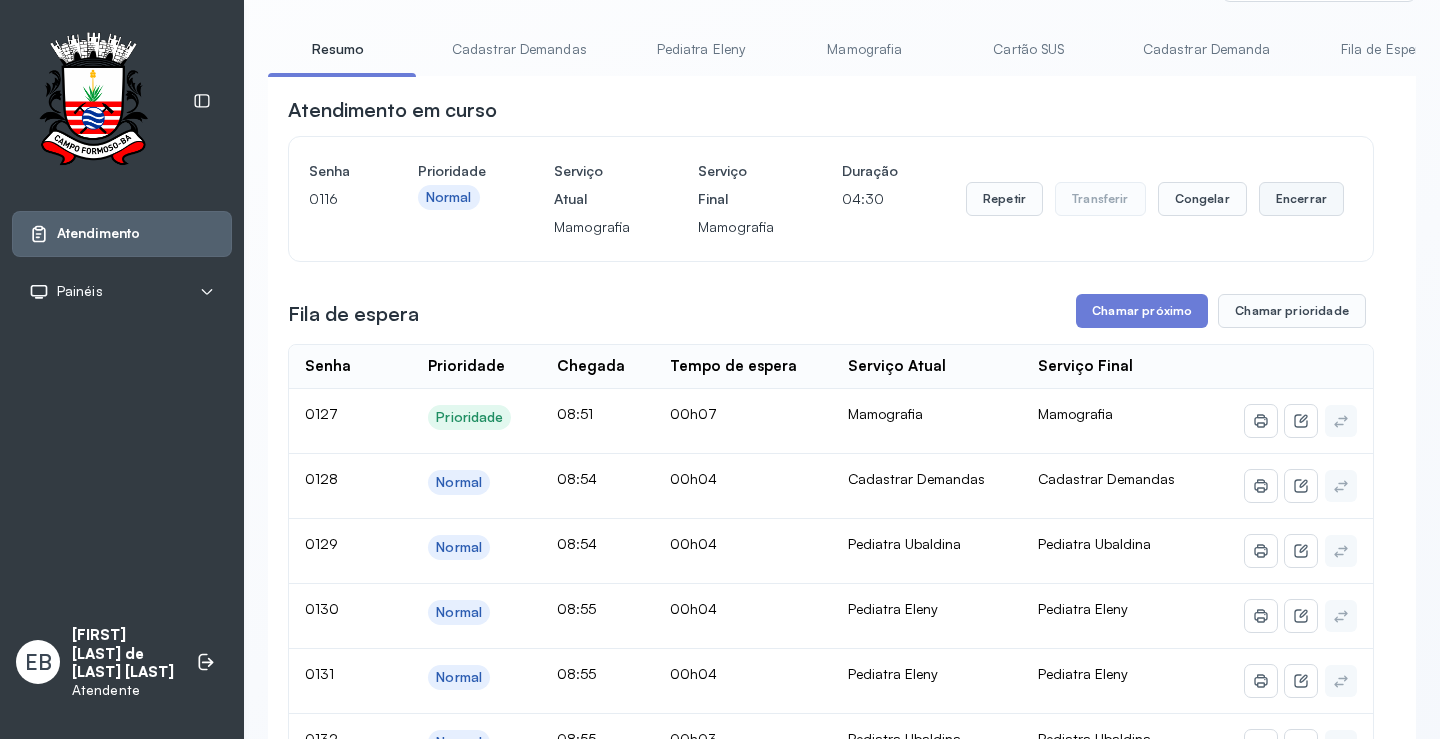 click on "Encerrar" at bounding box center [1301, 199] 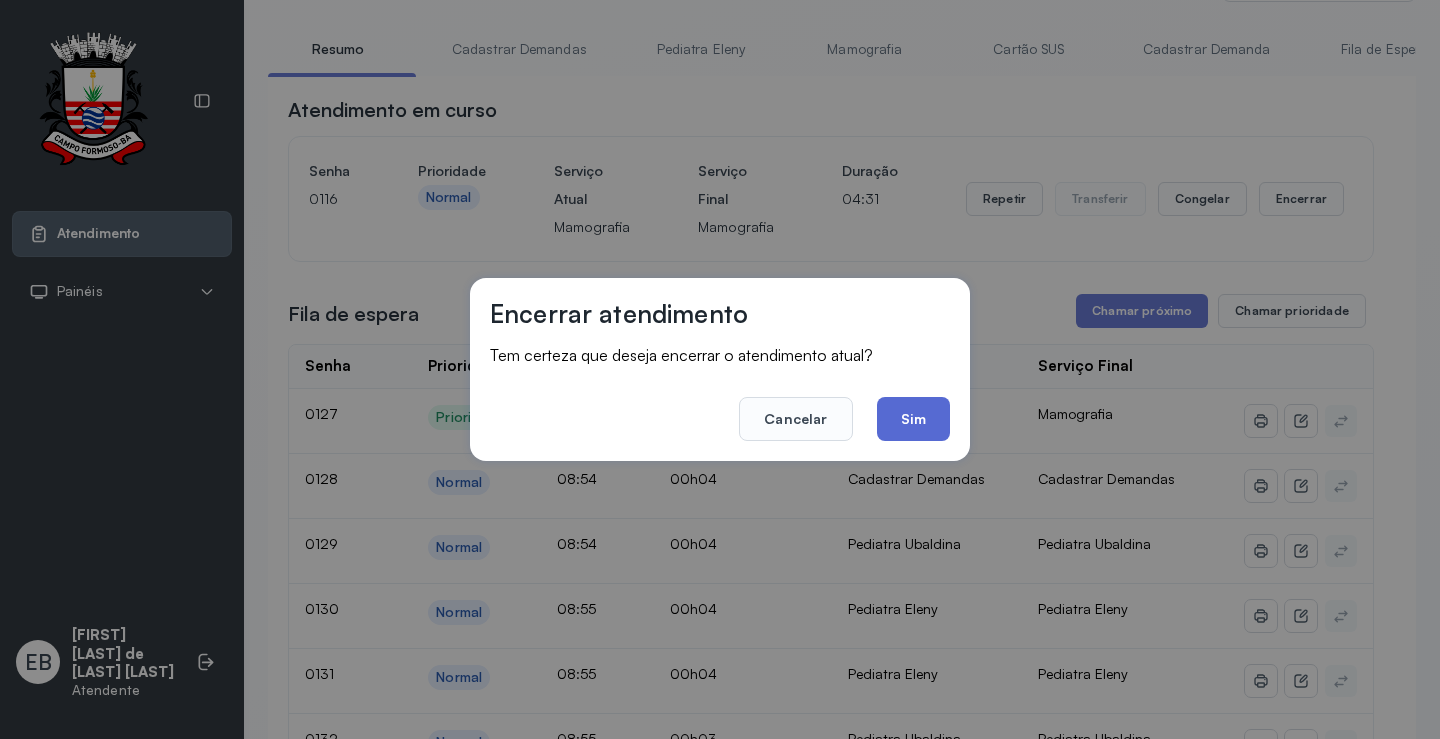 click on "Sim" 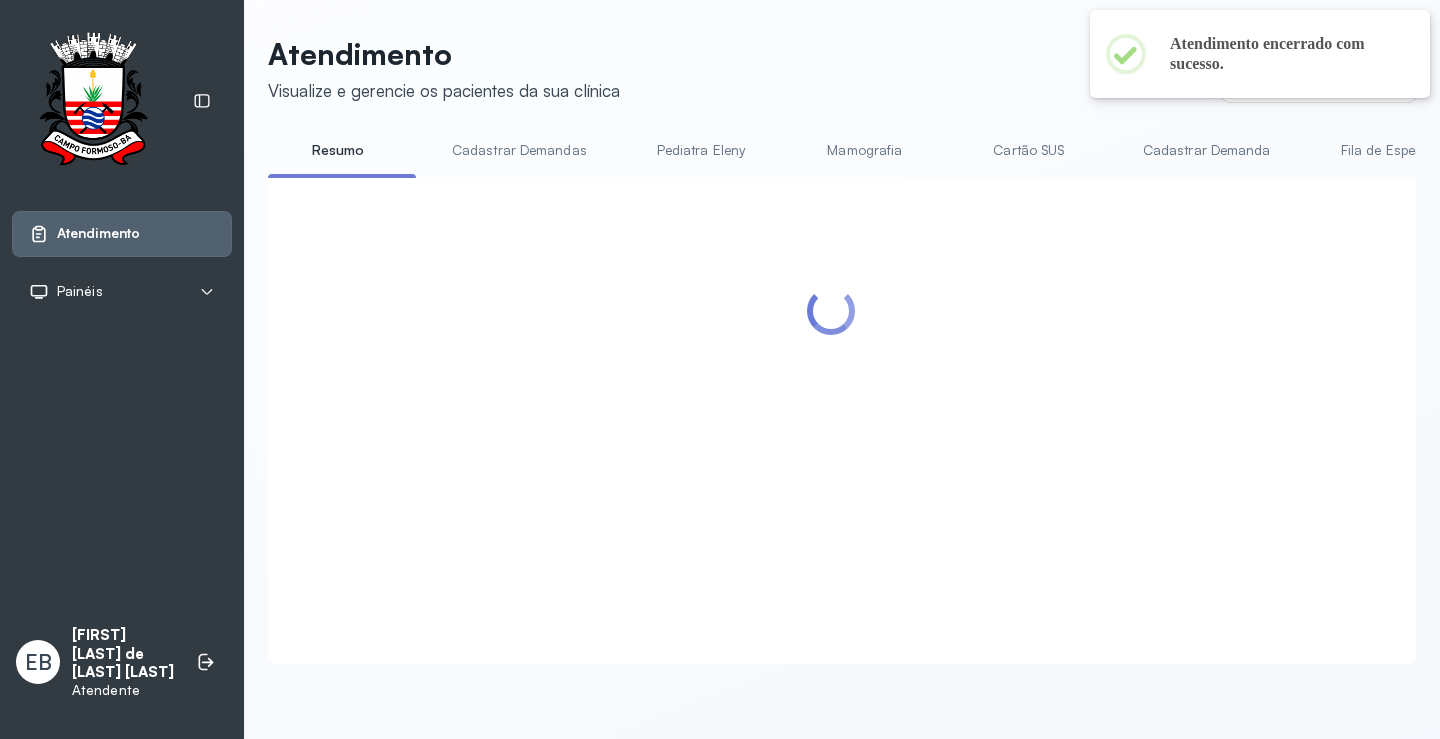 scroll, scrollTop: 101, scrollLeft: 0, axis: vertical 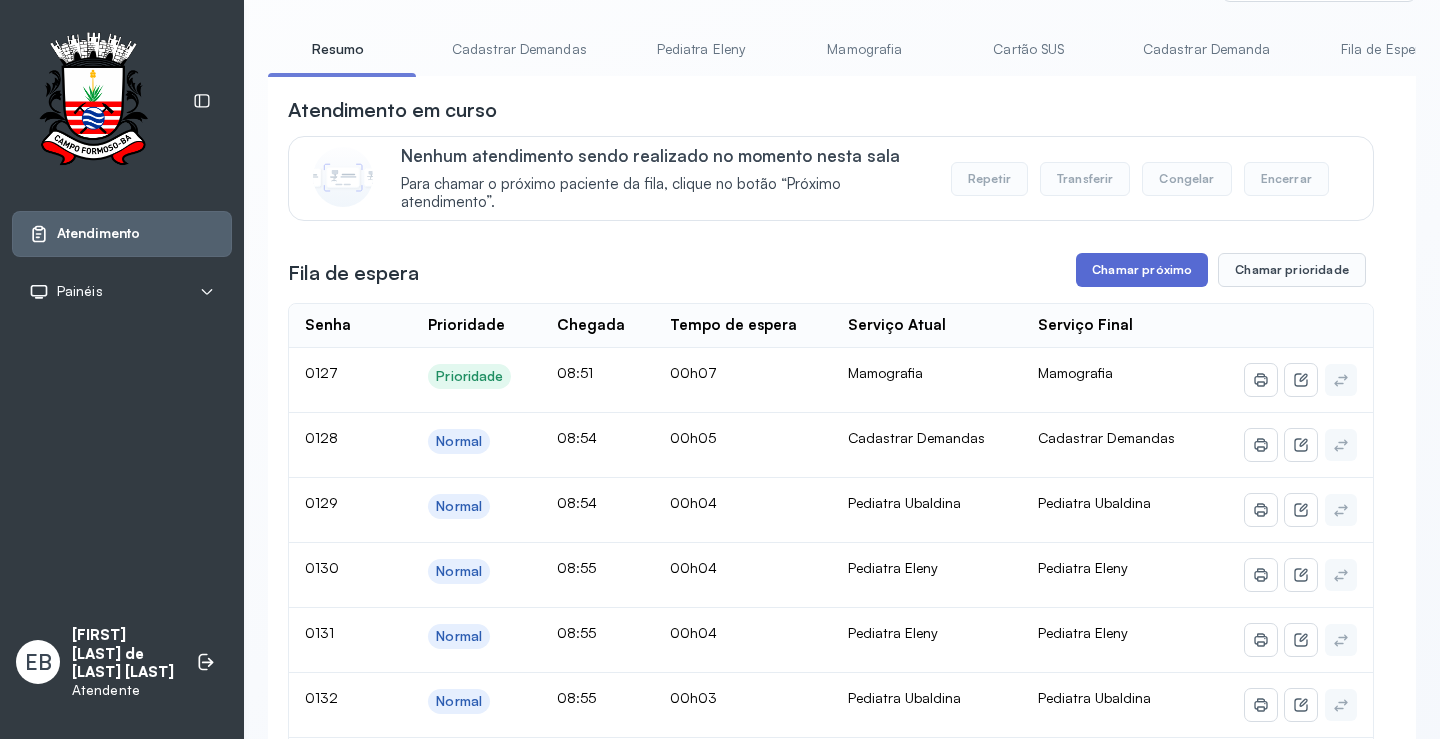 click on "Chamar próximo" at bounding box center (1142, 270) 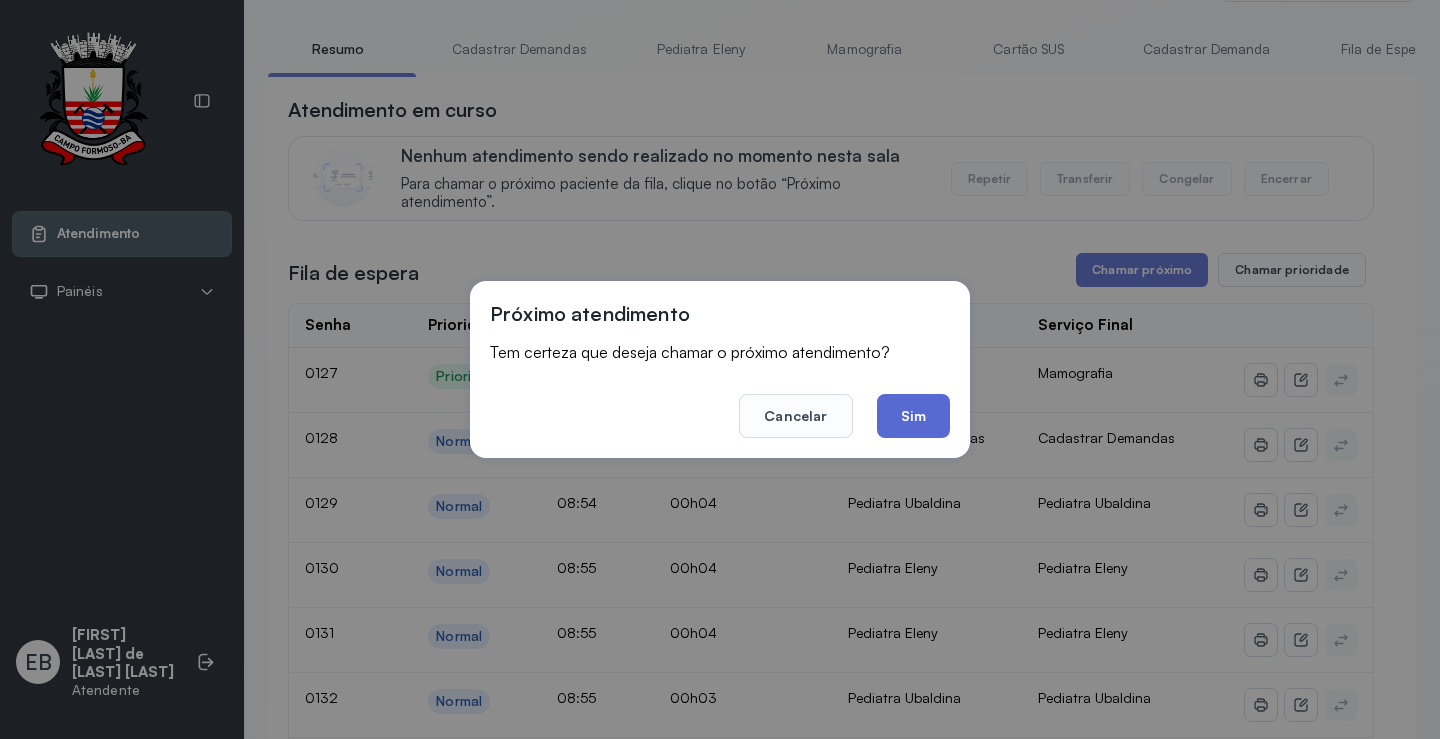 click on "Sim" 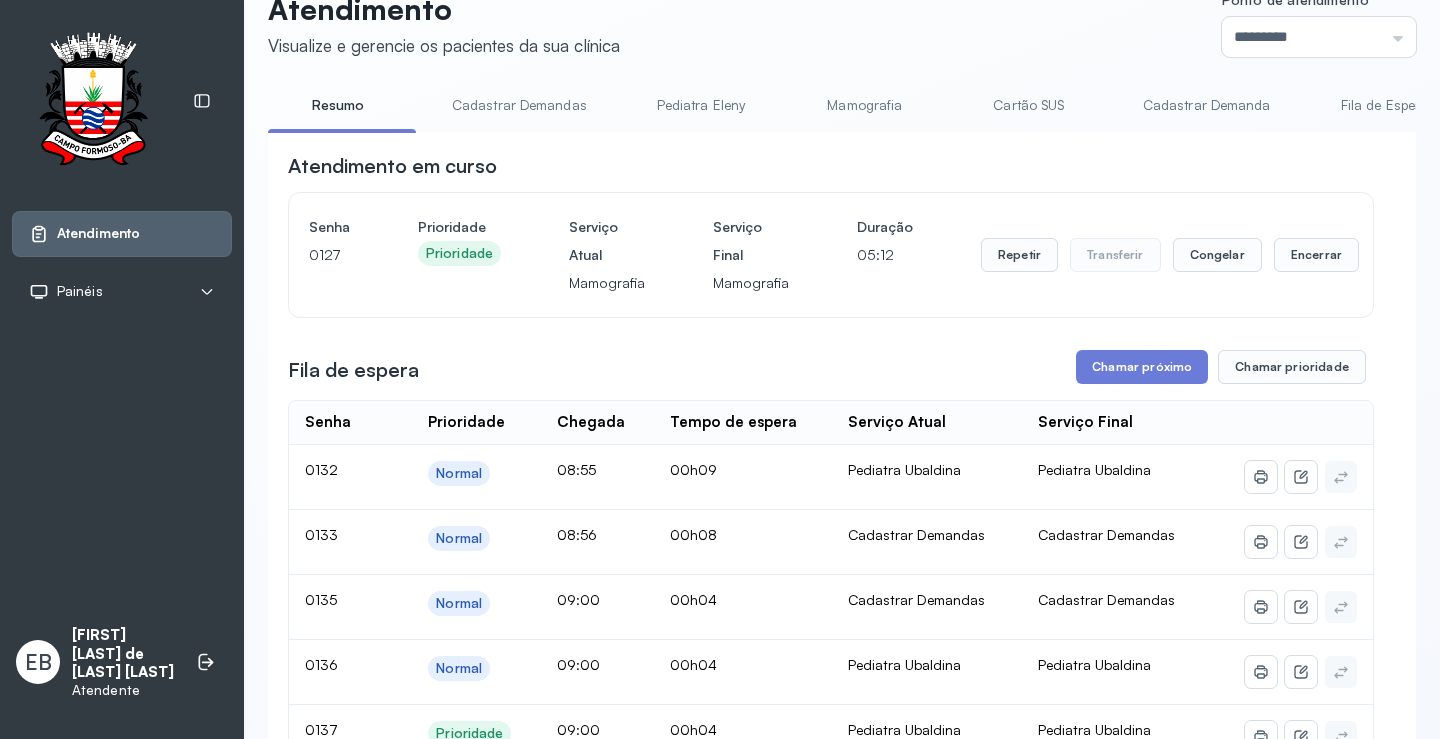 scroll, scrollTop: 1, scrollLeft: 0, axis: vertical 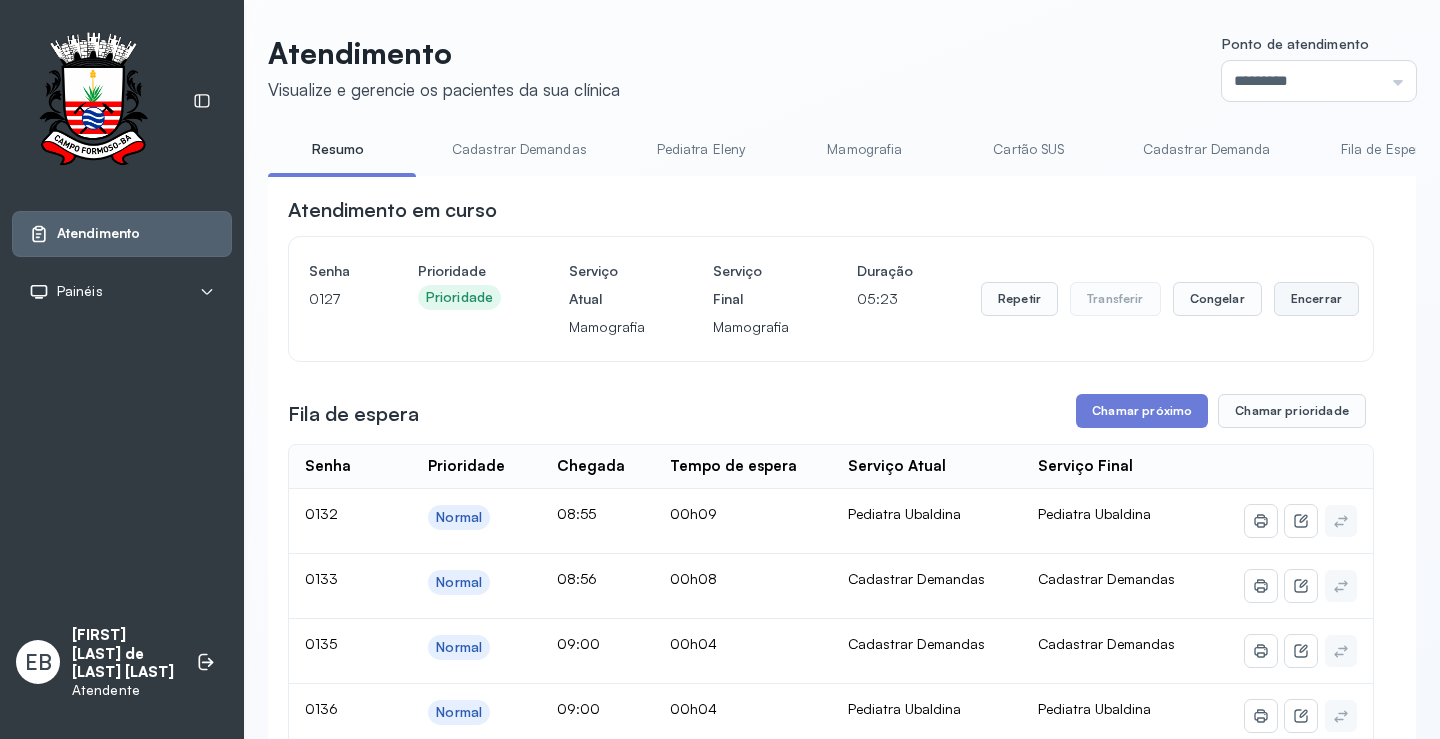 click on "Encerrar" at bounding box center (1316, 299) 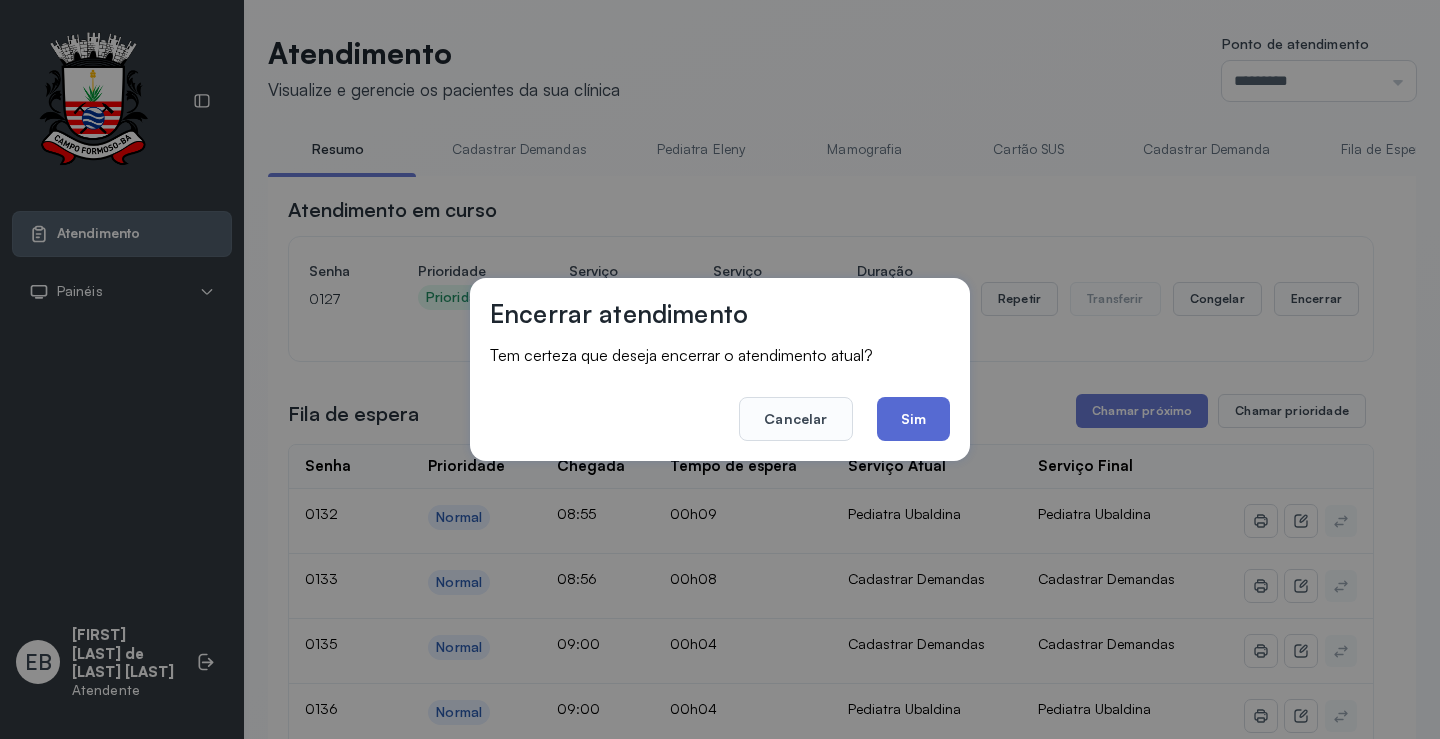 click on "Sim" 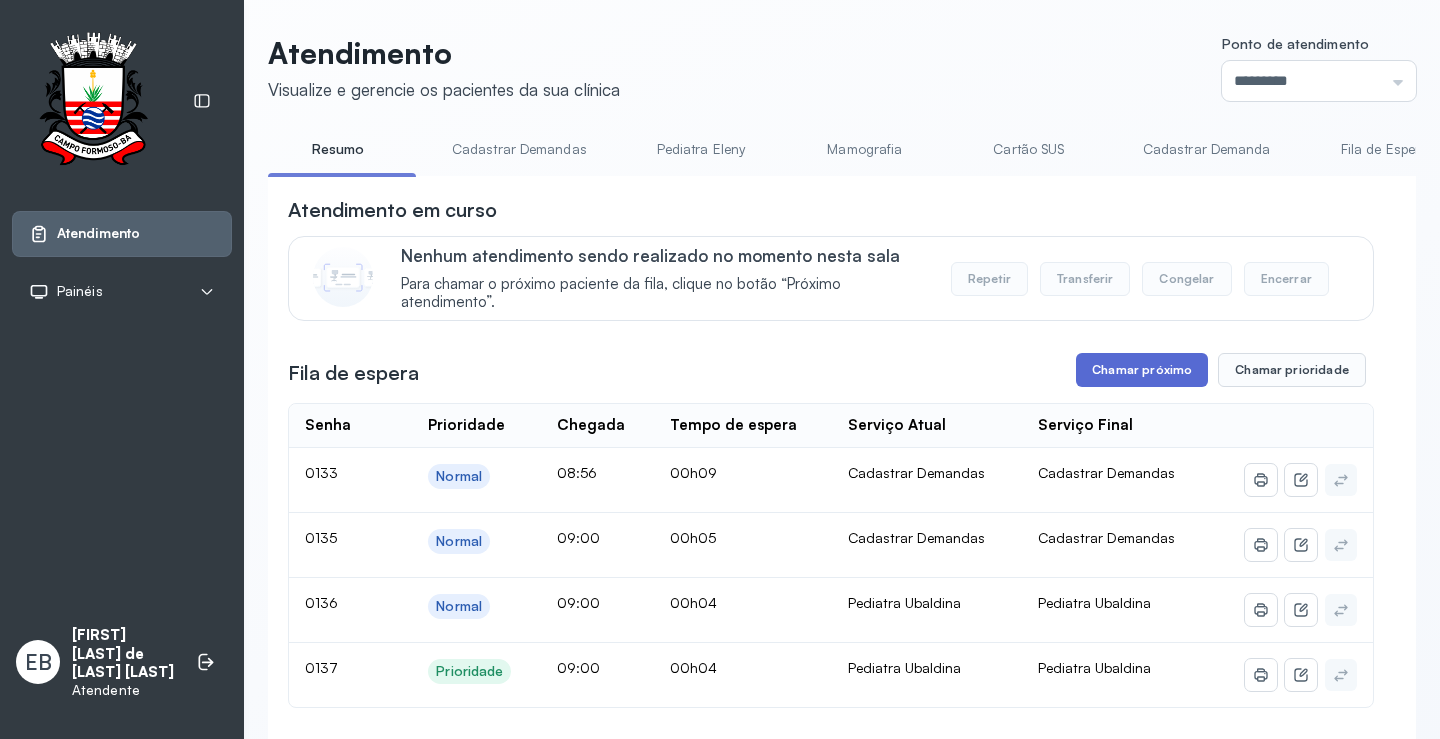 click on "Chamar próximo" at bounding box center [1142, 370] 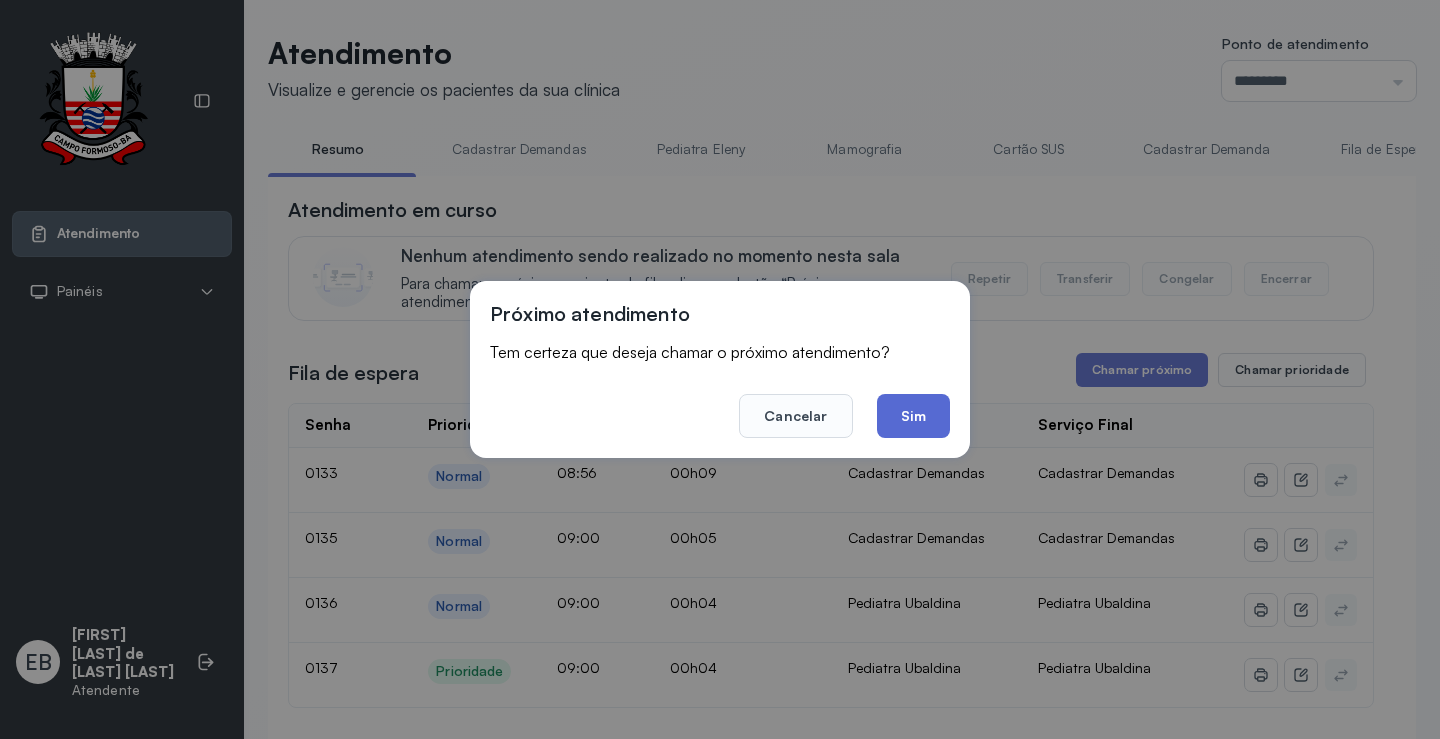 click on "Sim" 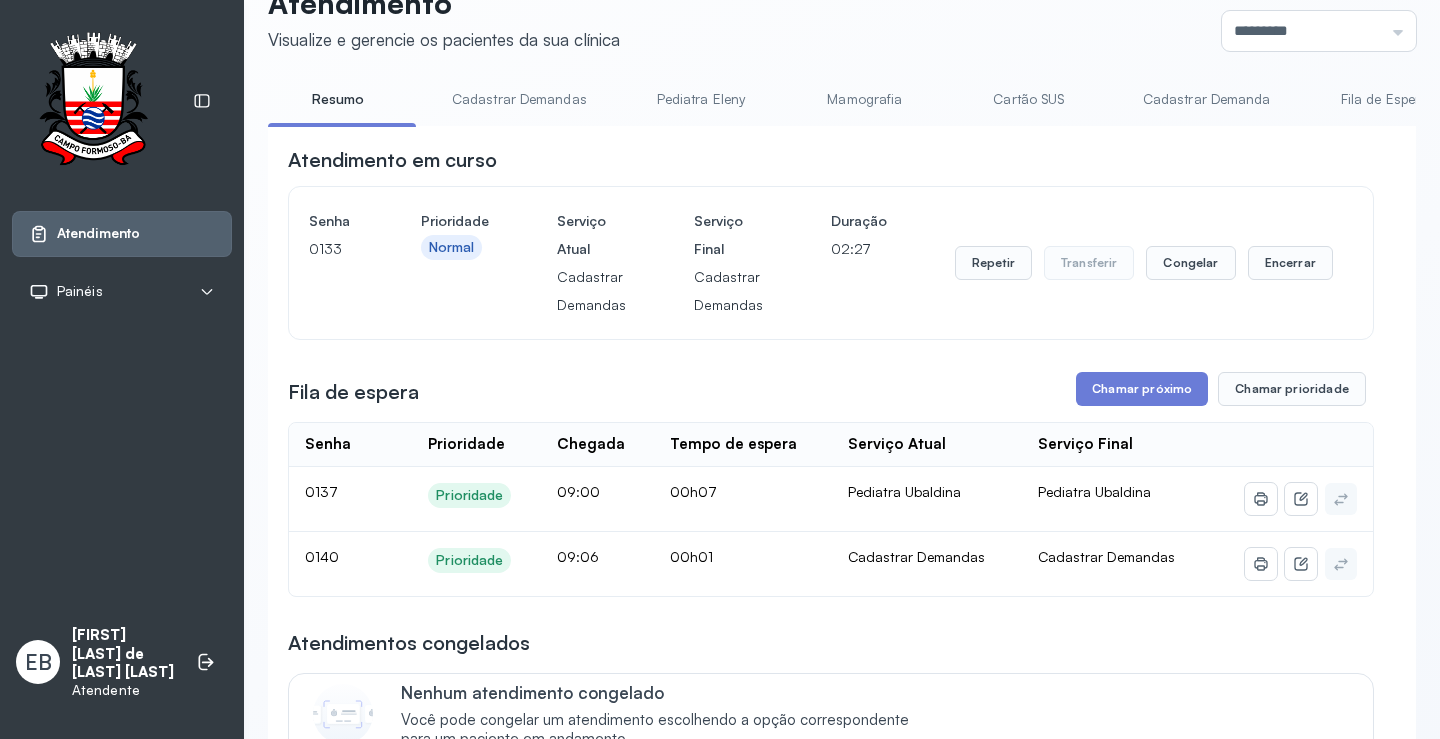 scroll, scrollTop: 100, scrollLeft: 0, axis: vertical 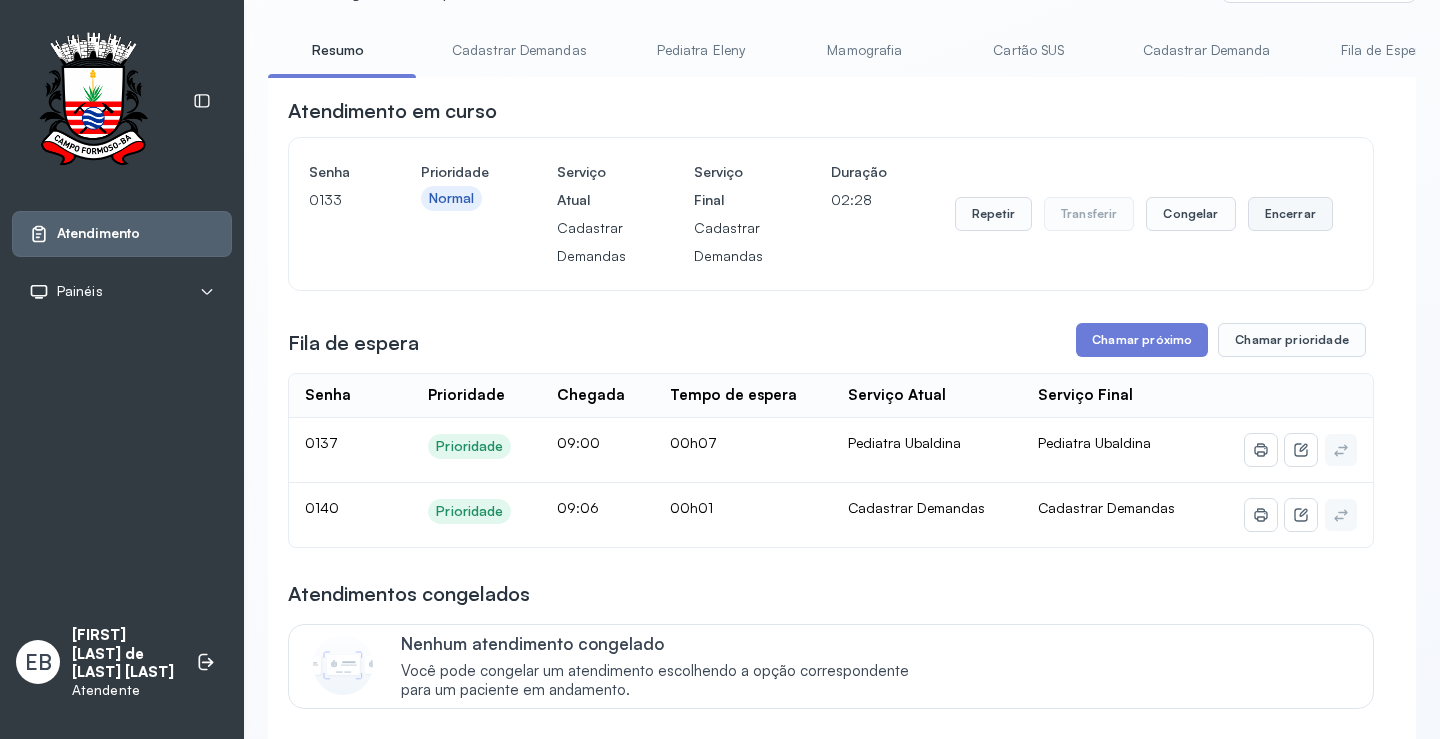 click on "Encerrar" at bounding box center [1290, 214] 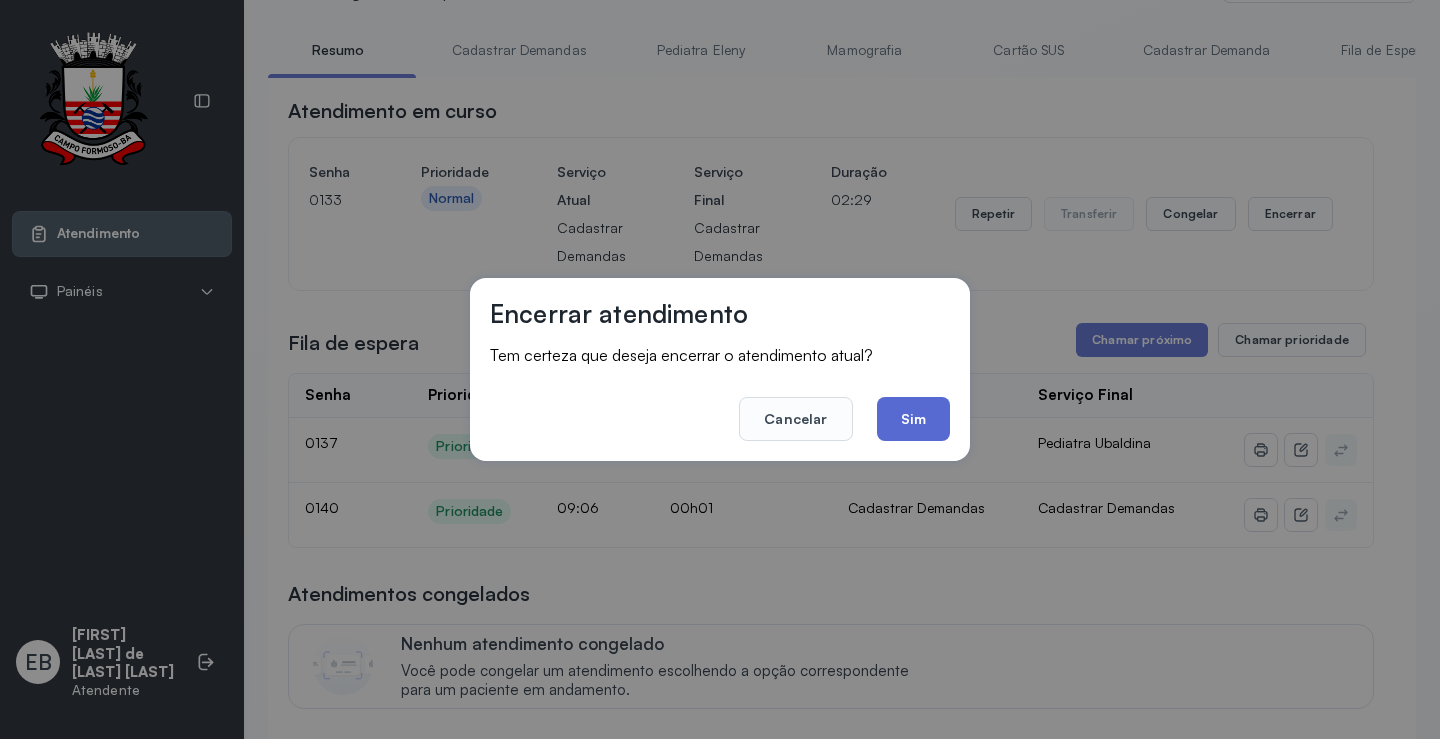 click on "Sim" 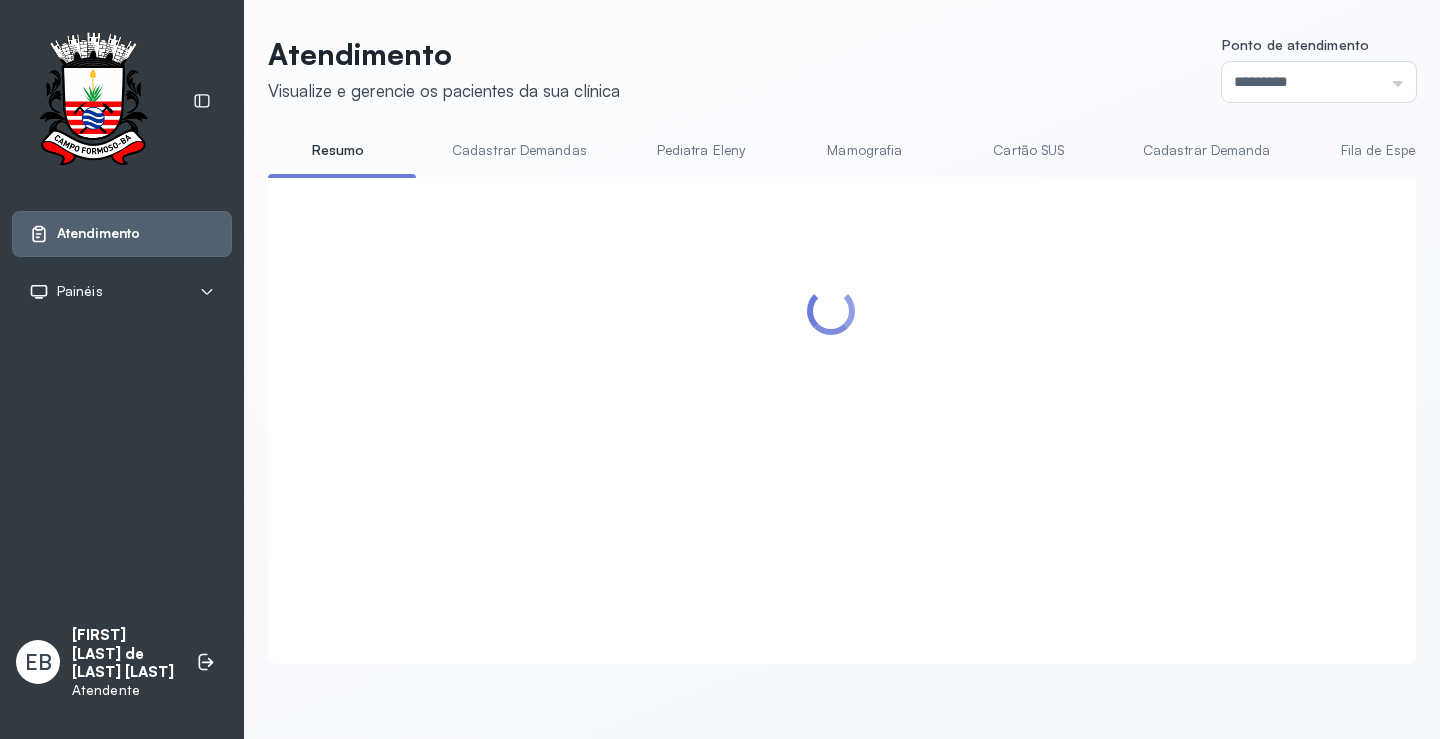 scroll, scrollTop: 200, scrollLeft: 0, axis: vertical 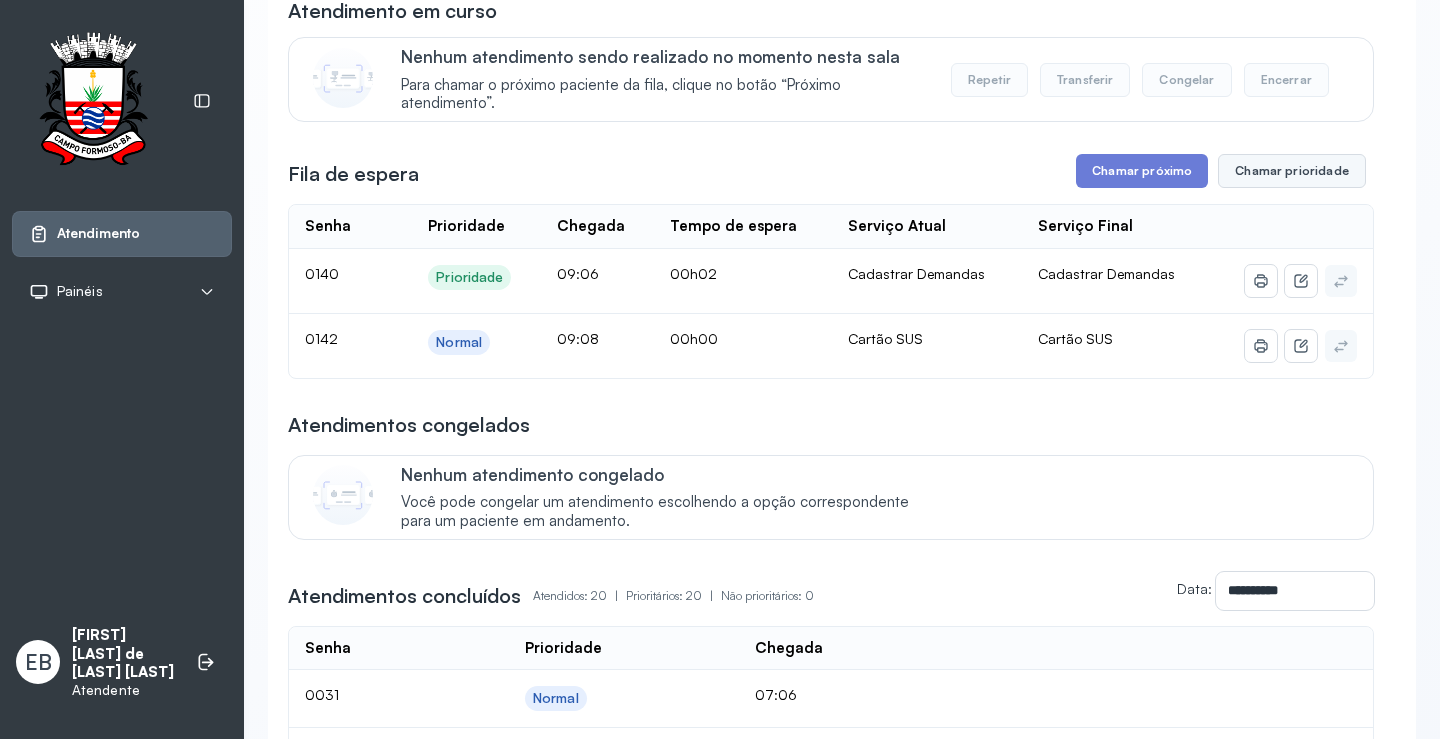 click on "Chamar prioridade" at bounding box center (1292, 171) 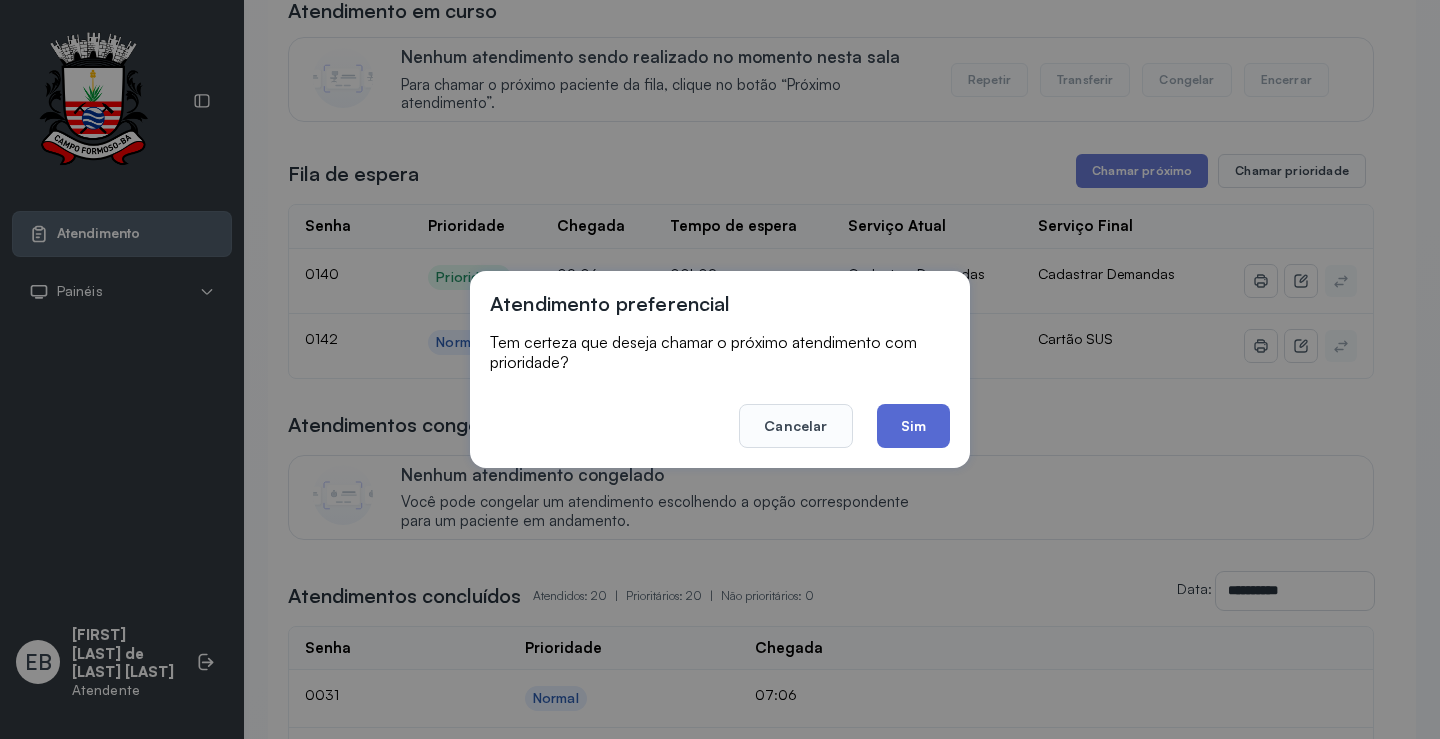 click on "Sim" 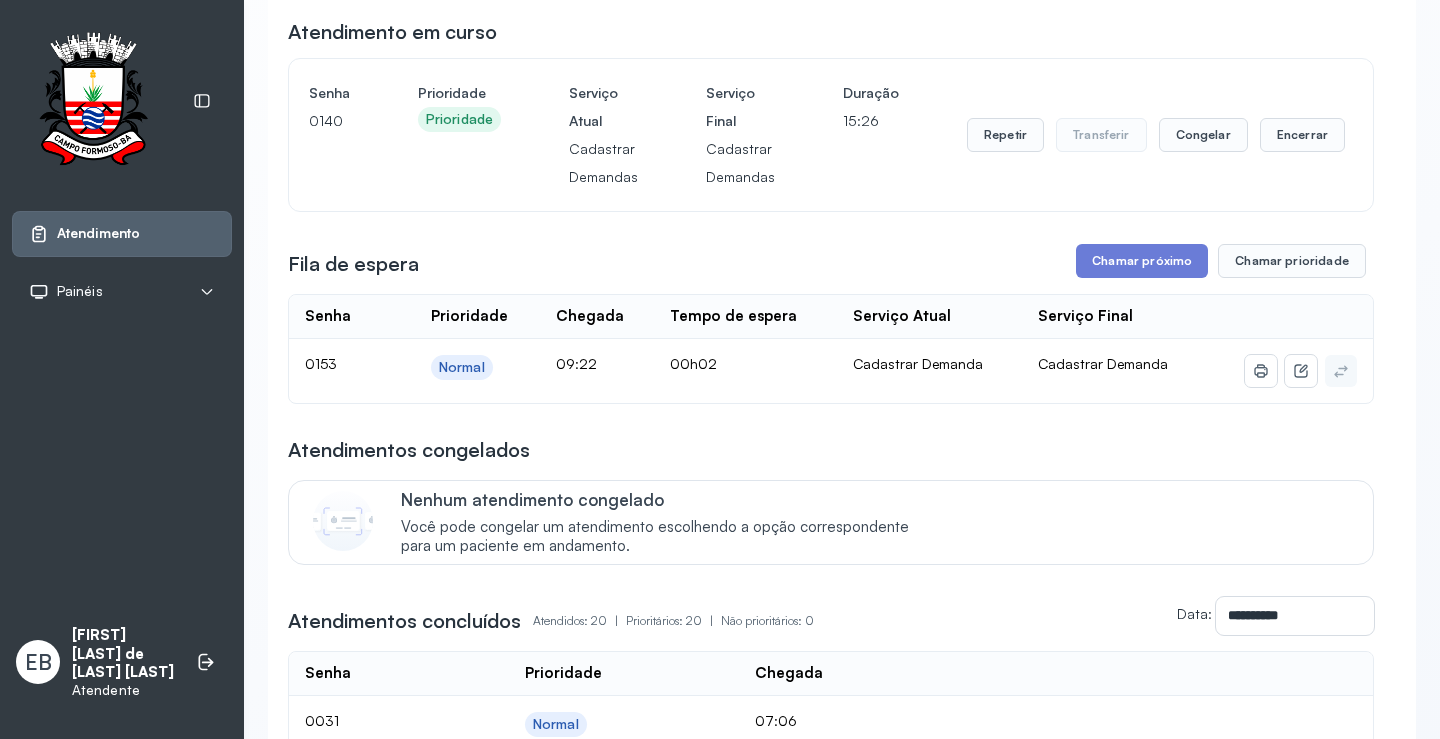 scroll, scrollTop: 200, scrollLeft: 0, axis: vertical 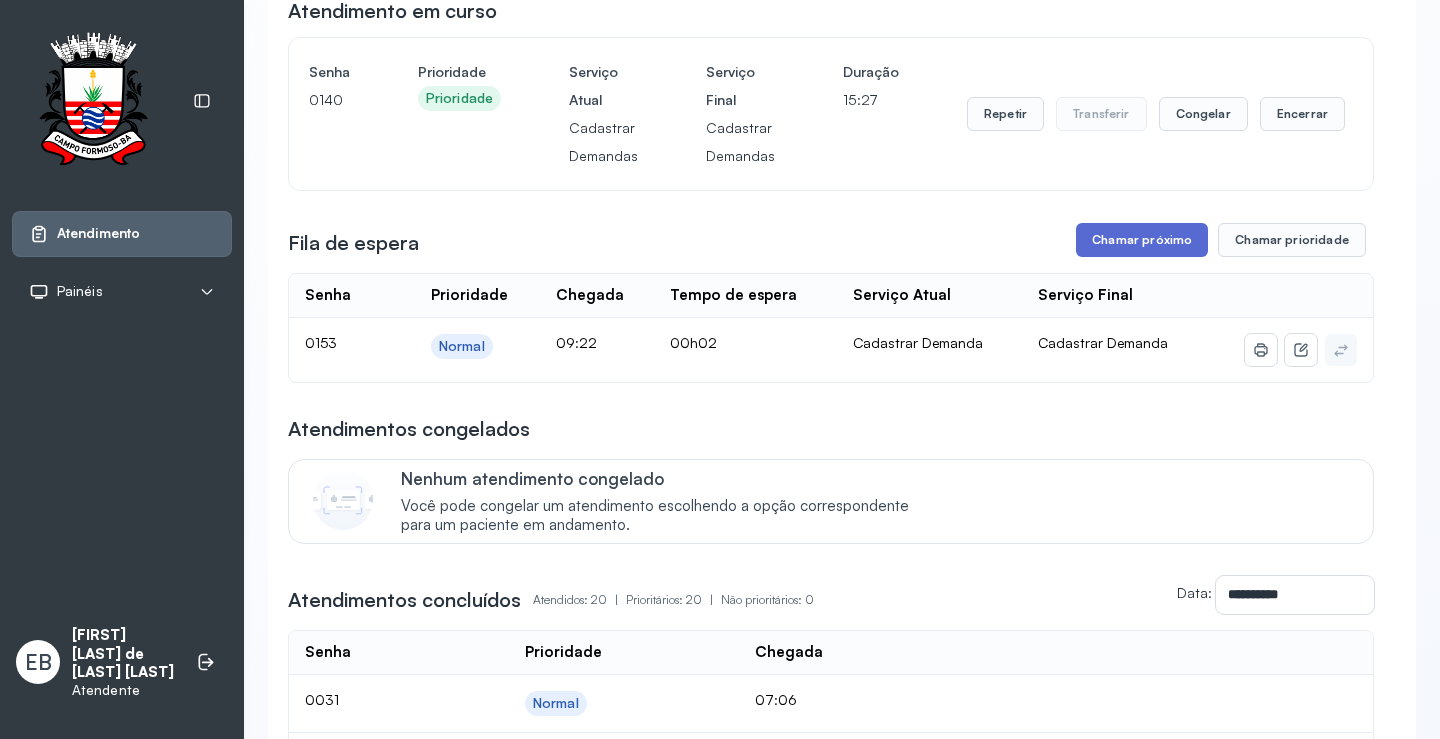 click on "Chamar próximo" at bounding box center [1142, 240] 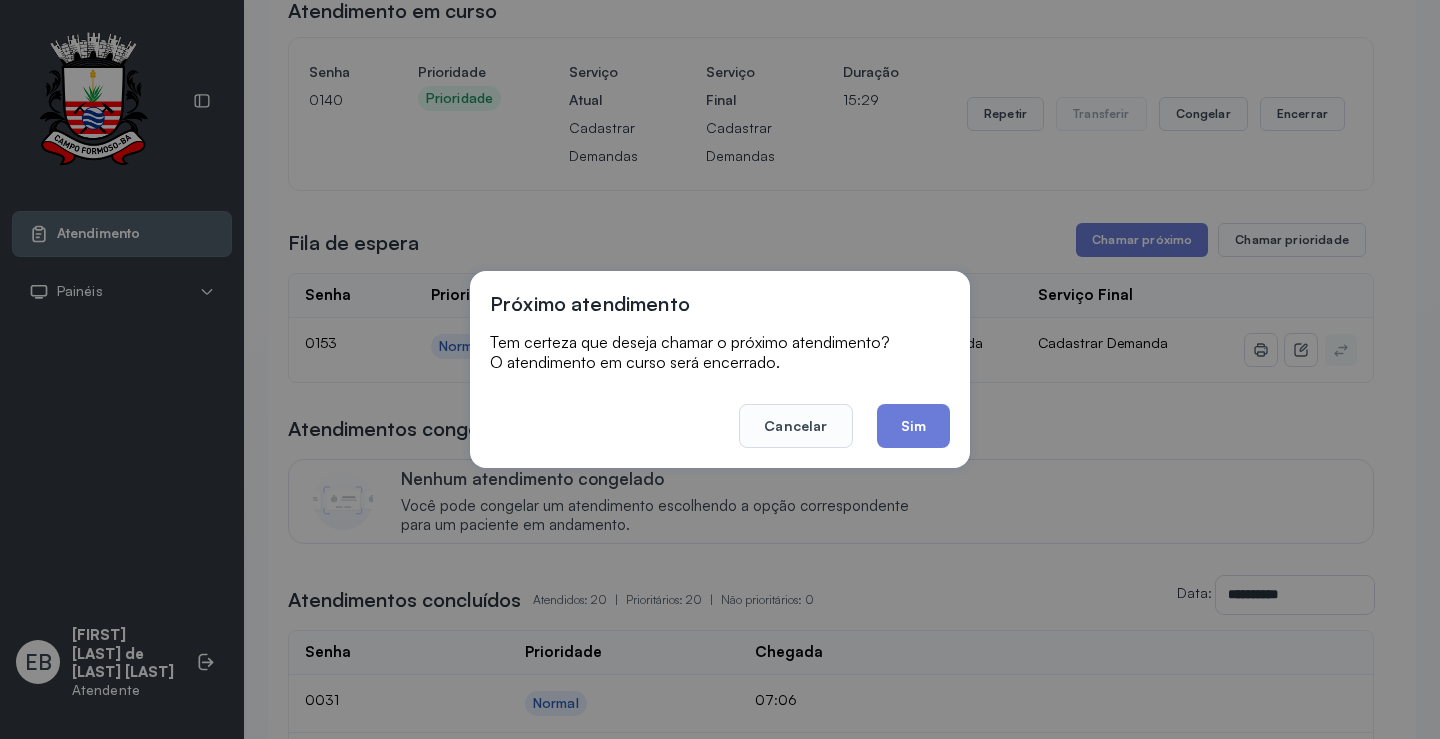 drag, startPoint x: 902, startPoint y: 420, endPoint x: 969, endPoint y: 397, distance: 70.837845 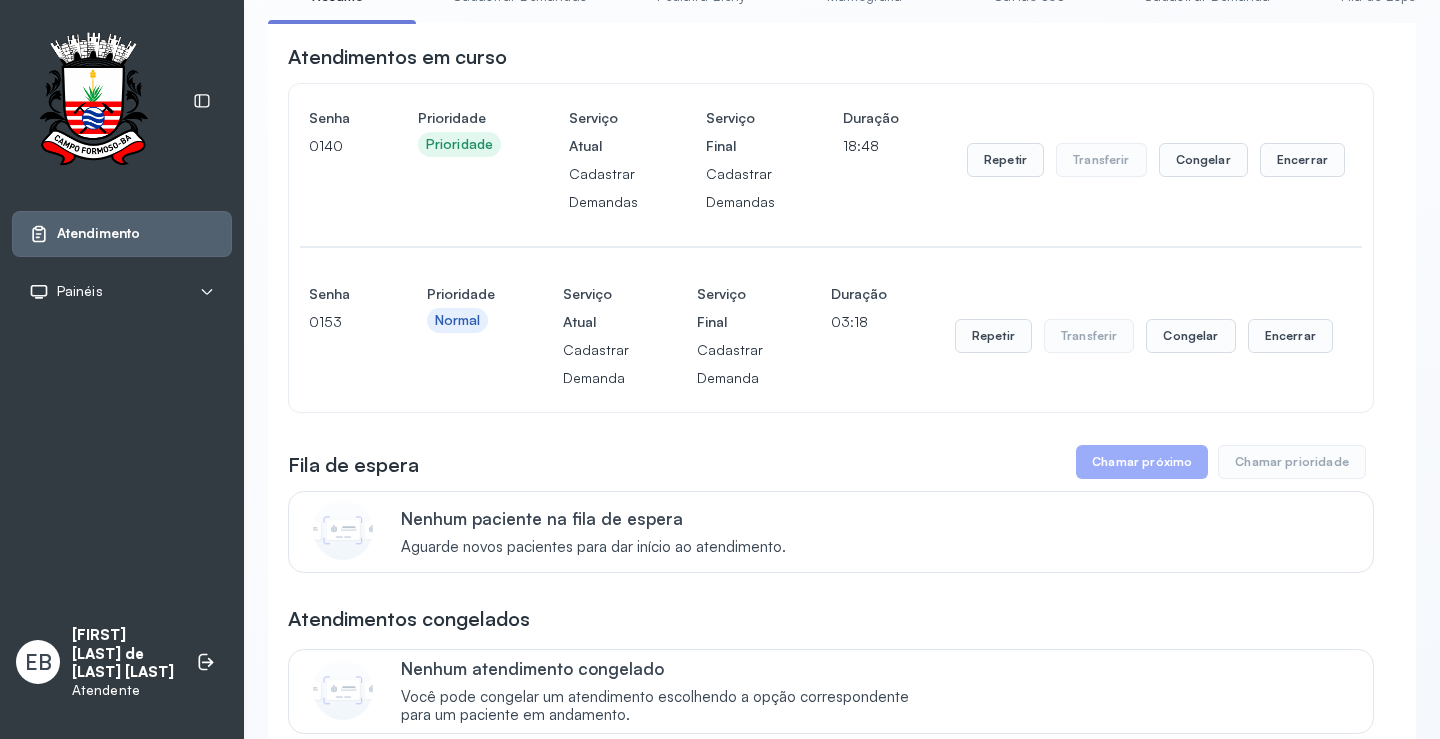 scroll, scrollTop: 0, scrollLeft: 0, axis: both 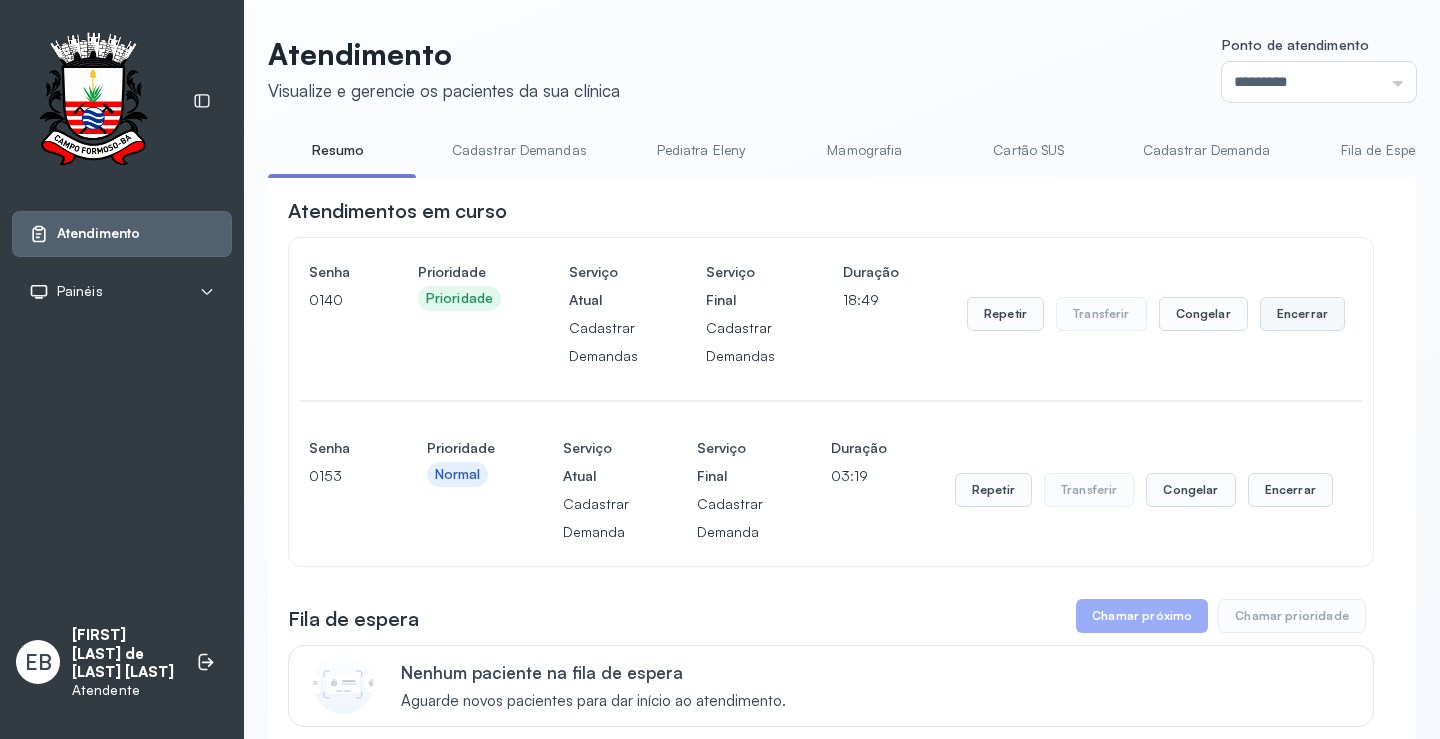 click on "Encerrar" at bounding box center (1302, 314) 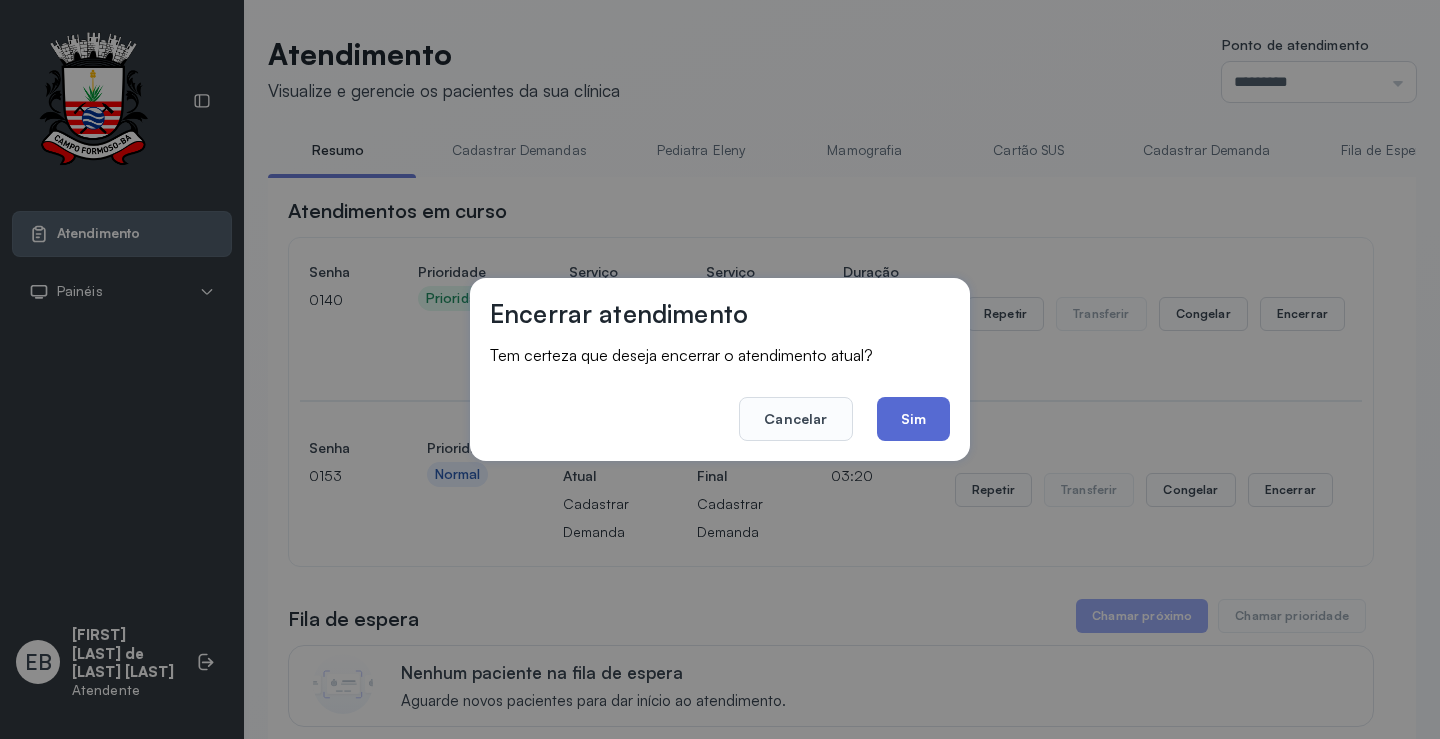 click on "Sim" 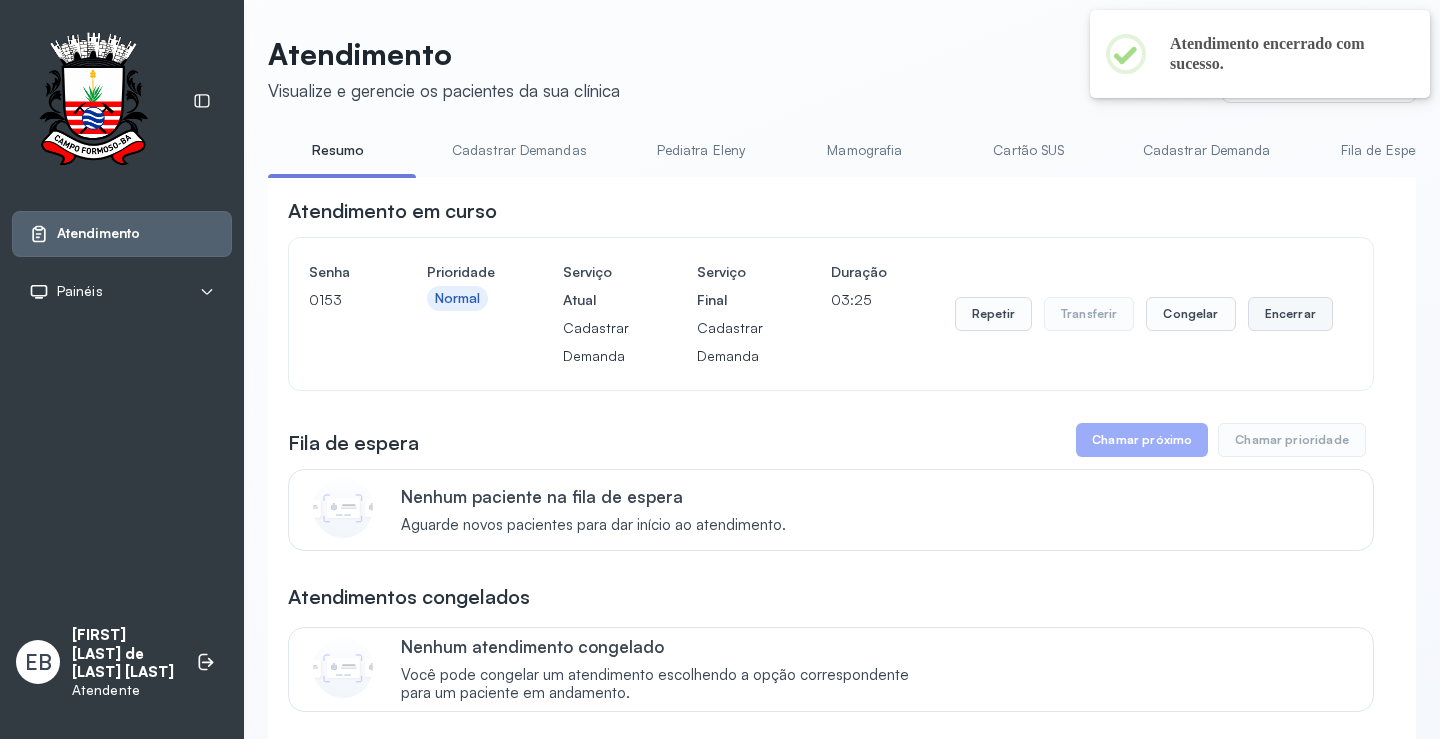 click on "Encerrar" at bounding box center (1290, 314) 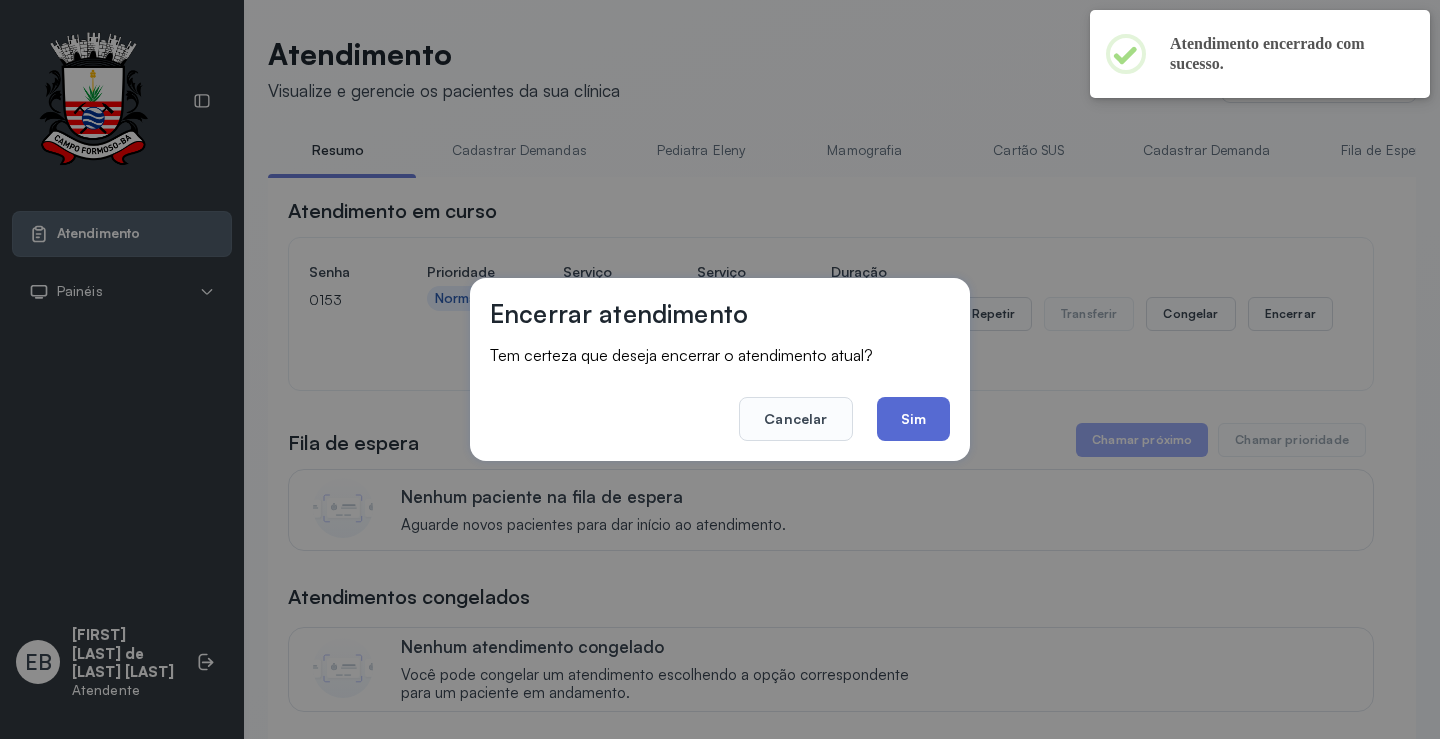 click on "Sim" 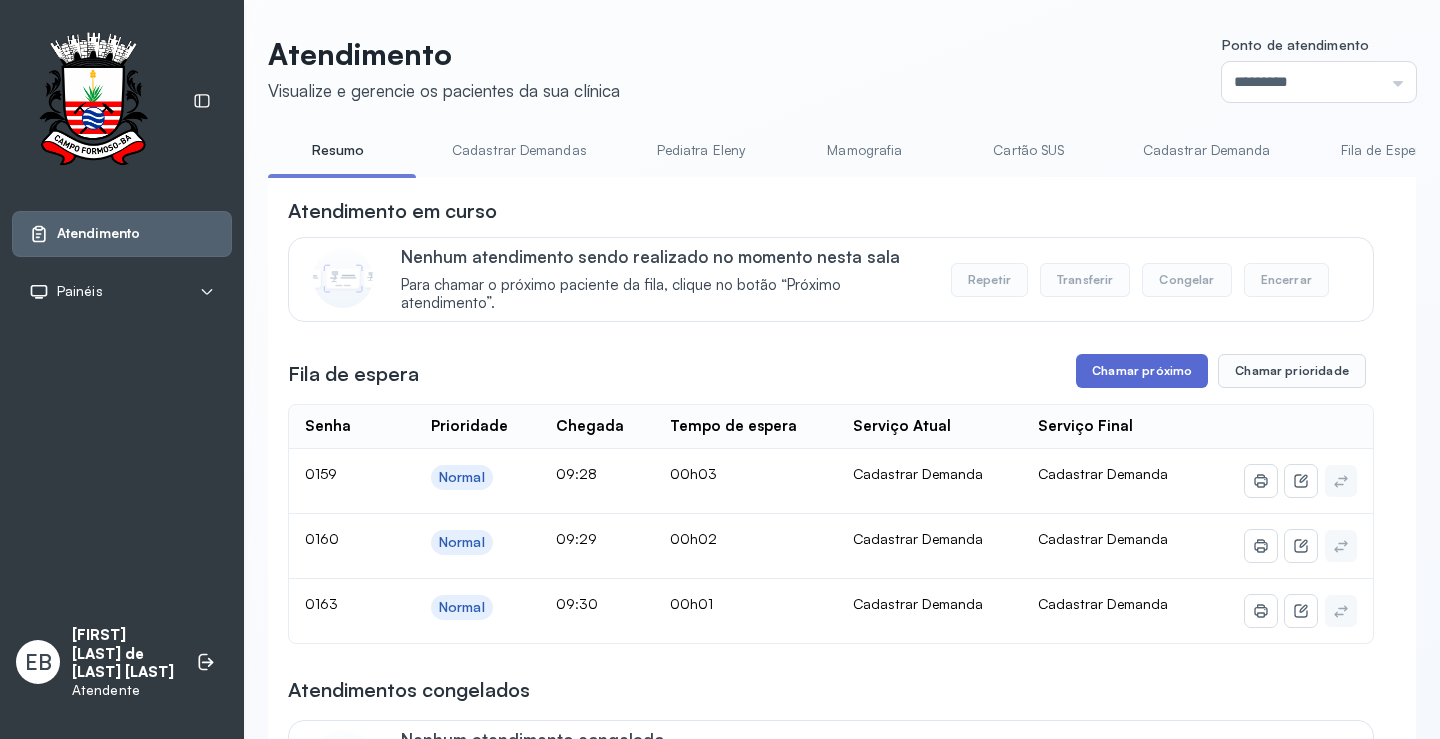 click on "Chamar próximo" at bounding box center (1142, 371) 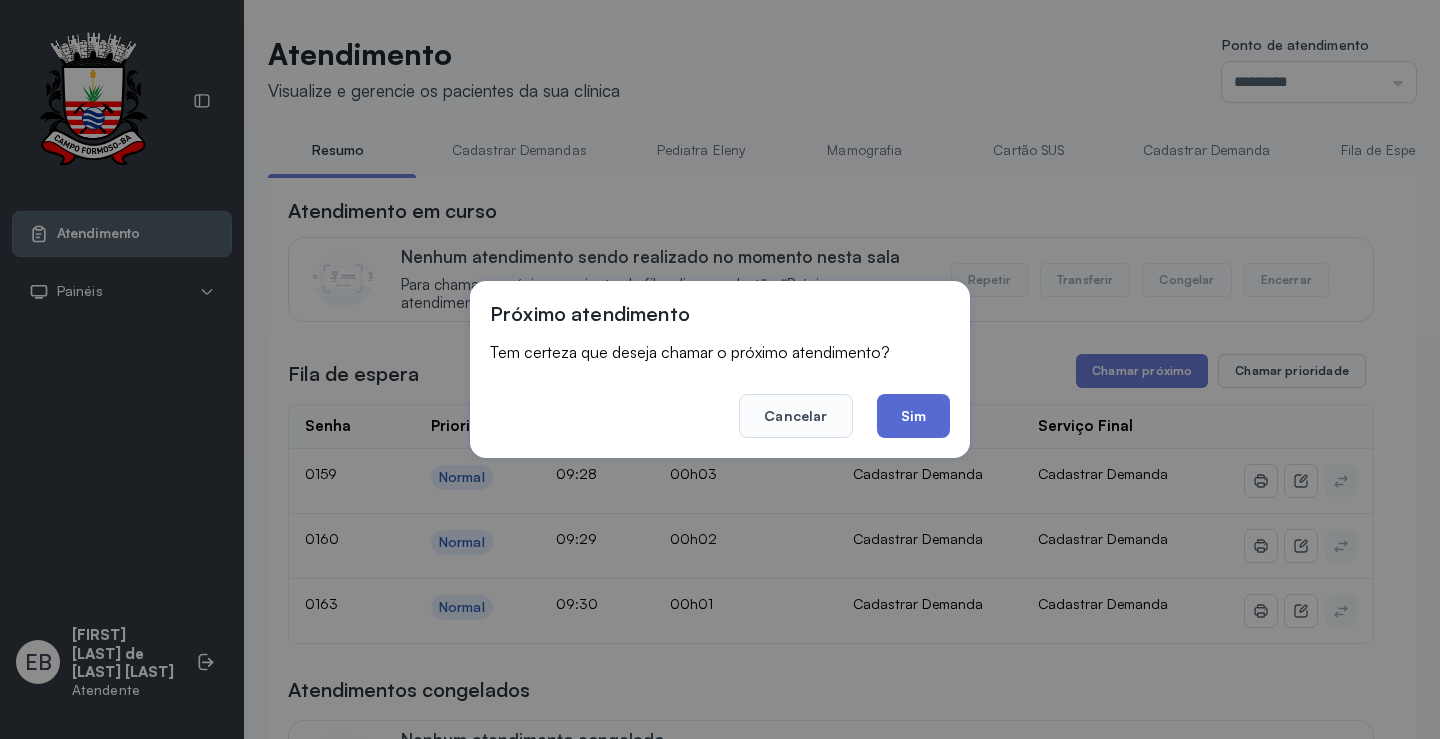 click on "Sim" 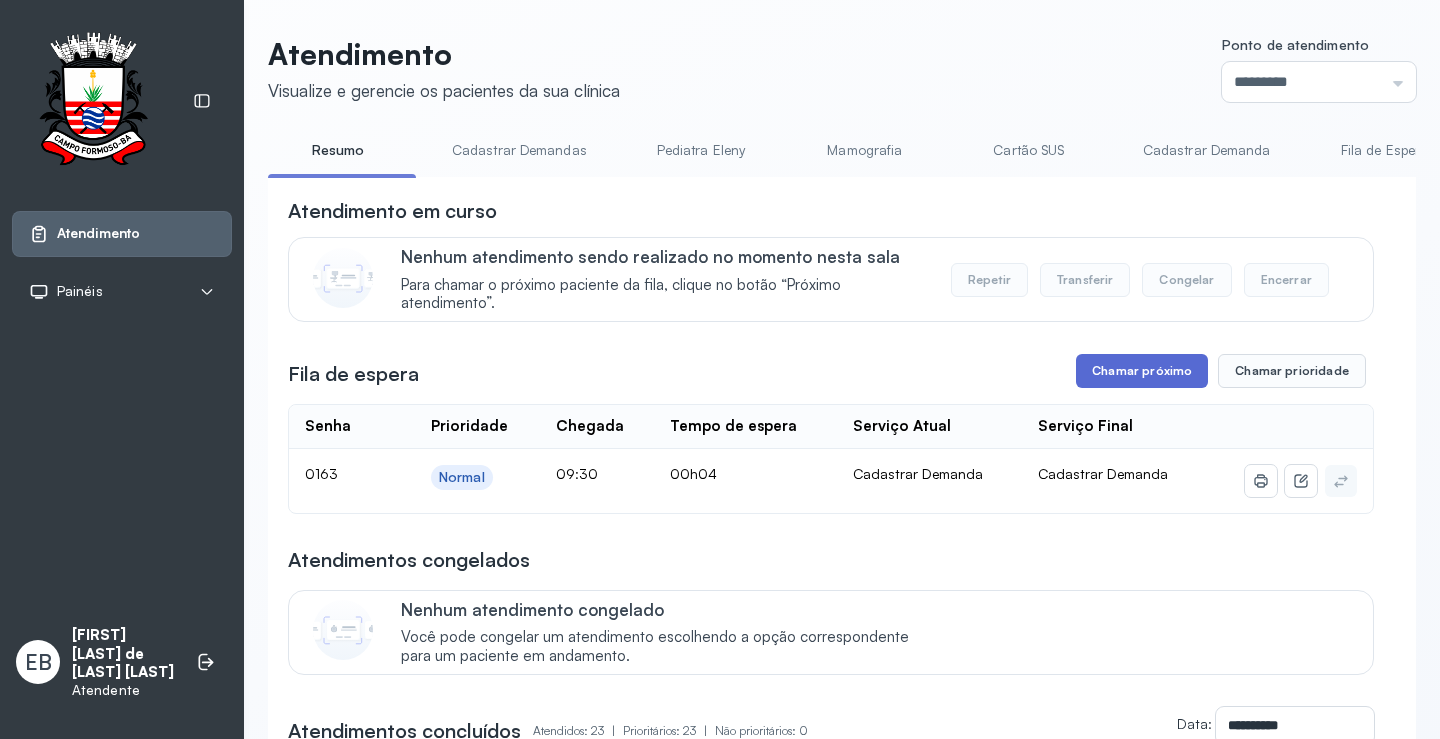 click on "Chamar próximo" at bounding box center [1142, 371] 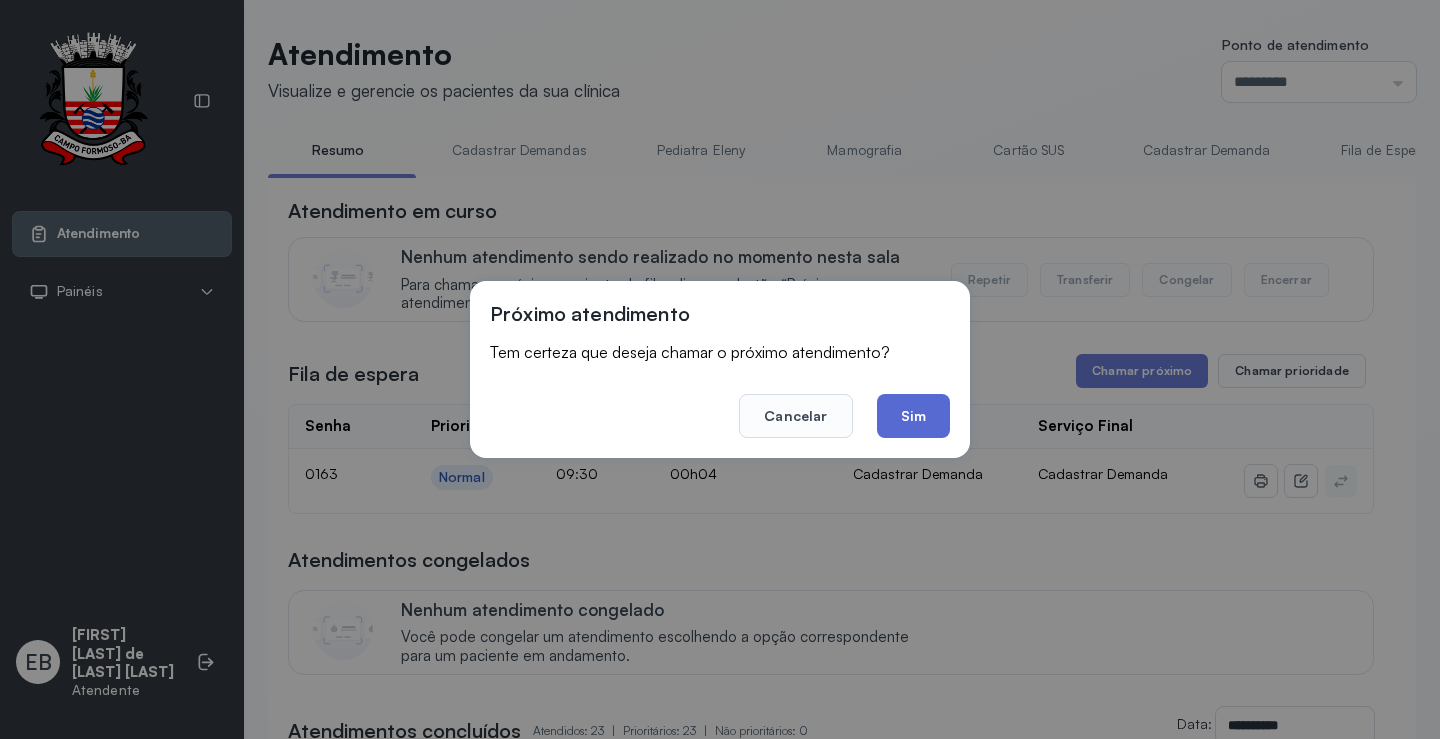 click on "Sim" 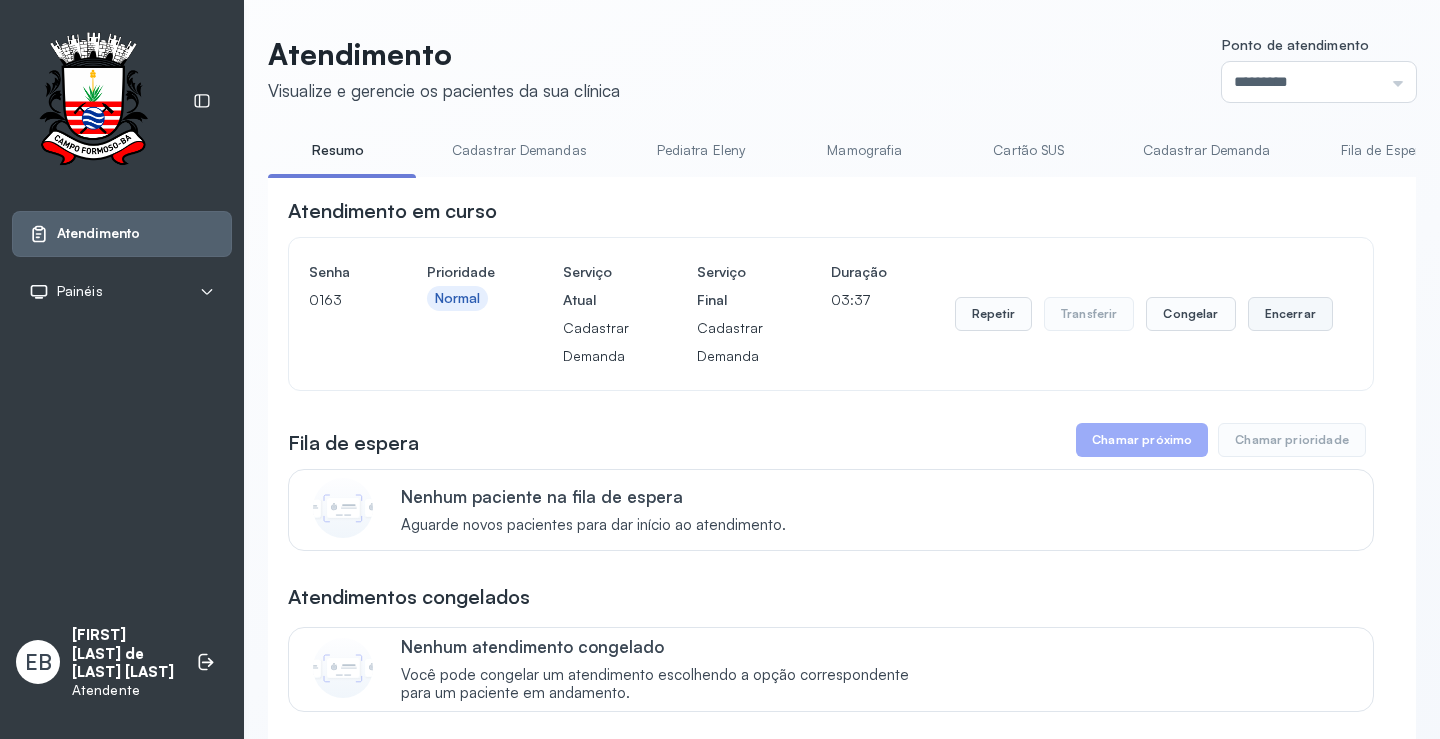 click on "Encerrar" at bounding box center (1290, 314) 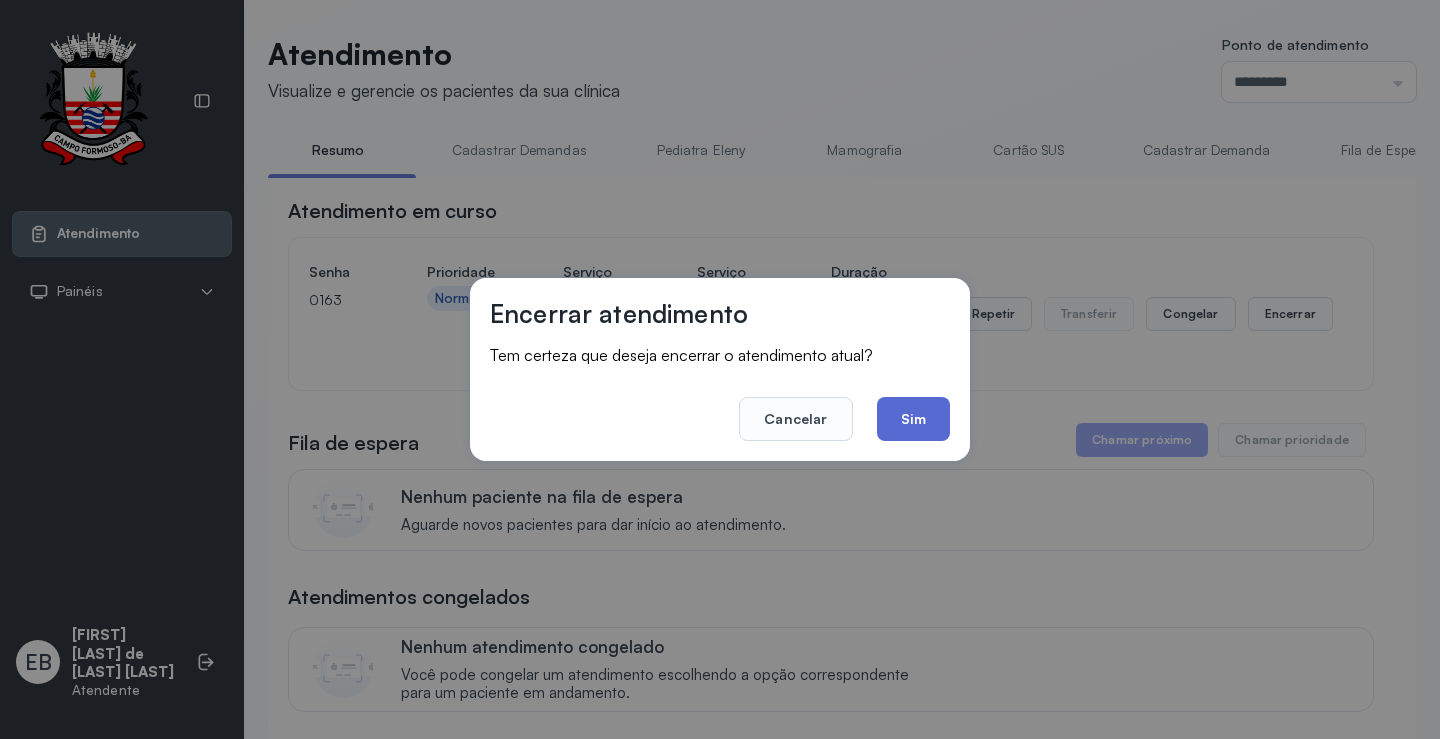 click on "Sim" 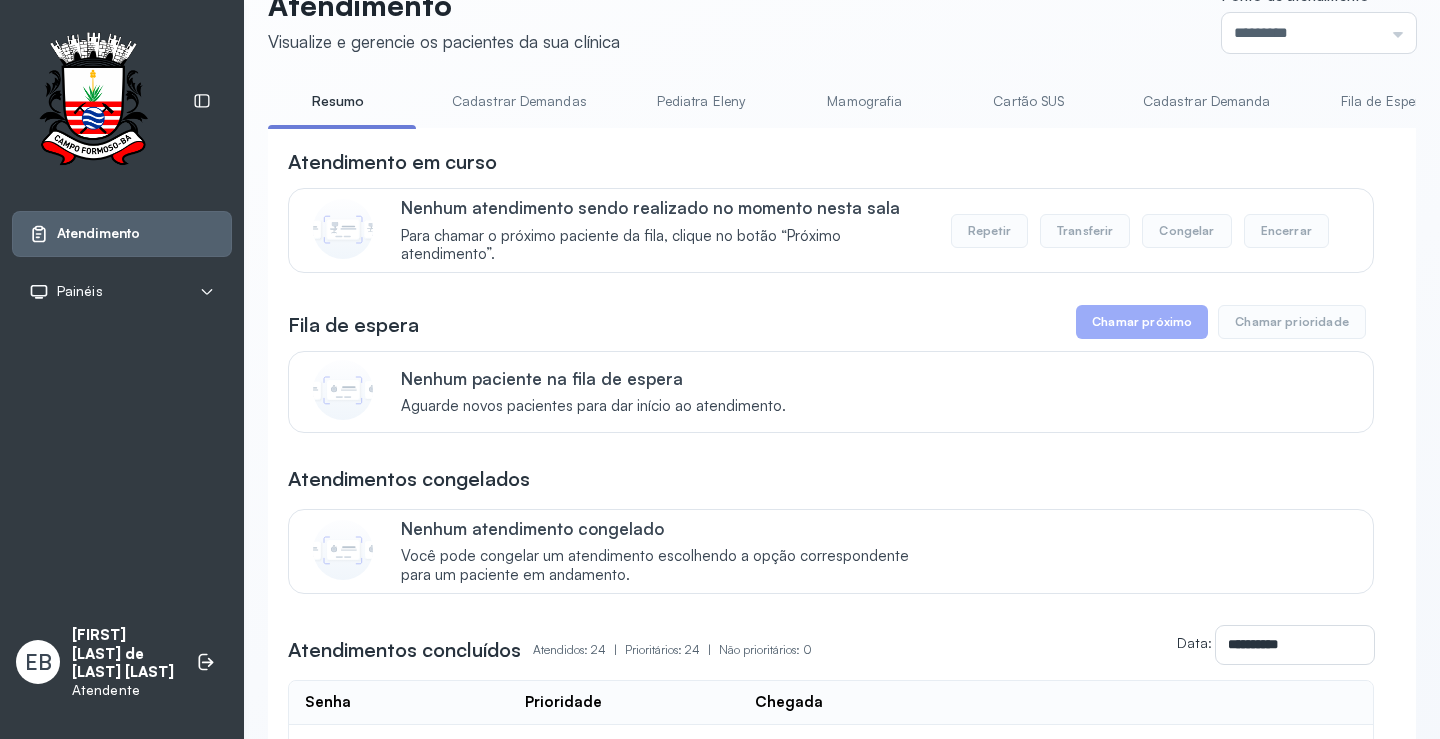 scroll, scrollTop: 0, scrollLeft: 0, axis: both 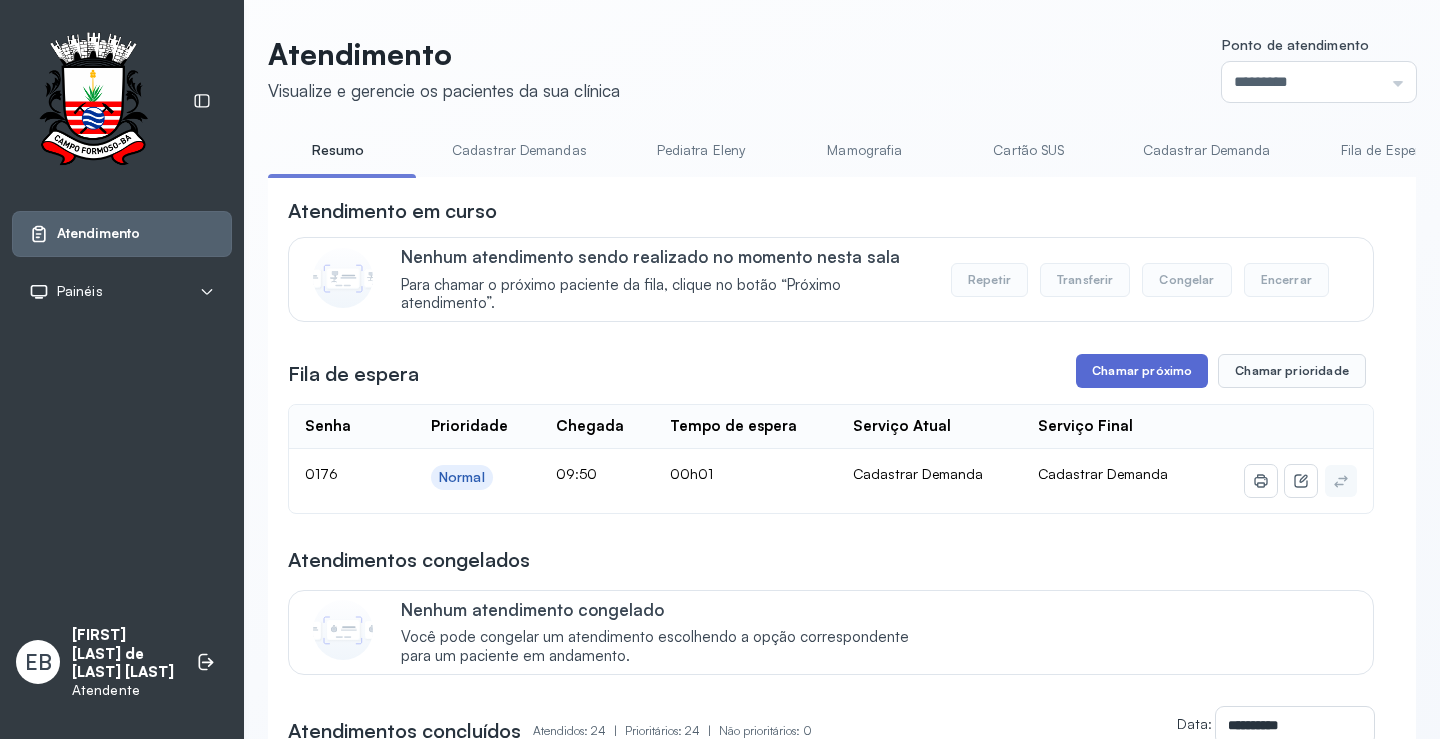 click on "Chamar próximo" at bounding box center [1142, 371] 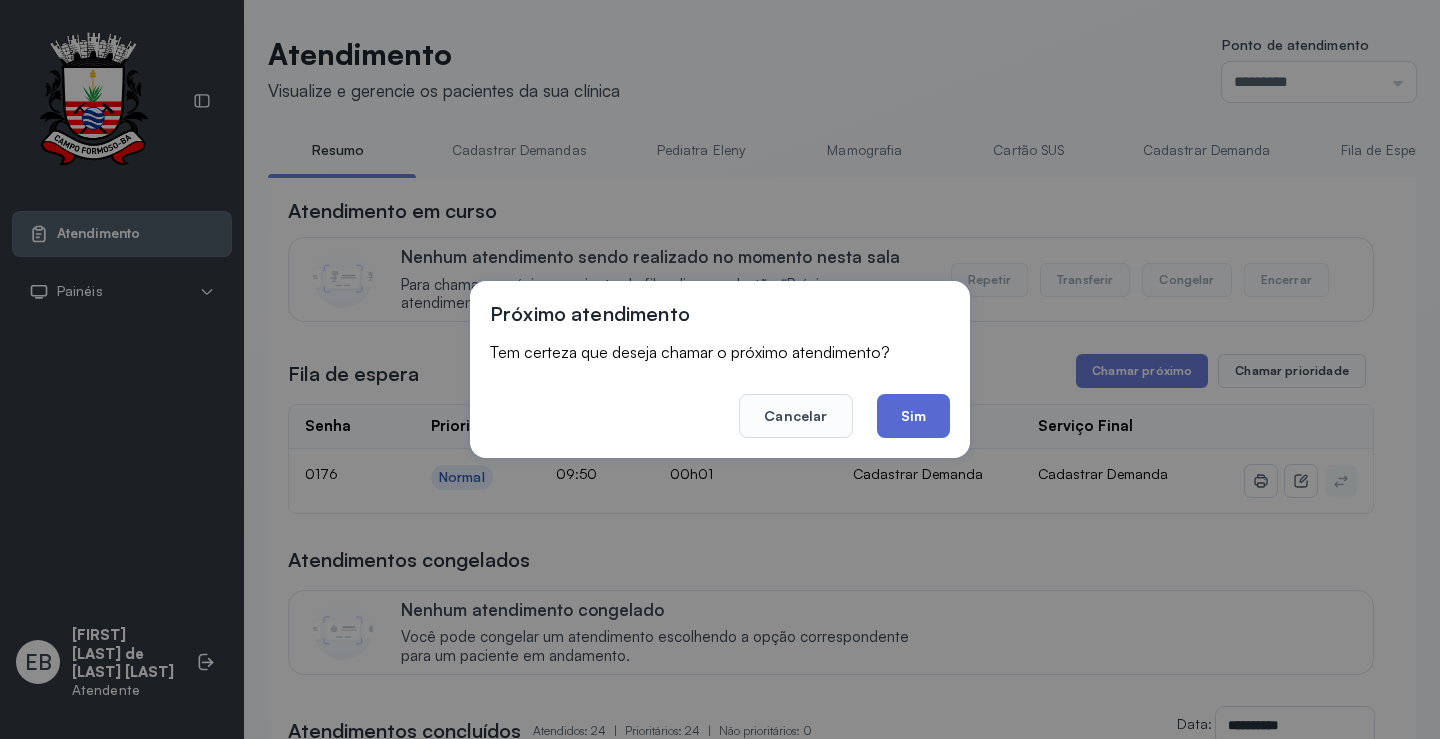 click on "Sim" 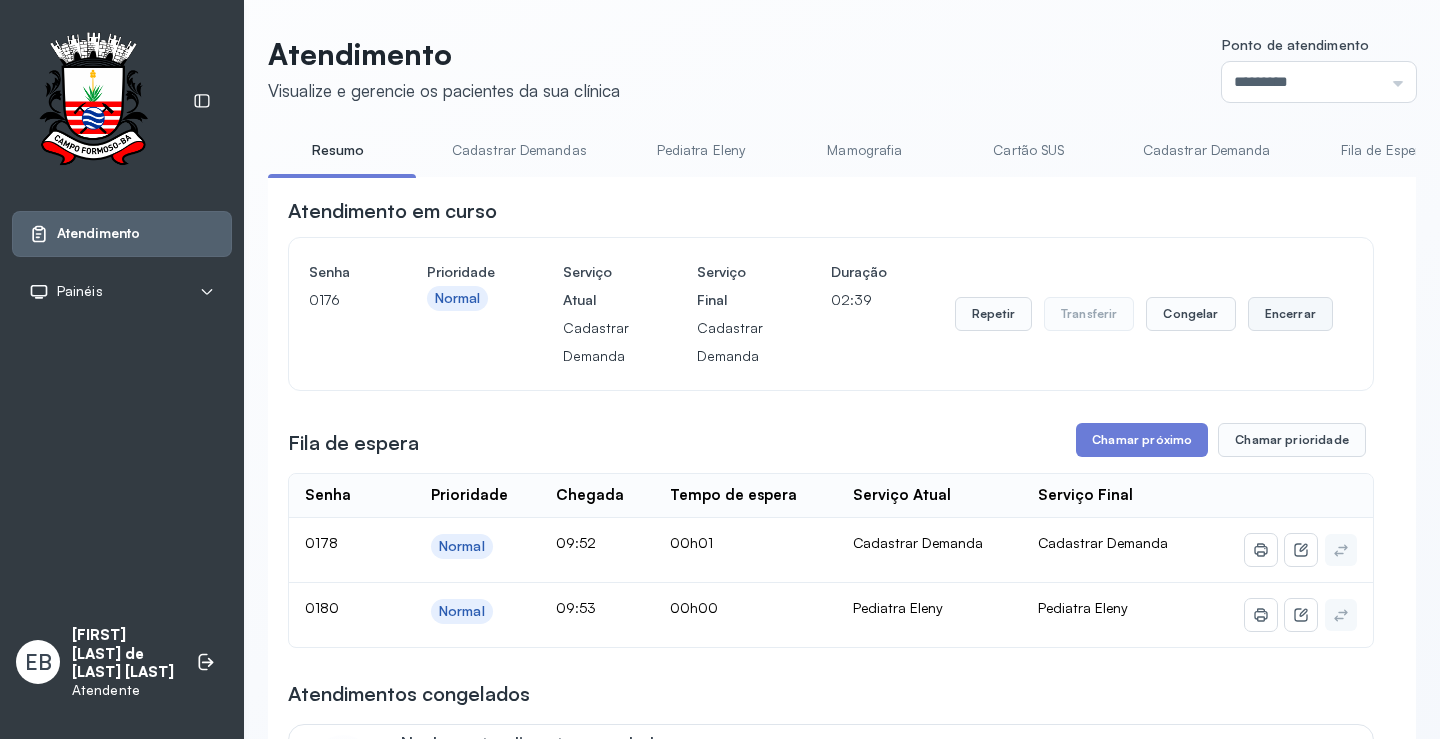 click on "Encerrar" at bounding box center [1290, 314] 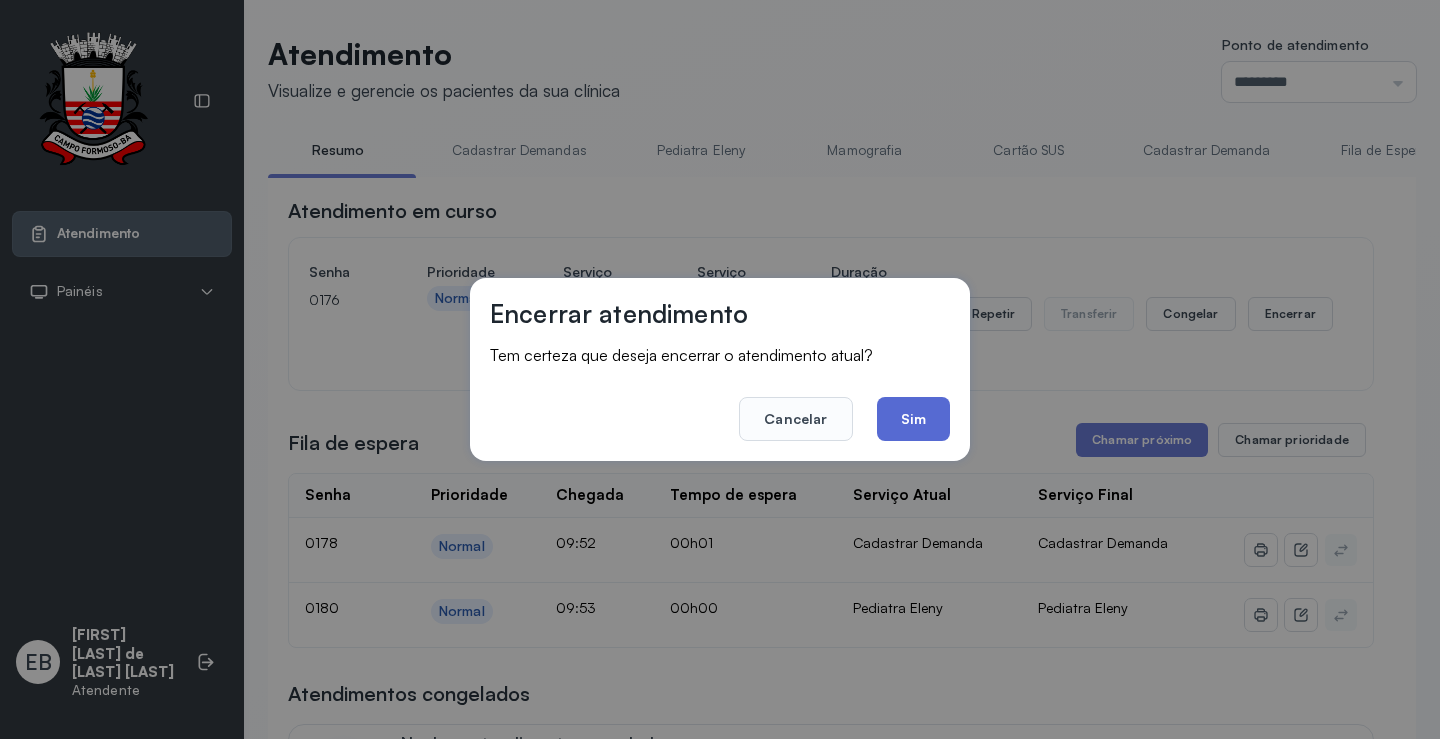 click on "Sim" 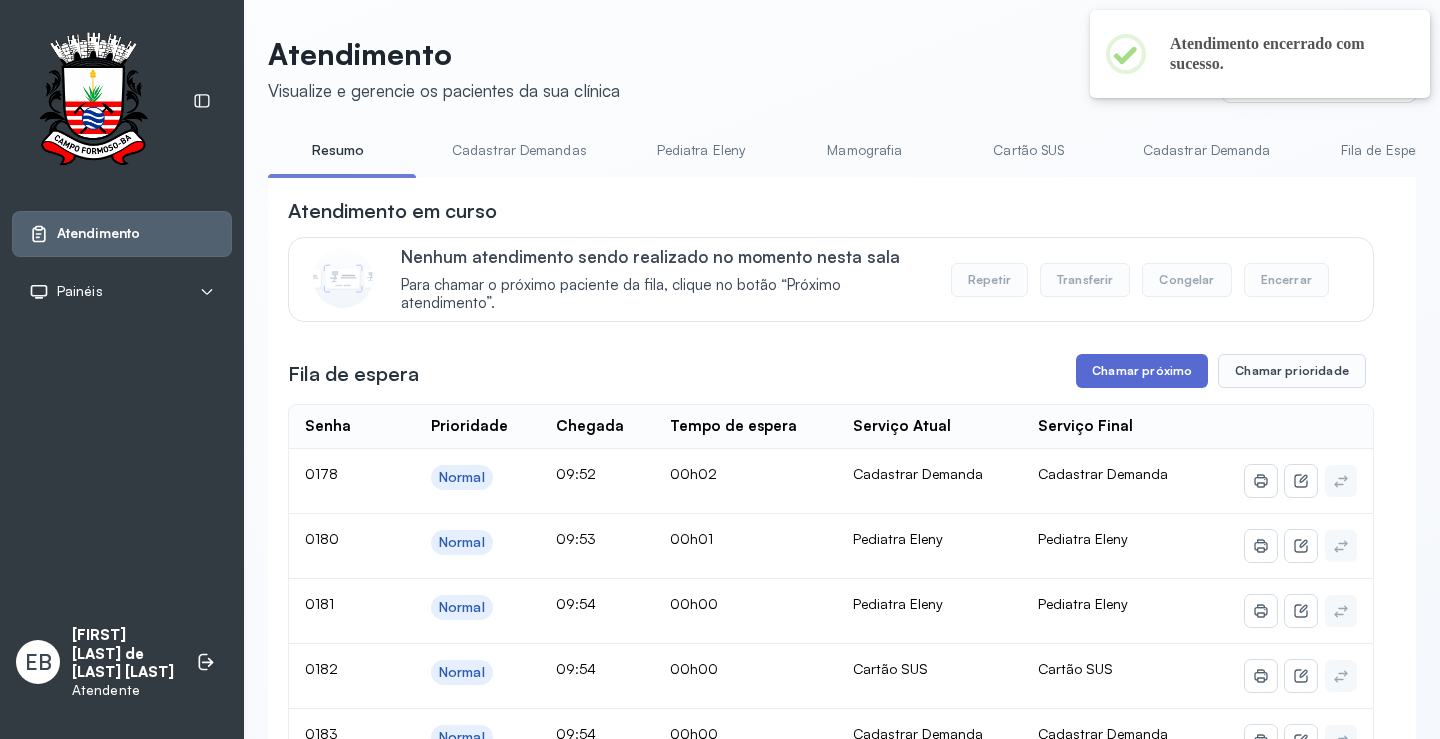 click on "Chamar próximo" at bounding box center (1142, 371) 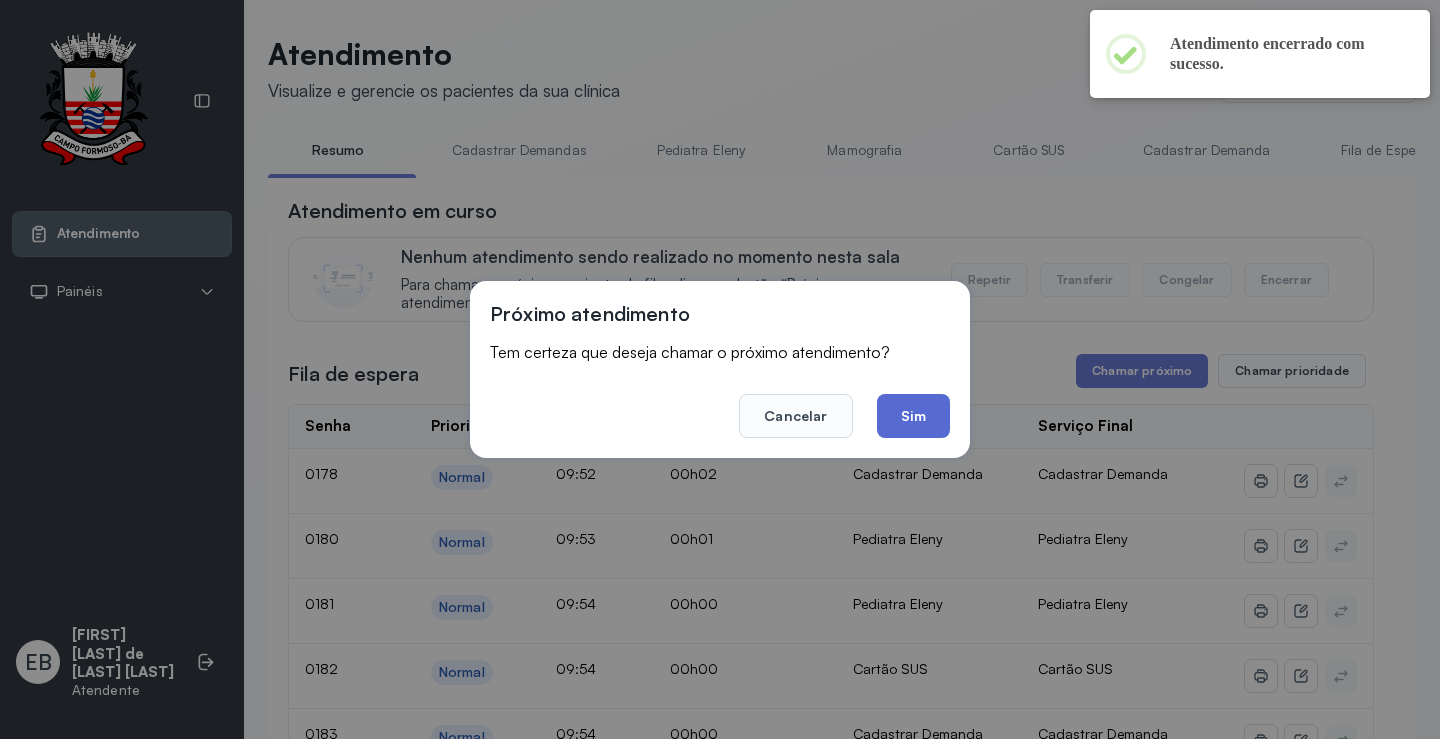 click on "Sim" 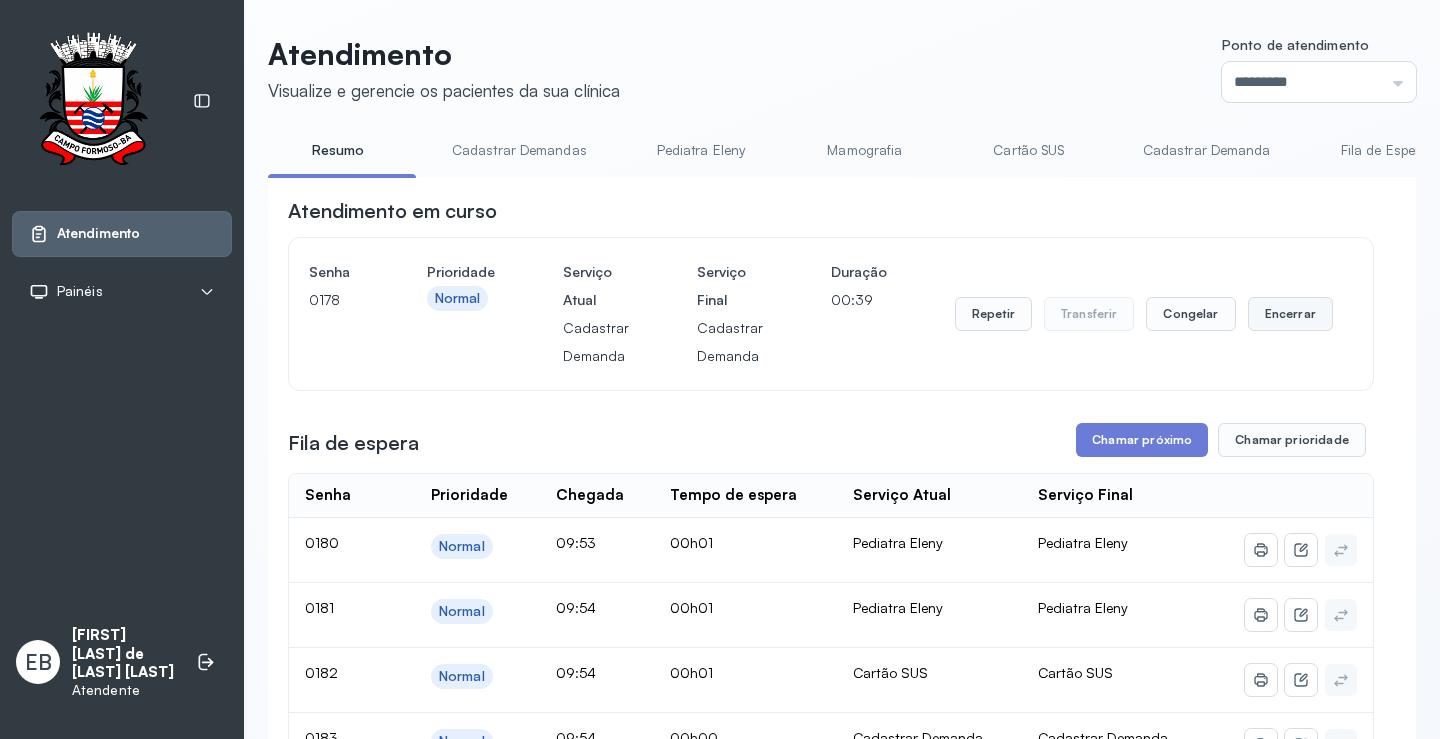 click on "Encerrar" at bounding box center (1290, 314) 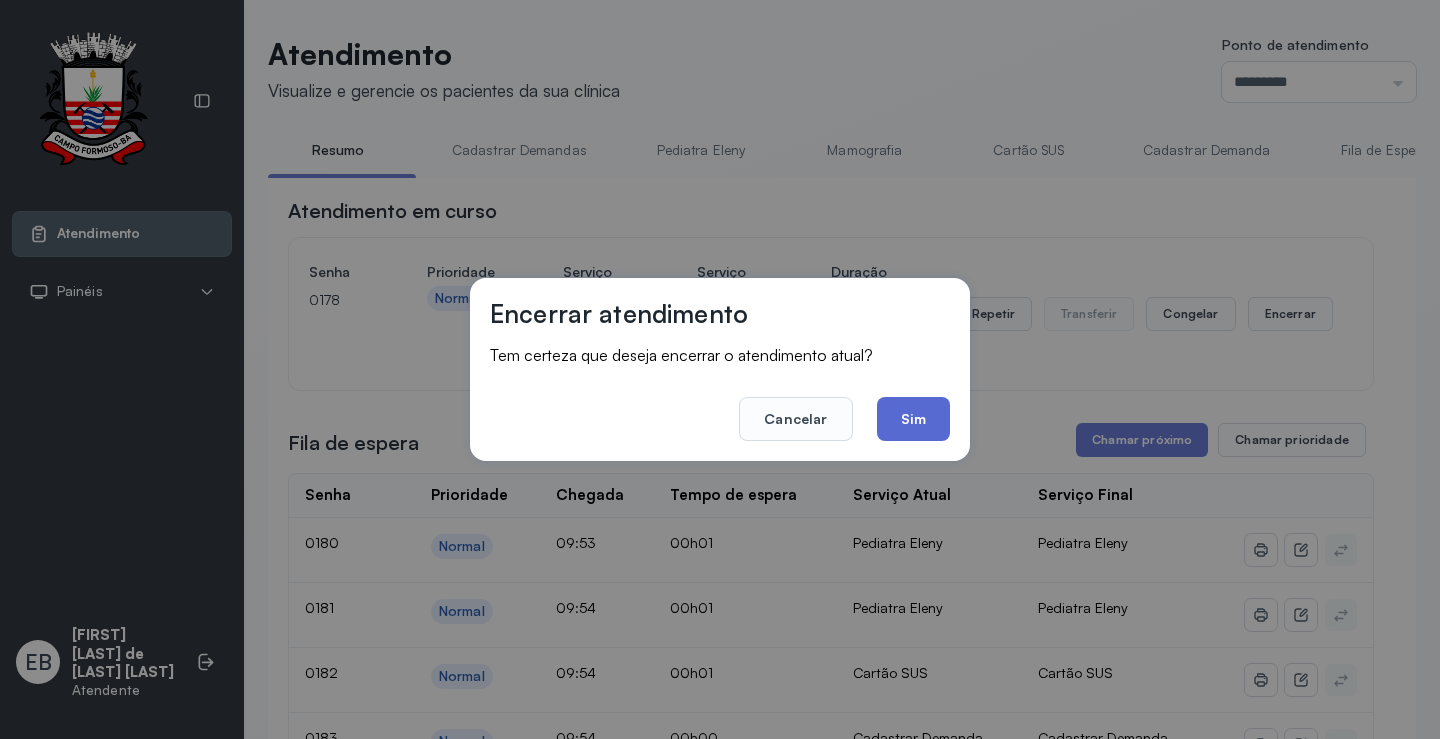 click on "Sim" 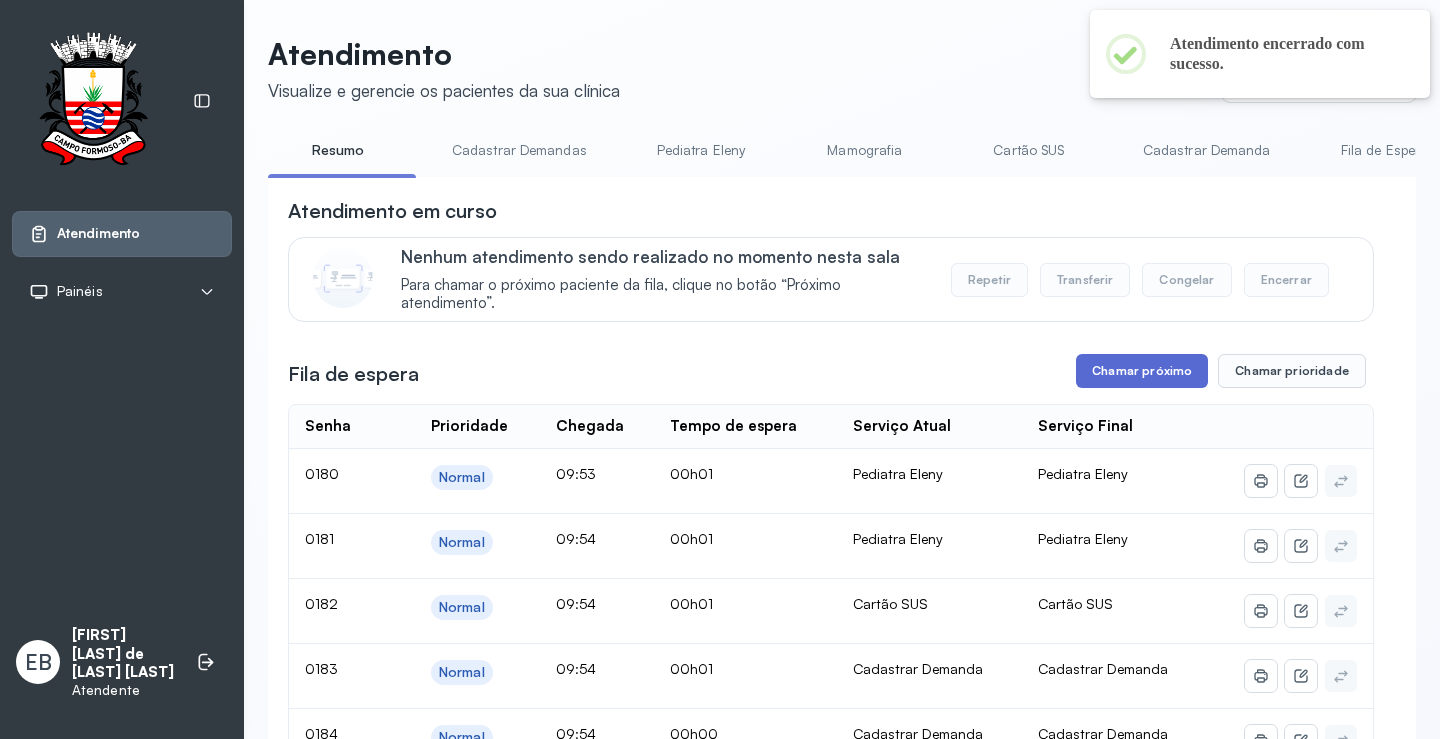 click on "Chamar próximo" at bounding box center (1142, 371) 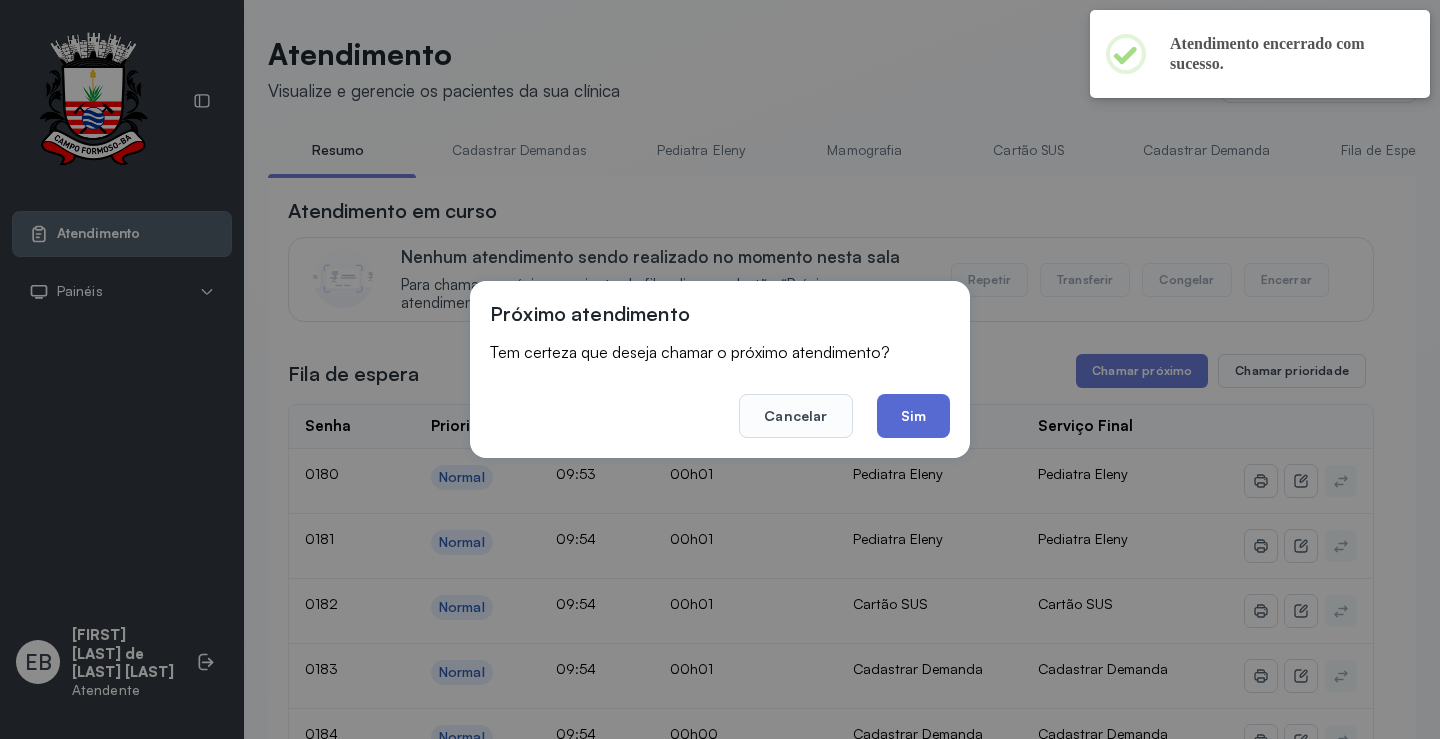 click on "Sim" 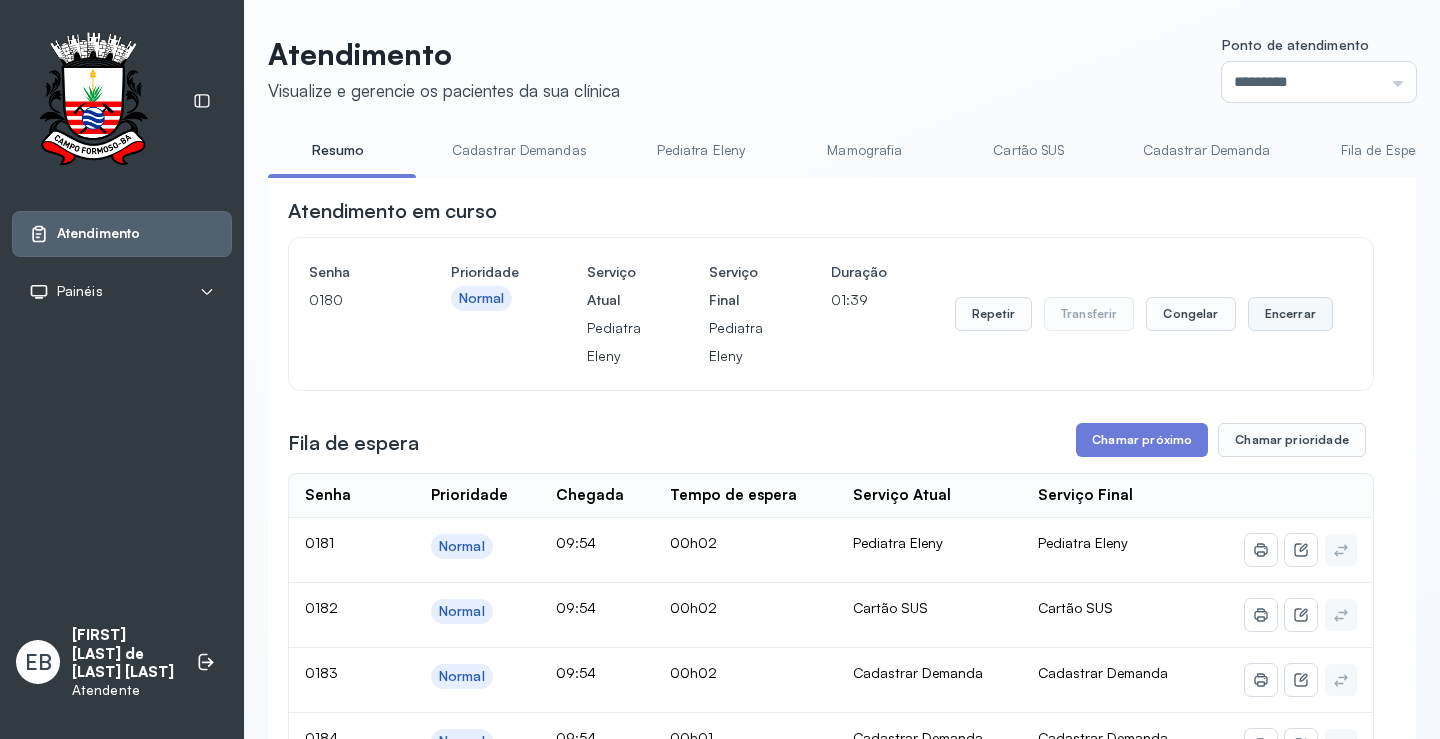 click on "Encerrar" at bounding box center [1290, 314] 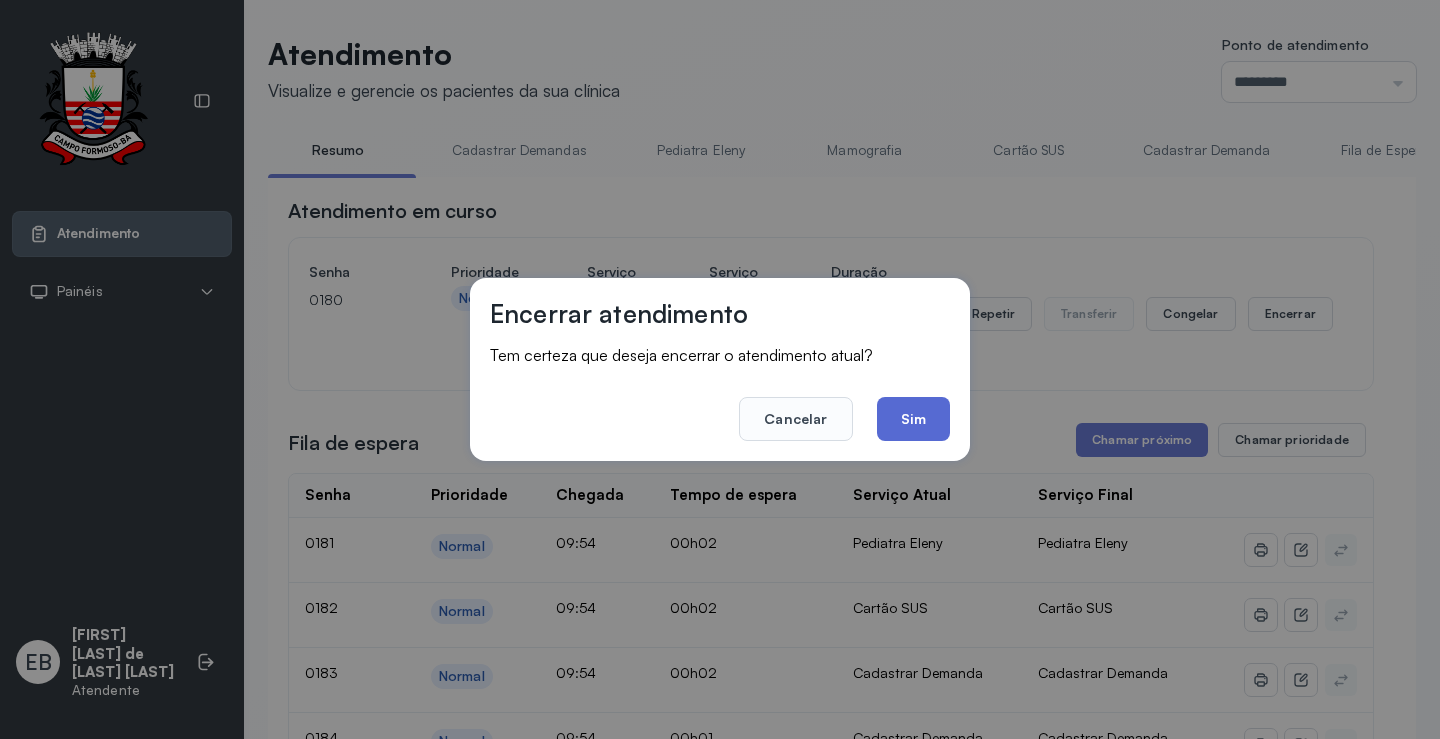 click on "Sim" 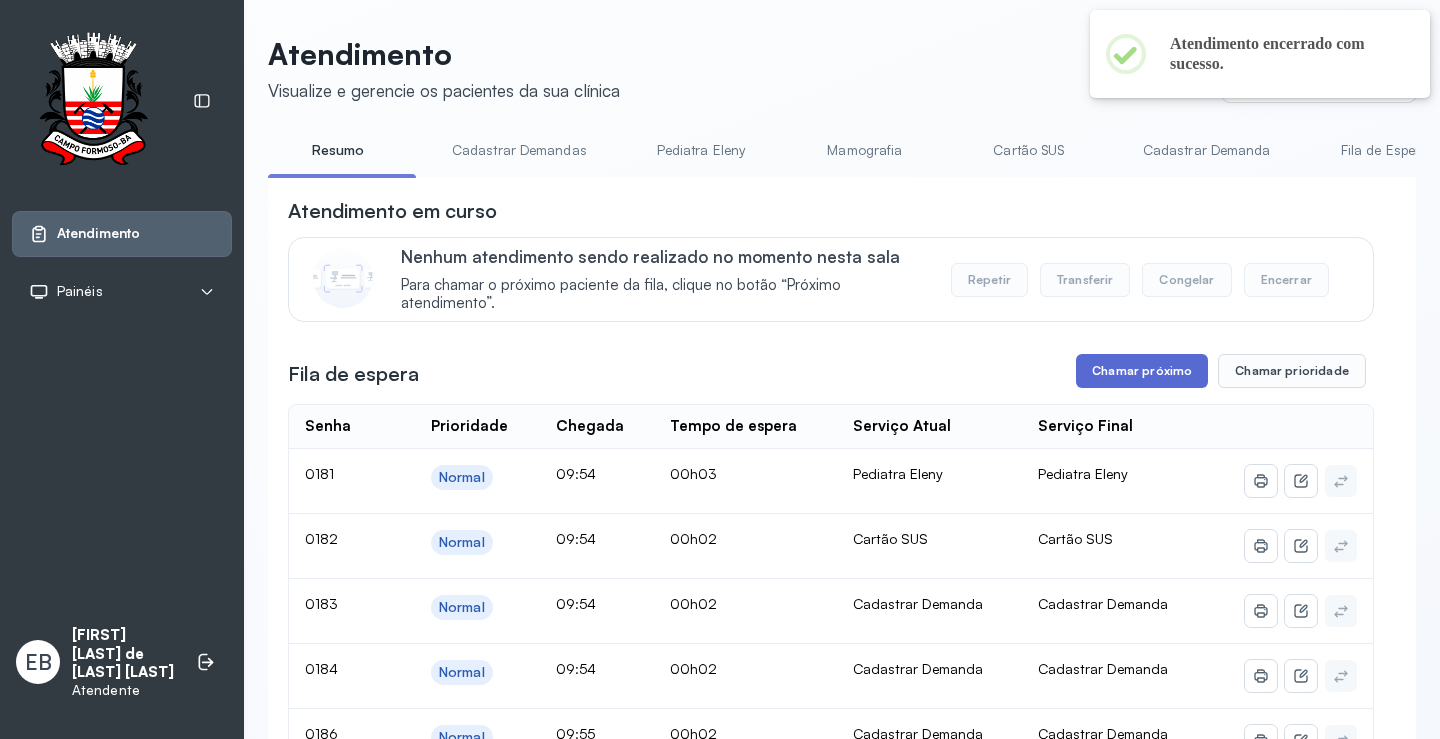 click on "Chamar próximo" at bounding box center [1142, 371] 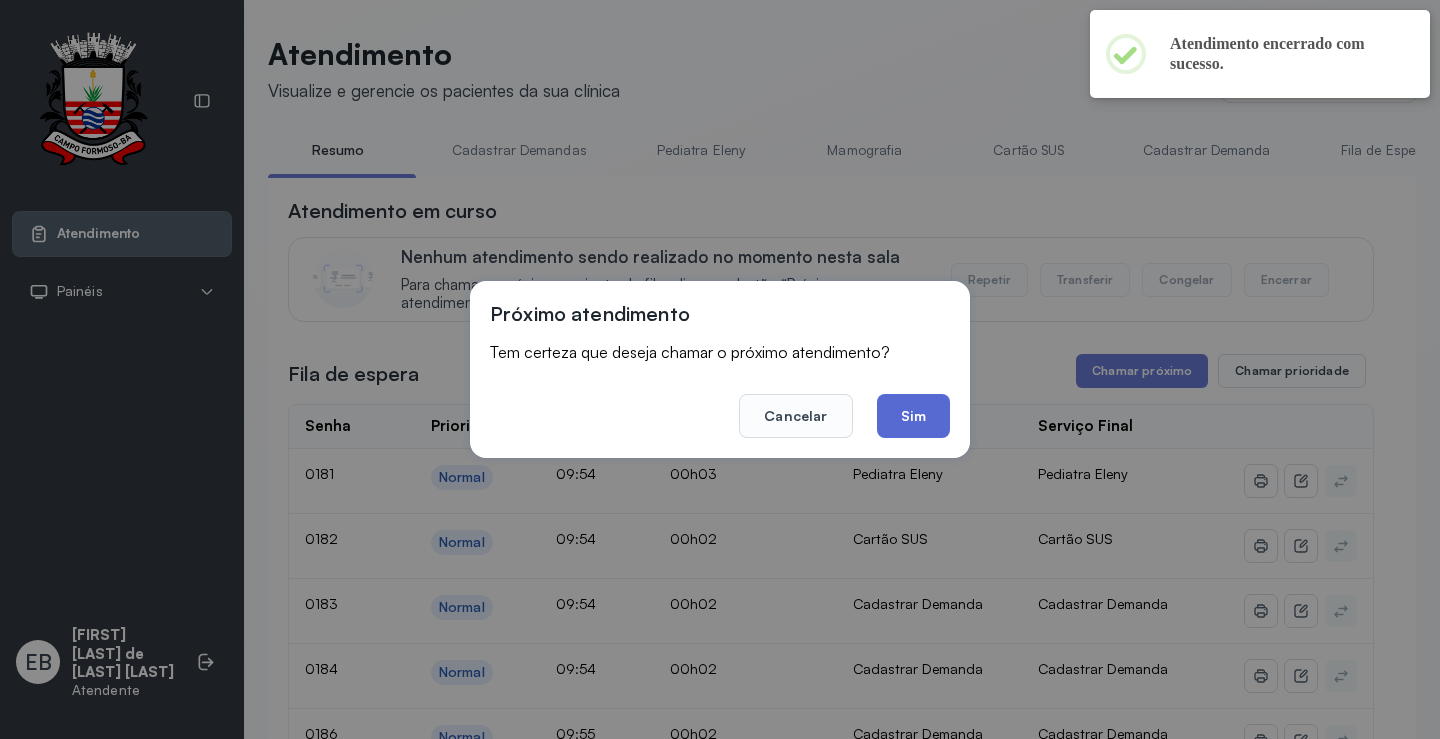 click on "Sim" 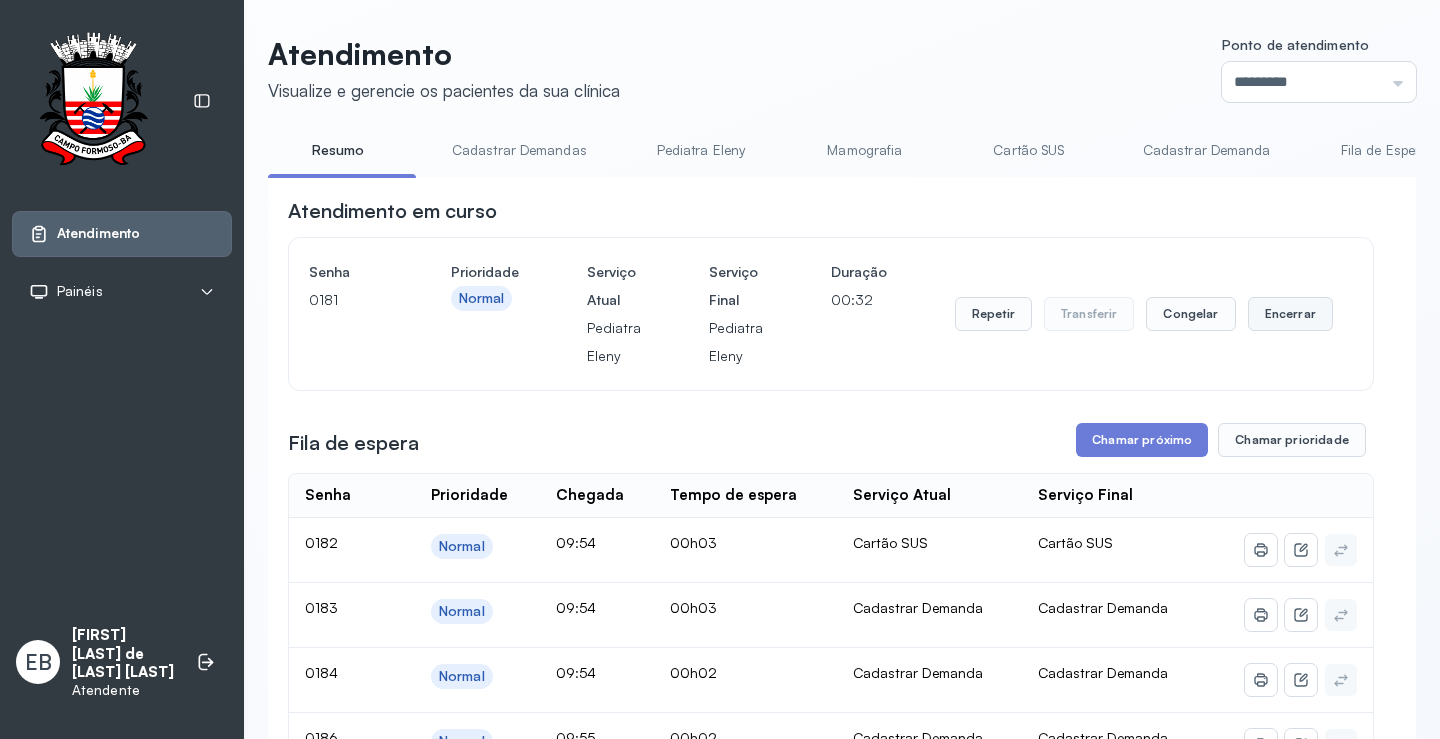 click on "Encerrar" at bounding box center (1290, 314) 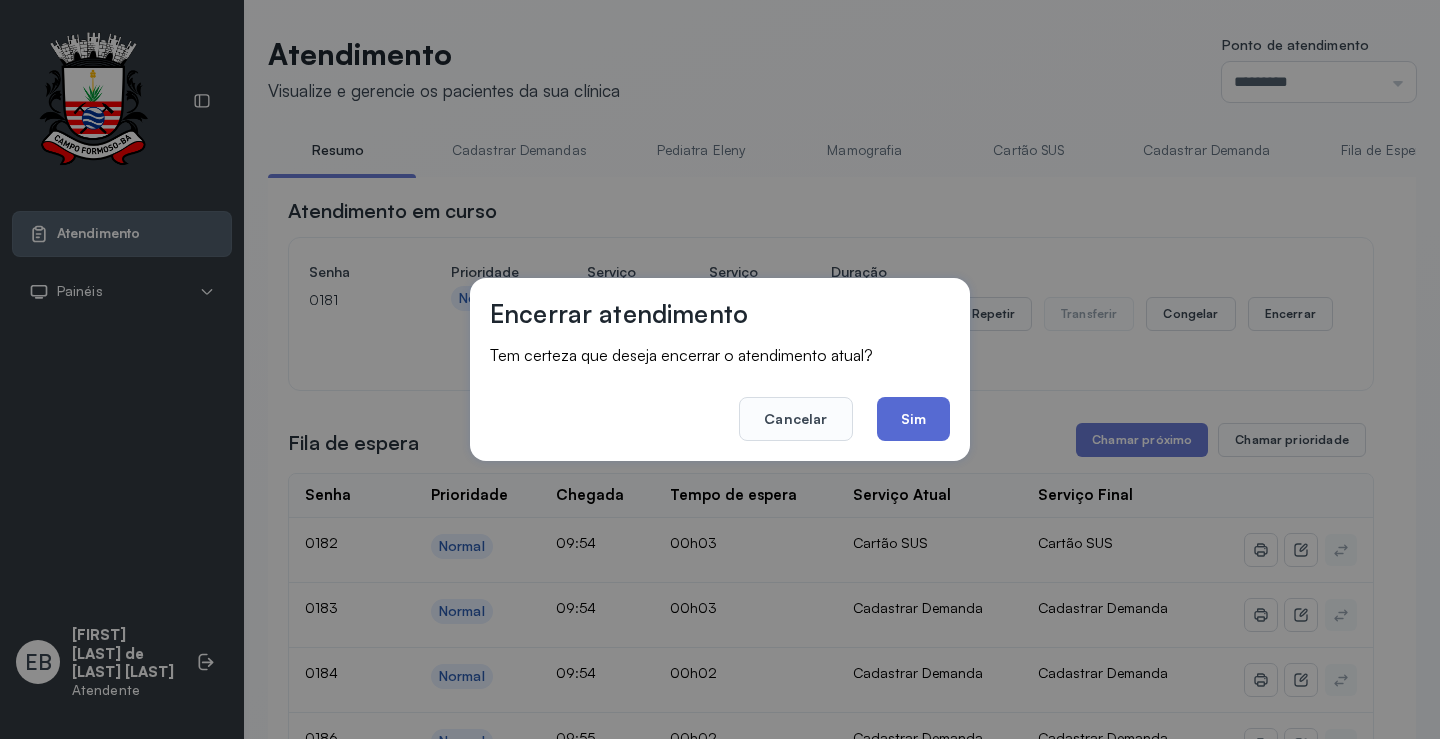 click on "Sim" 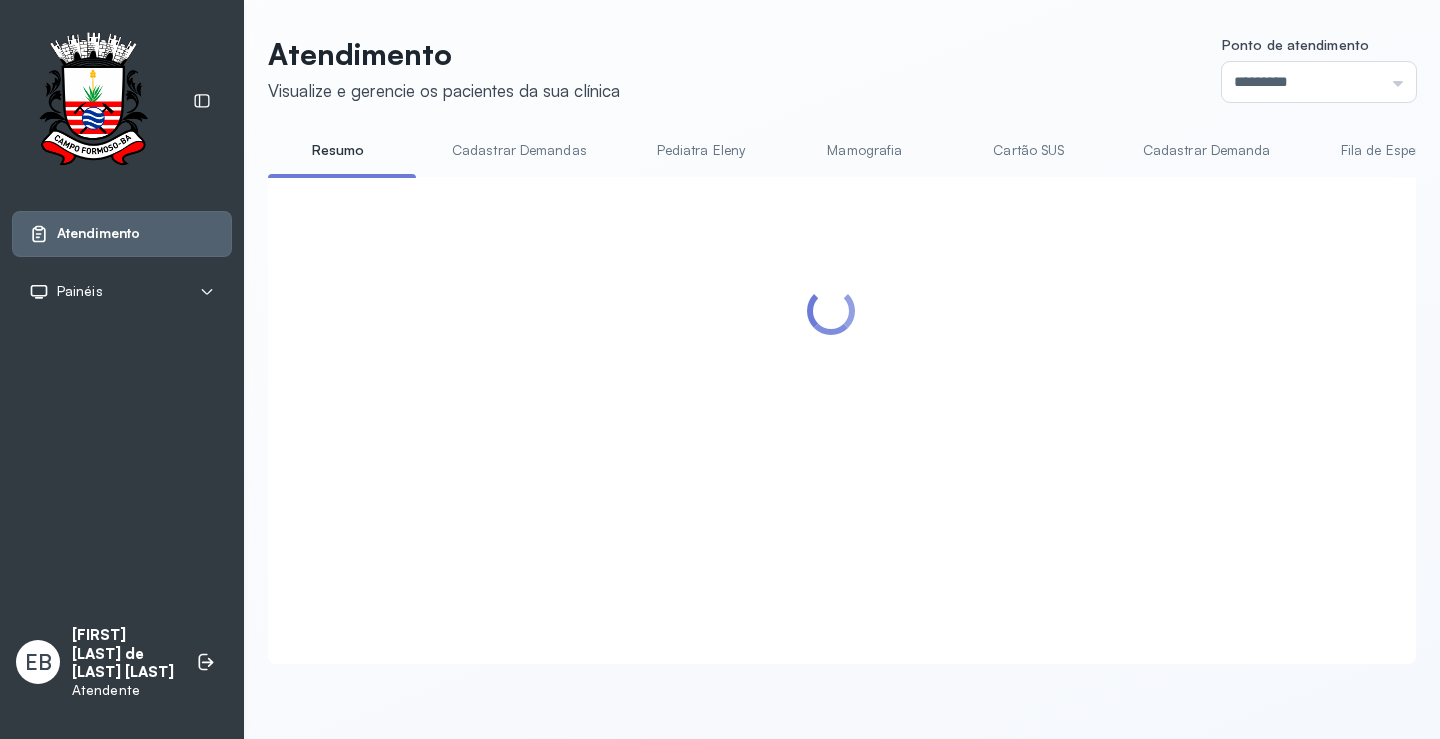 click on "Cadastrar Demanda" at bounding box center [1207, 150] 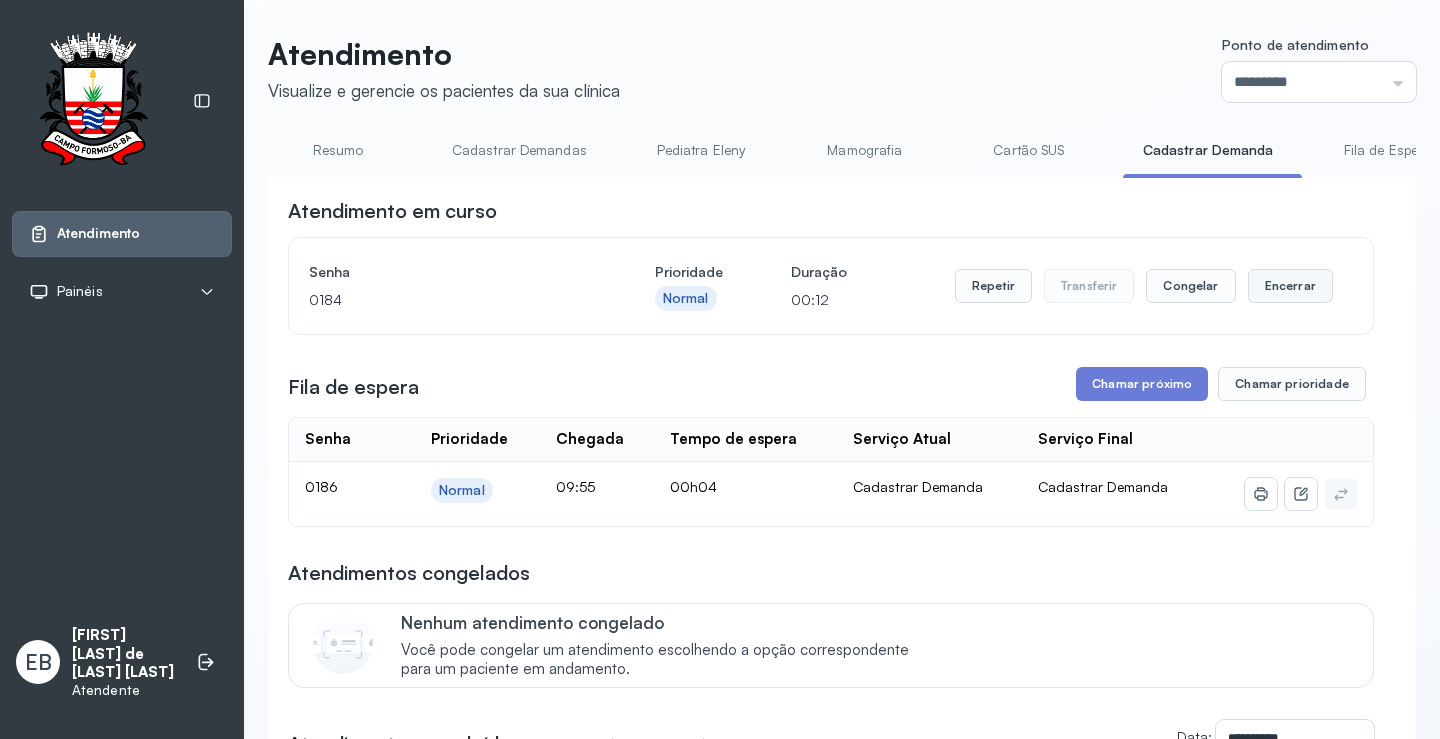 click on "Encerrar" at bounding box center (1290, 286) 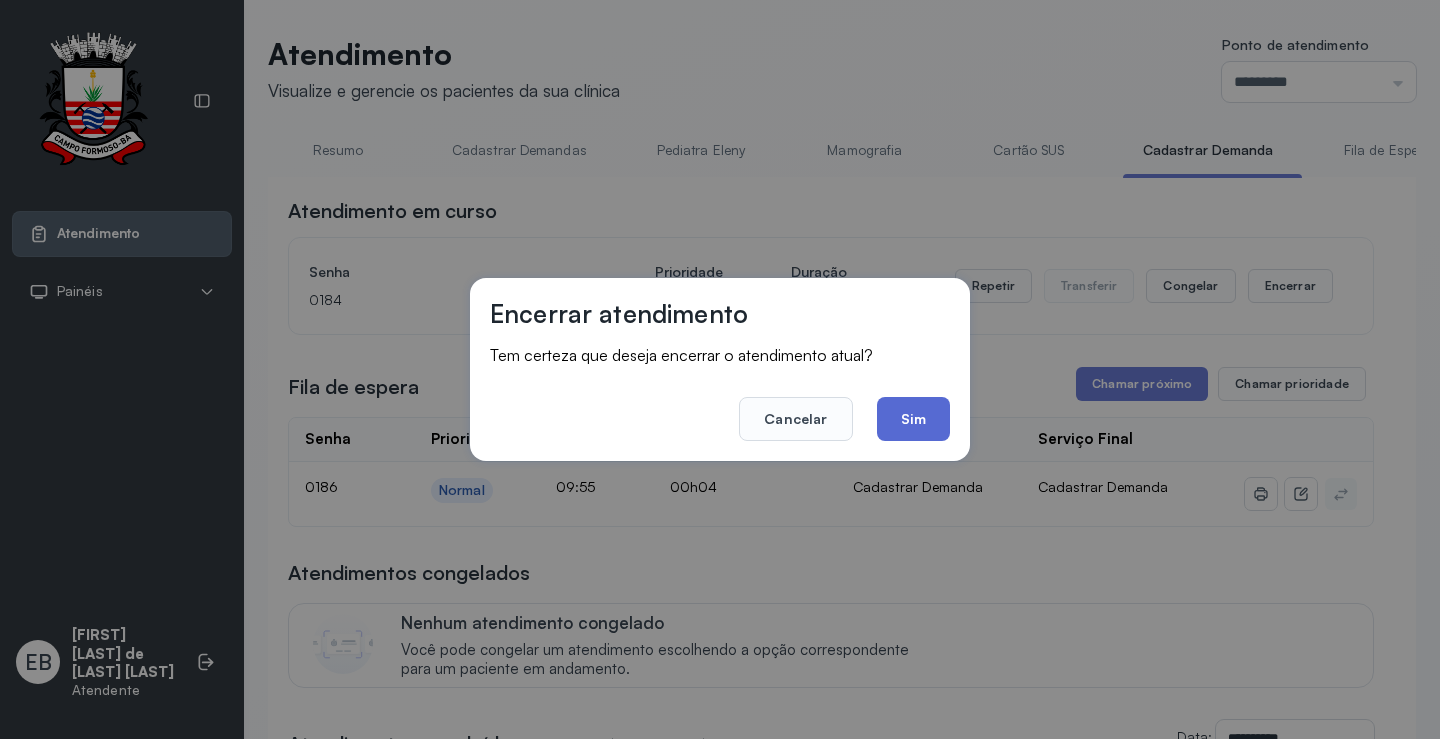 click on "Sim" 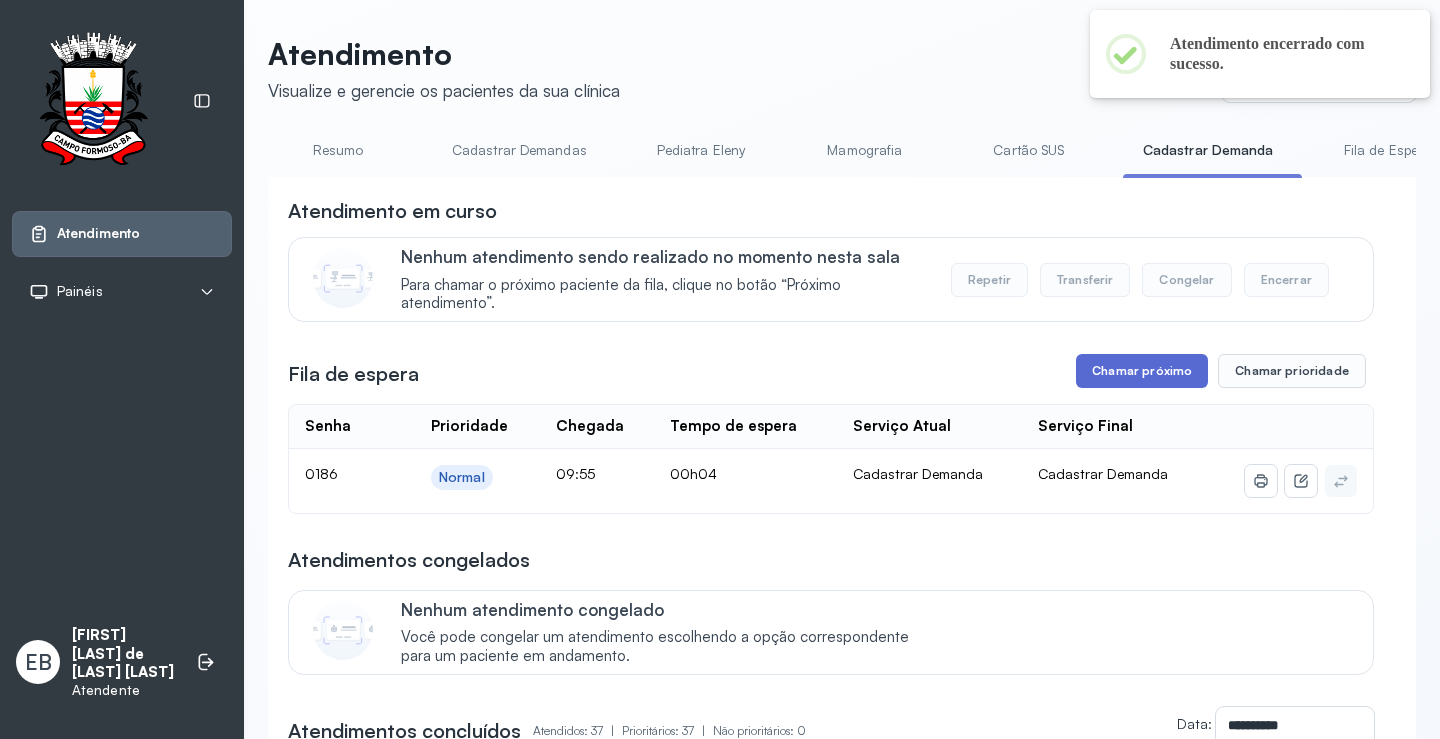 click on "Chamar próximo" at bounding box center [1142, 371] 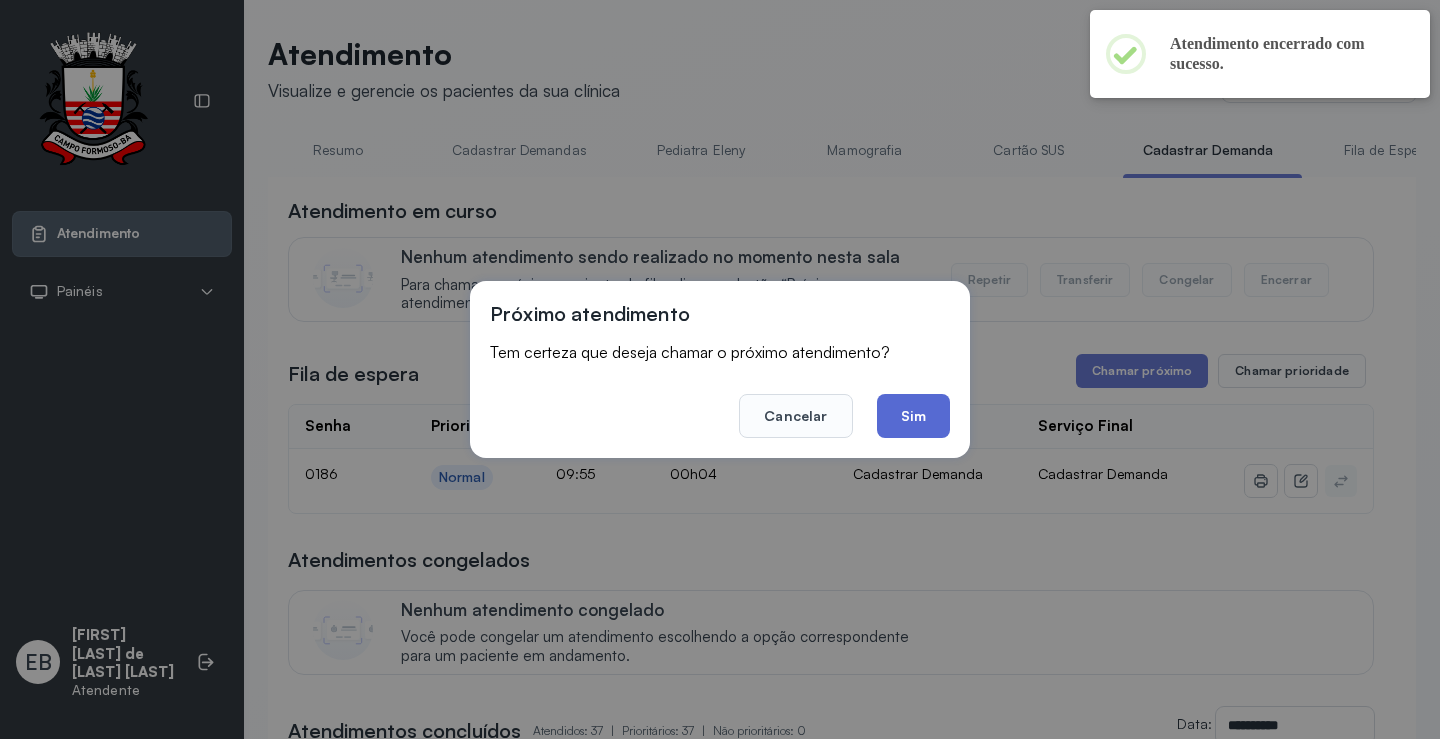 click on "Sim" 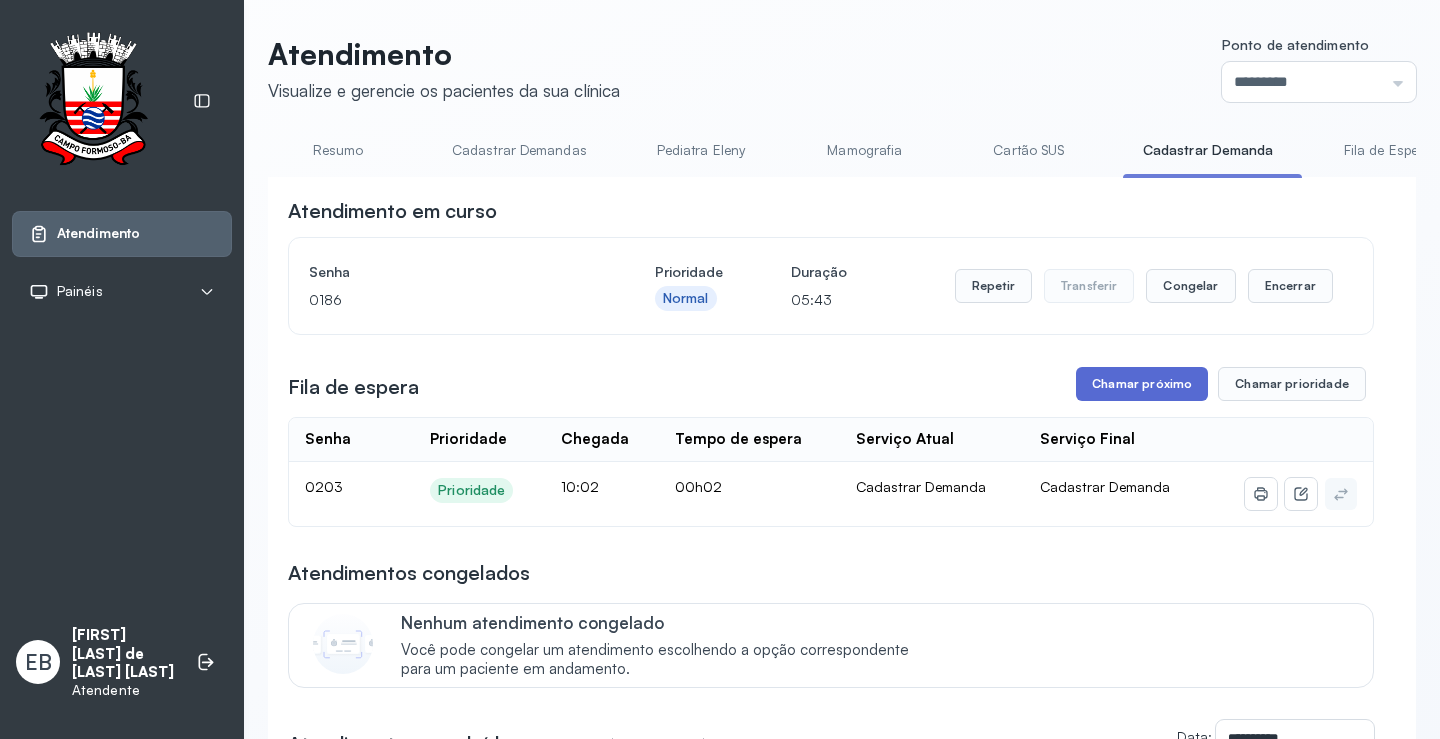 click on "Chamar próximo" at bounding box center [1142, 384] 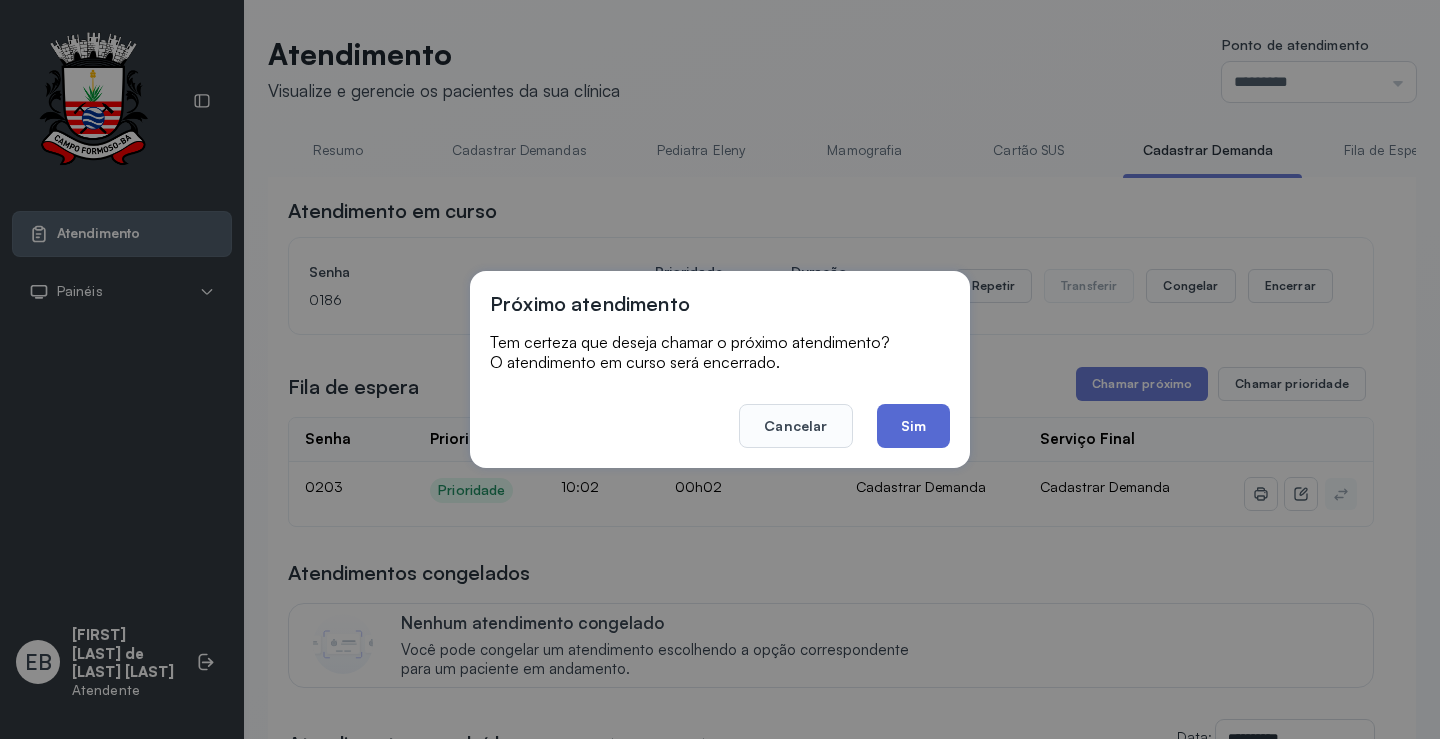 click on "Sim" 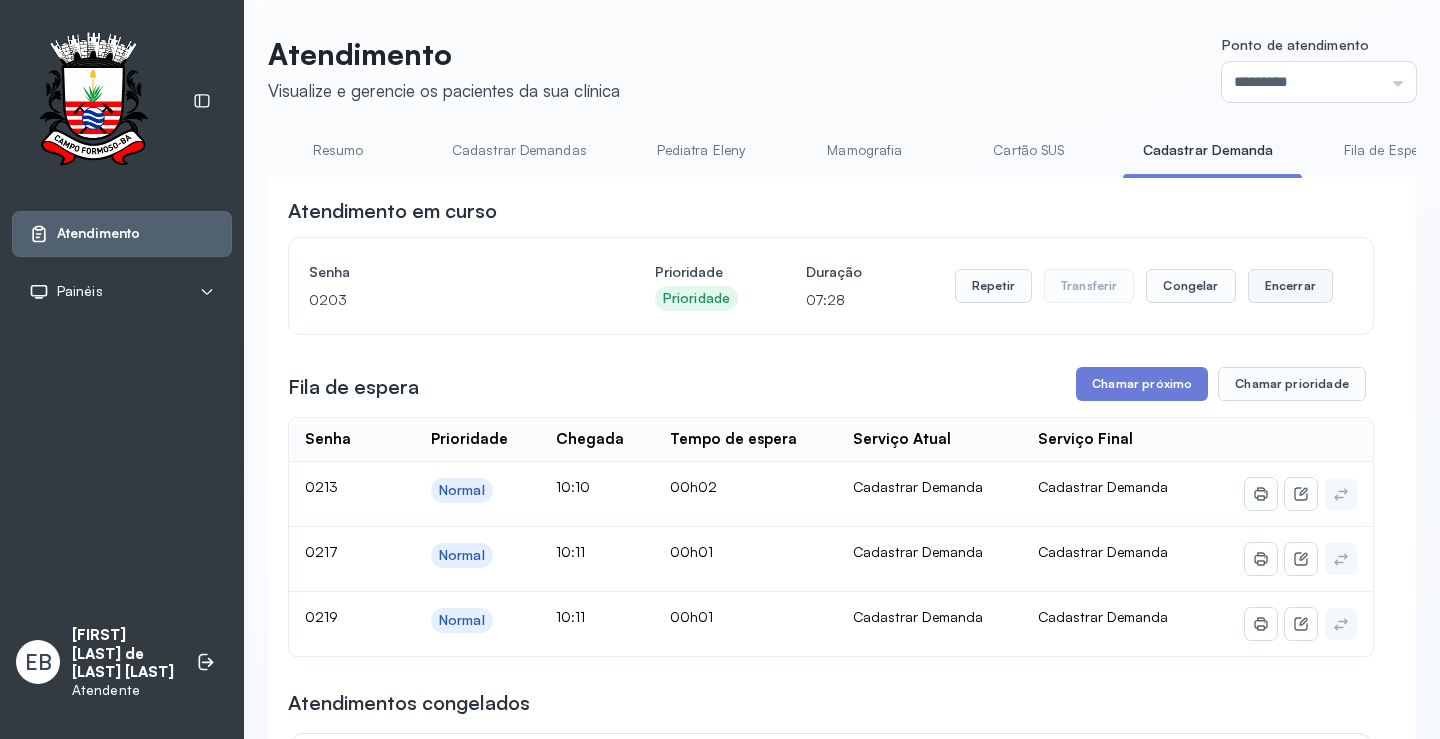 click on "Encerrar" at bounding box center [1290, 286] 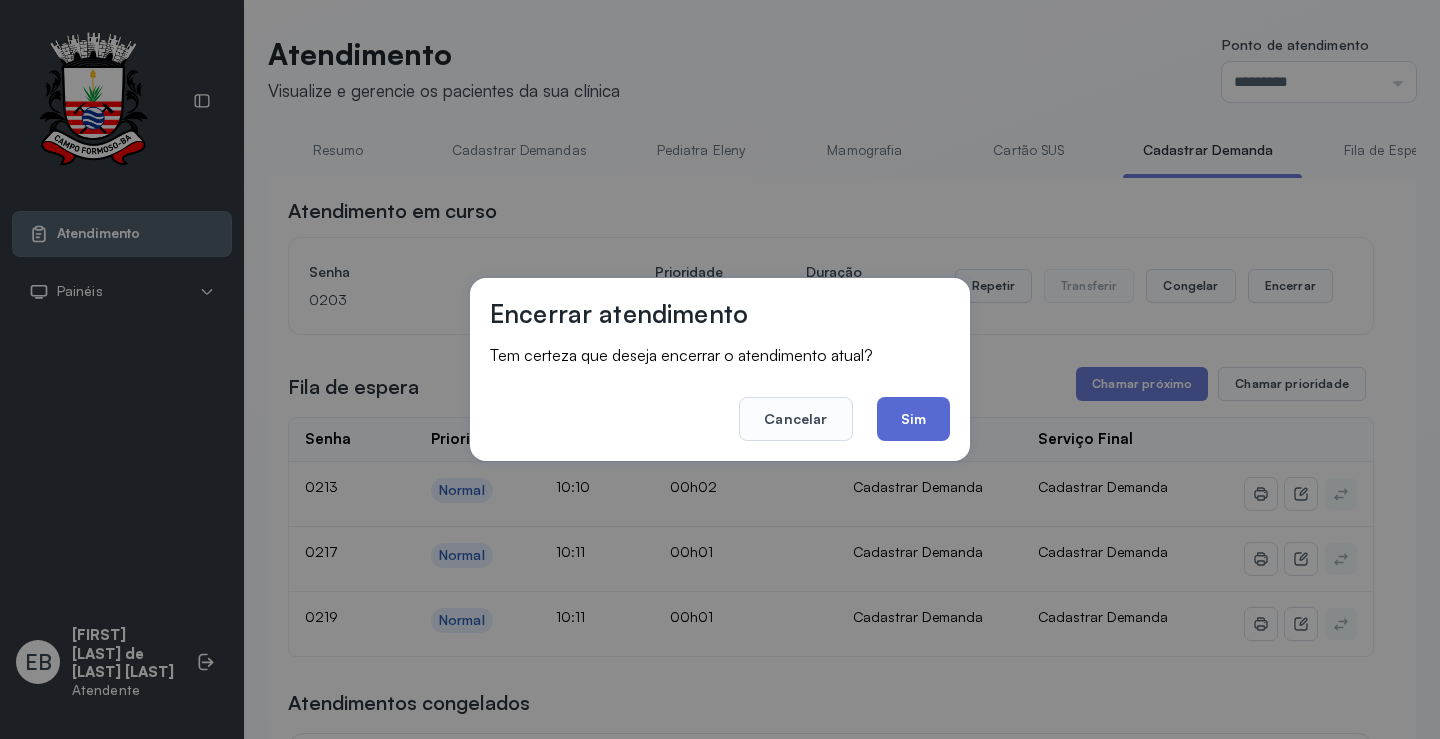 click on "Sim" 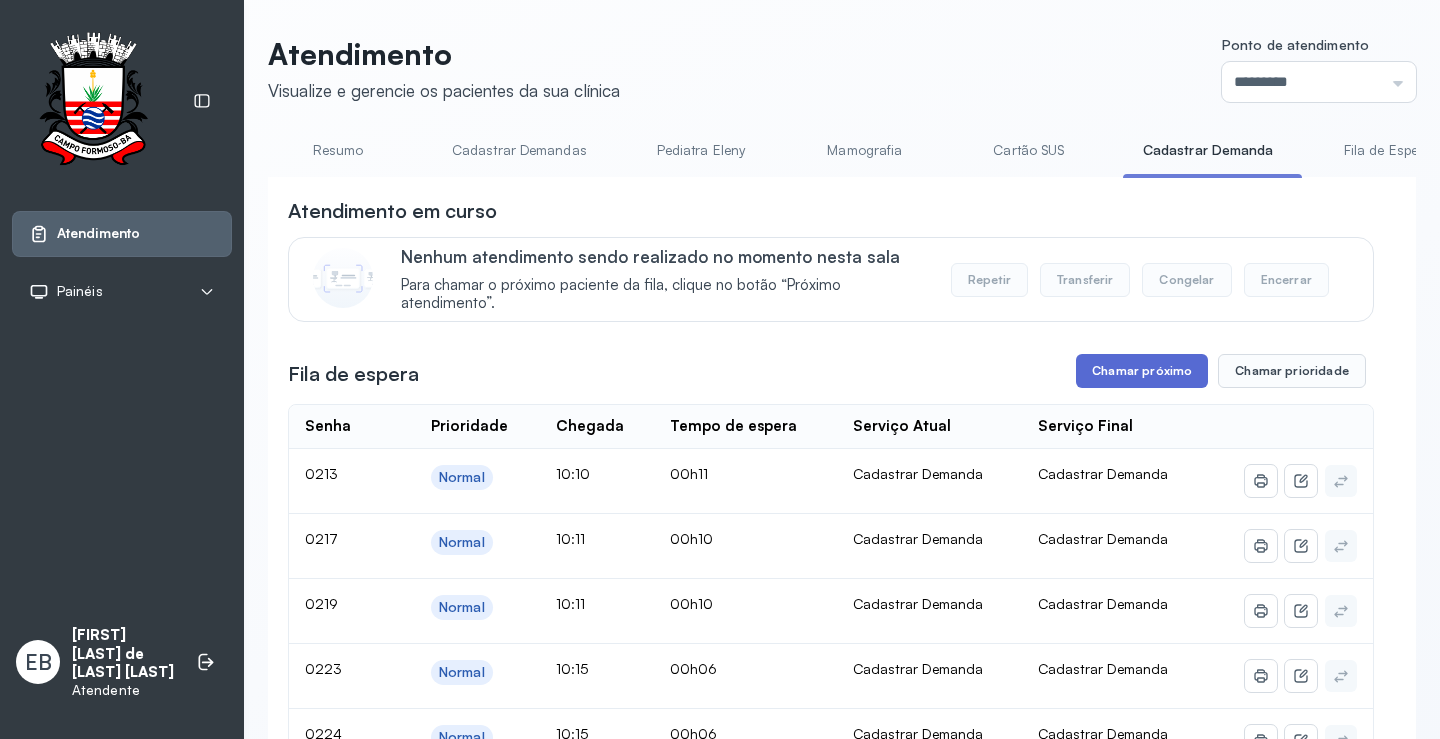 click on "Chamar próximo" at bounding box center (1142, 371) 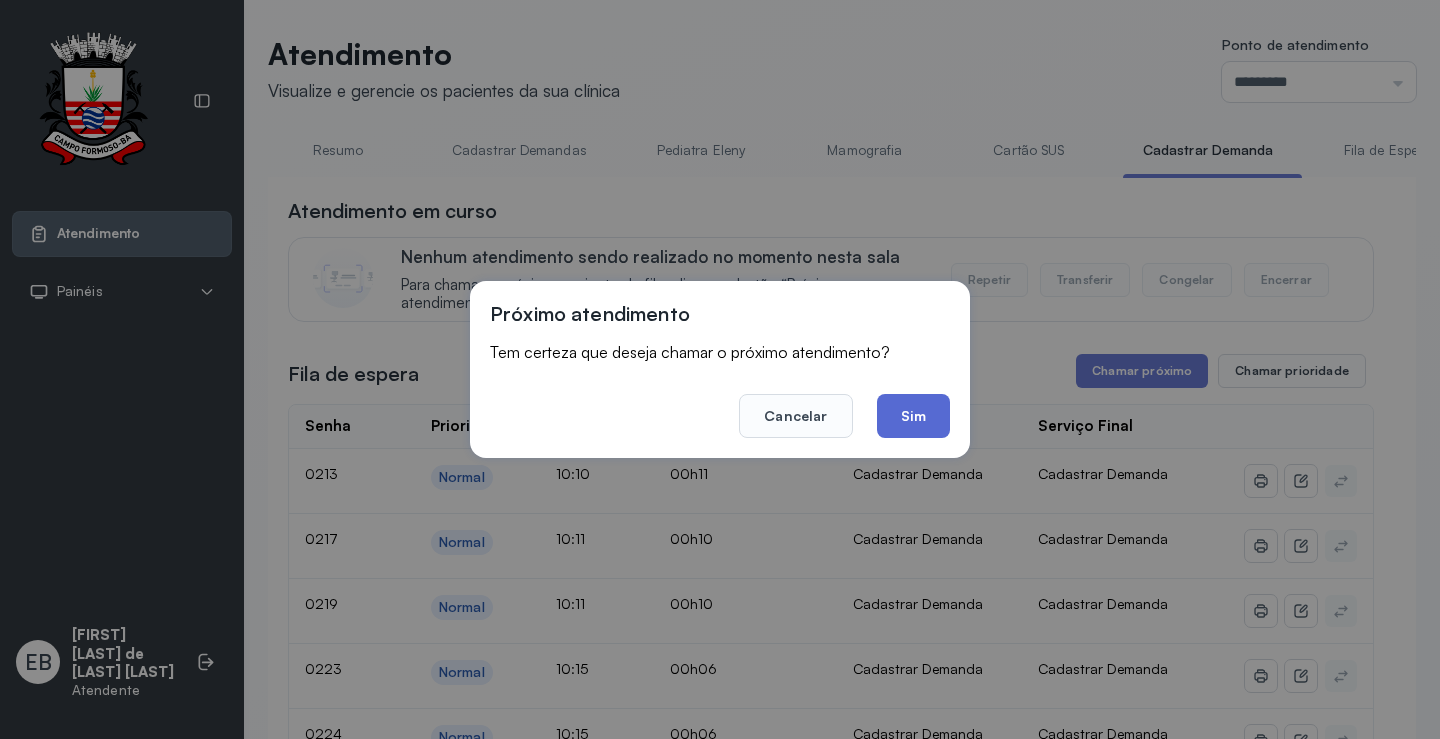click on "Sim" 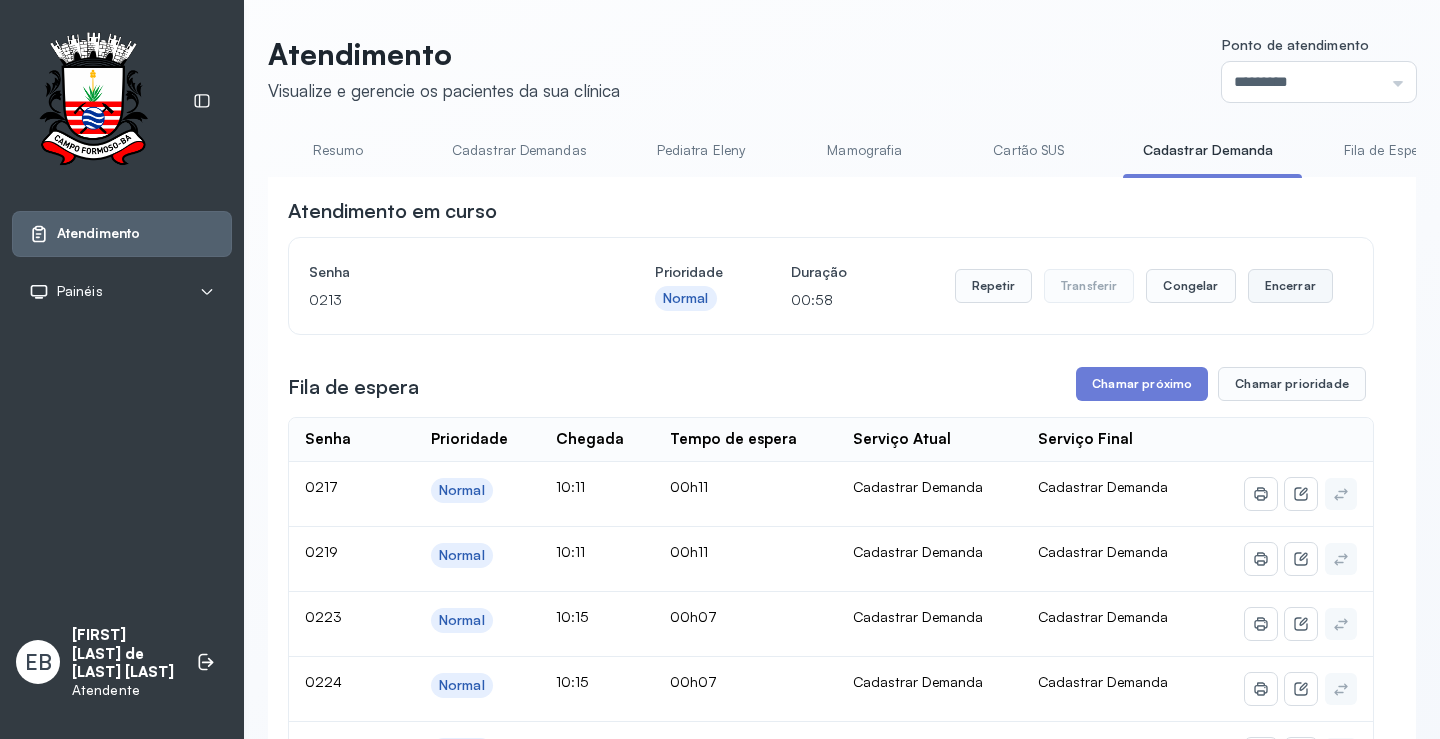 click on "Encerrar" at bounding box center (1290, 286) 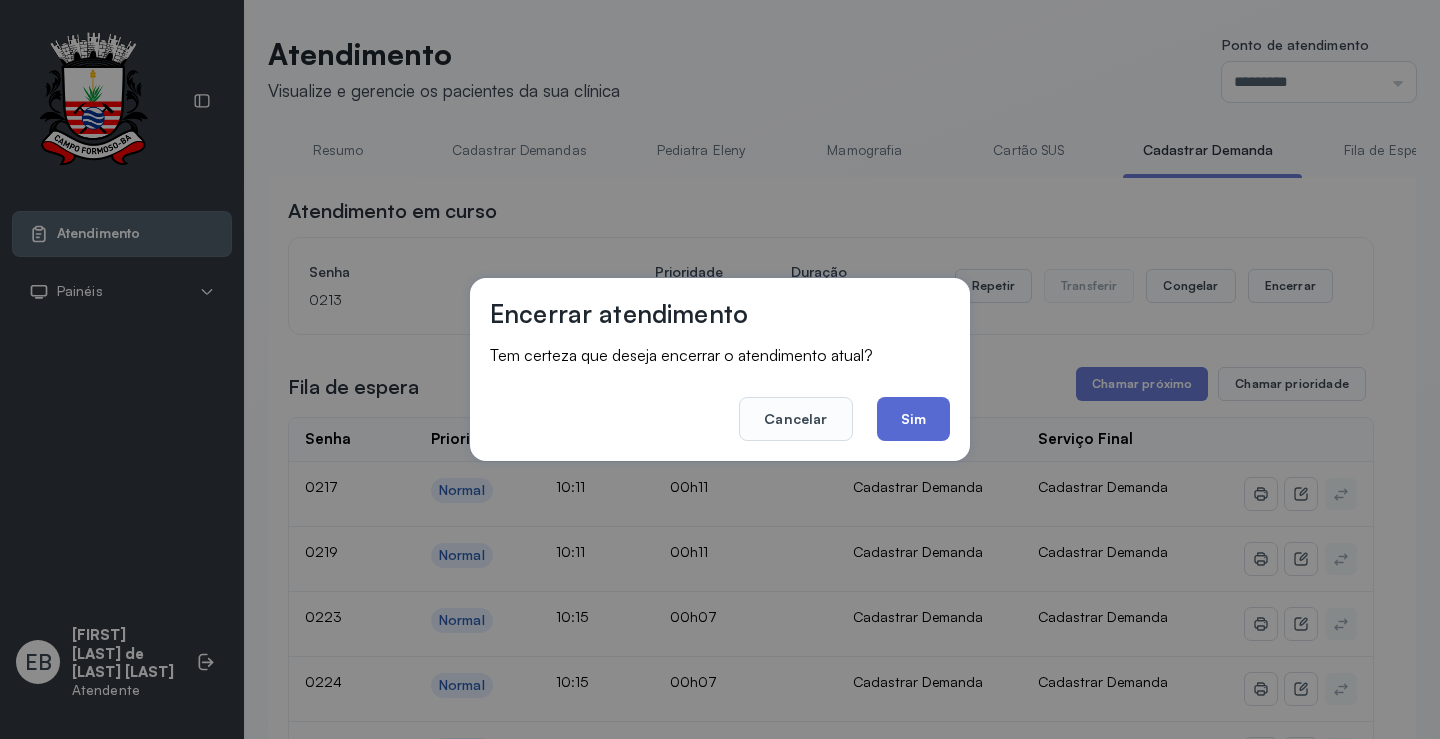 click on "Sim" 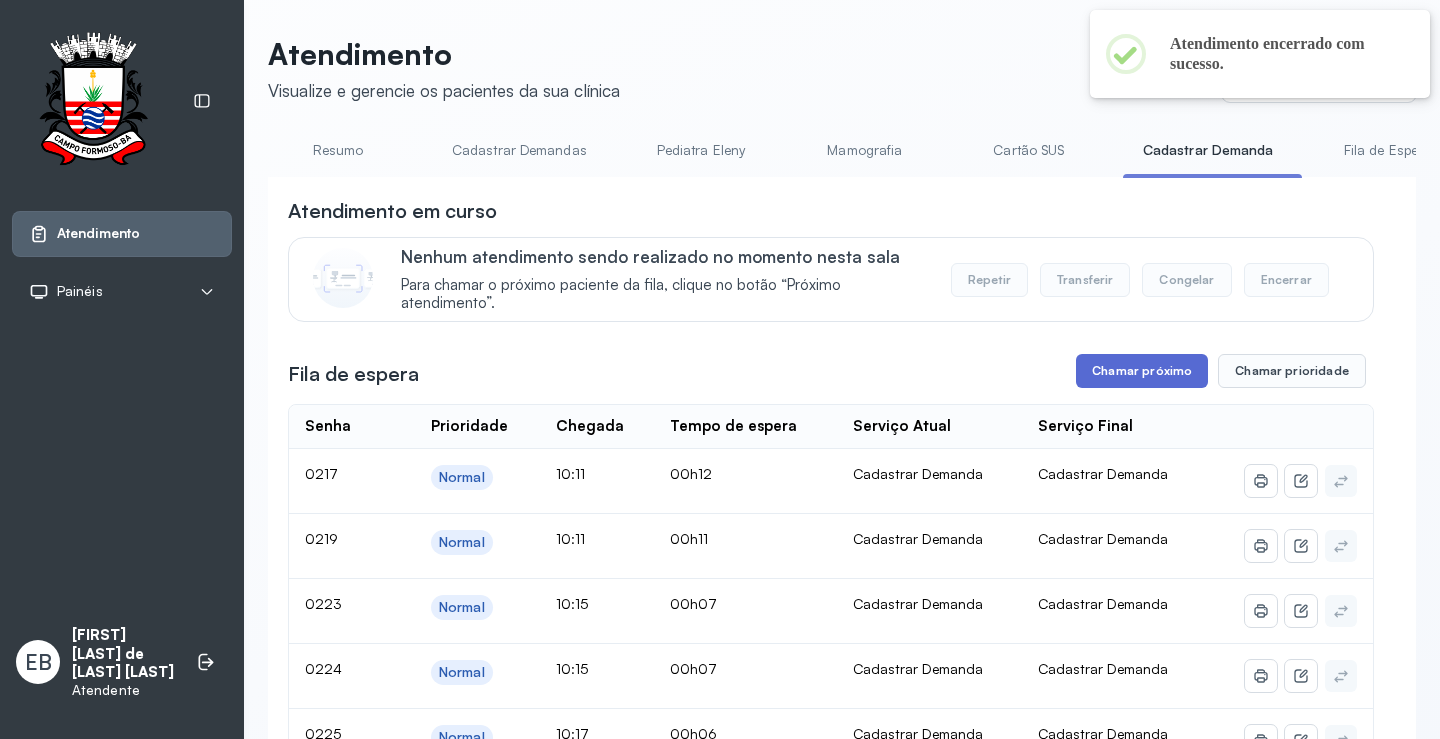 click on "Chamar próximo" at bounding box center (1142, 371) 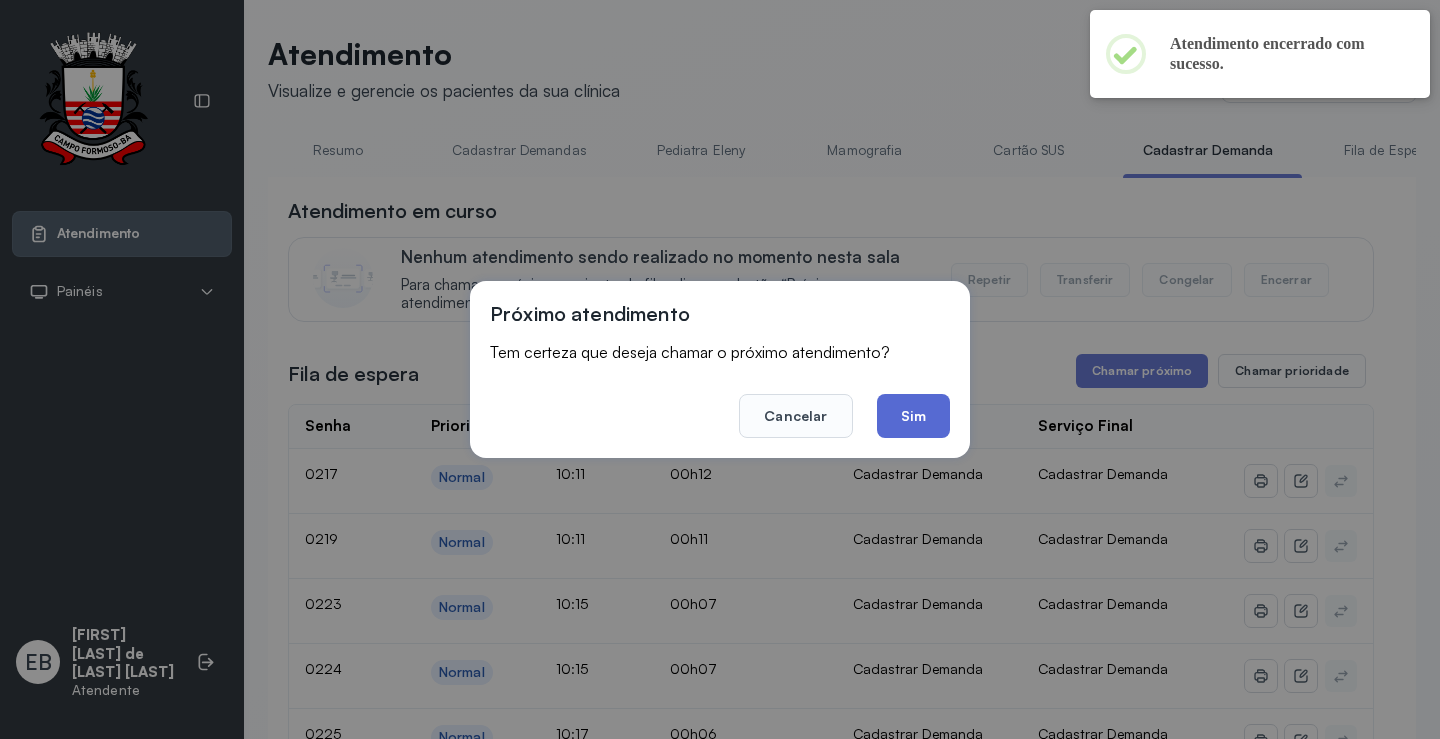 click on "Sim" 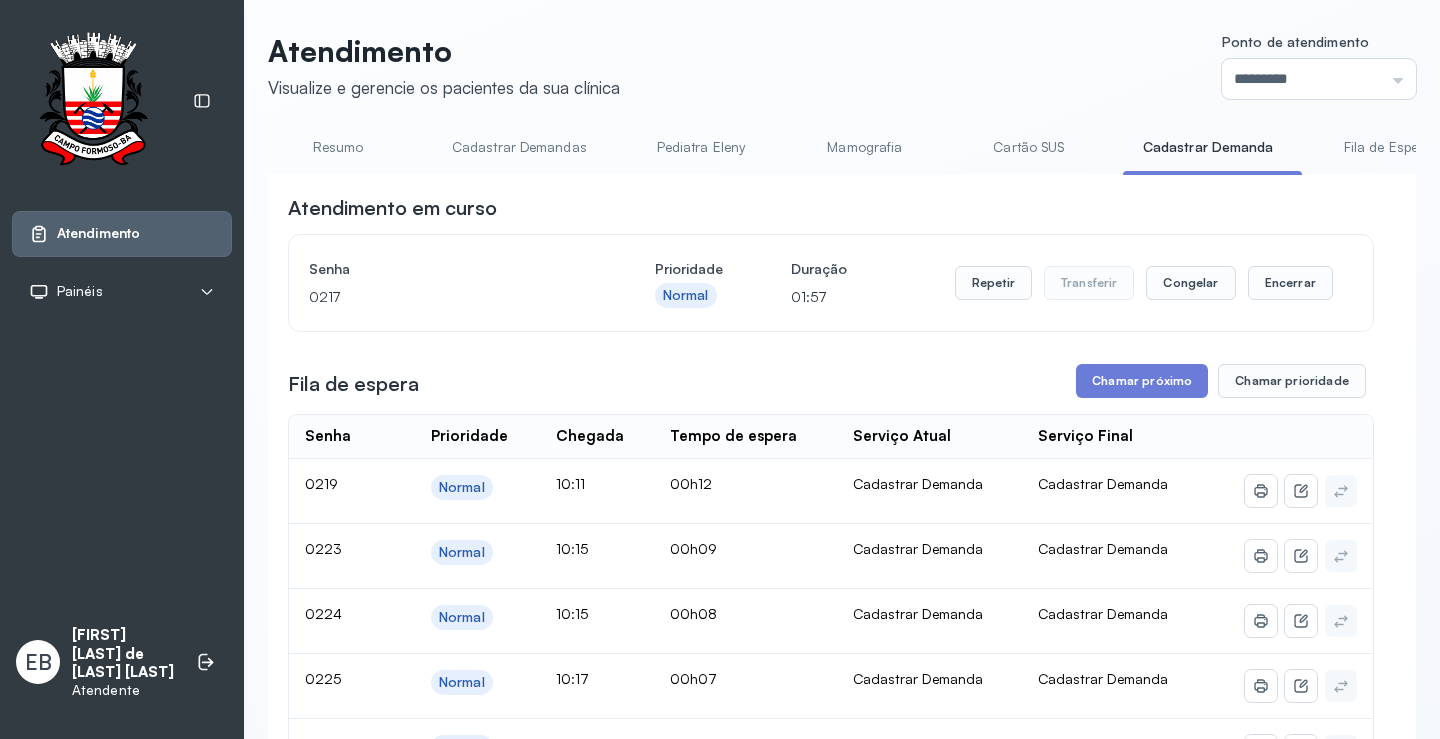 scroll, scrollTop: 0, scrollLeft: 0, axis: both 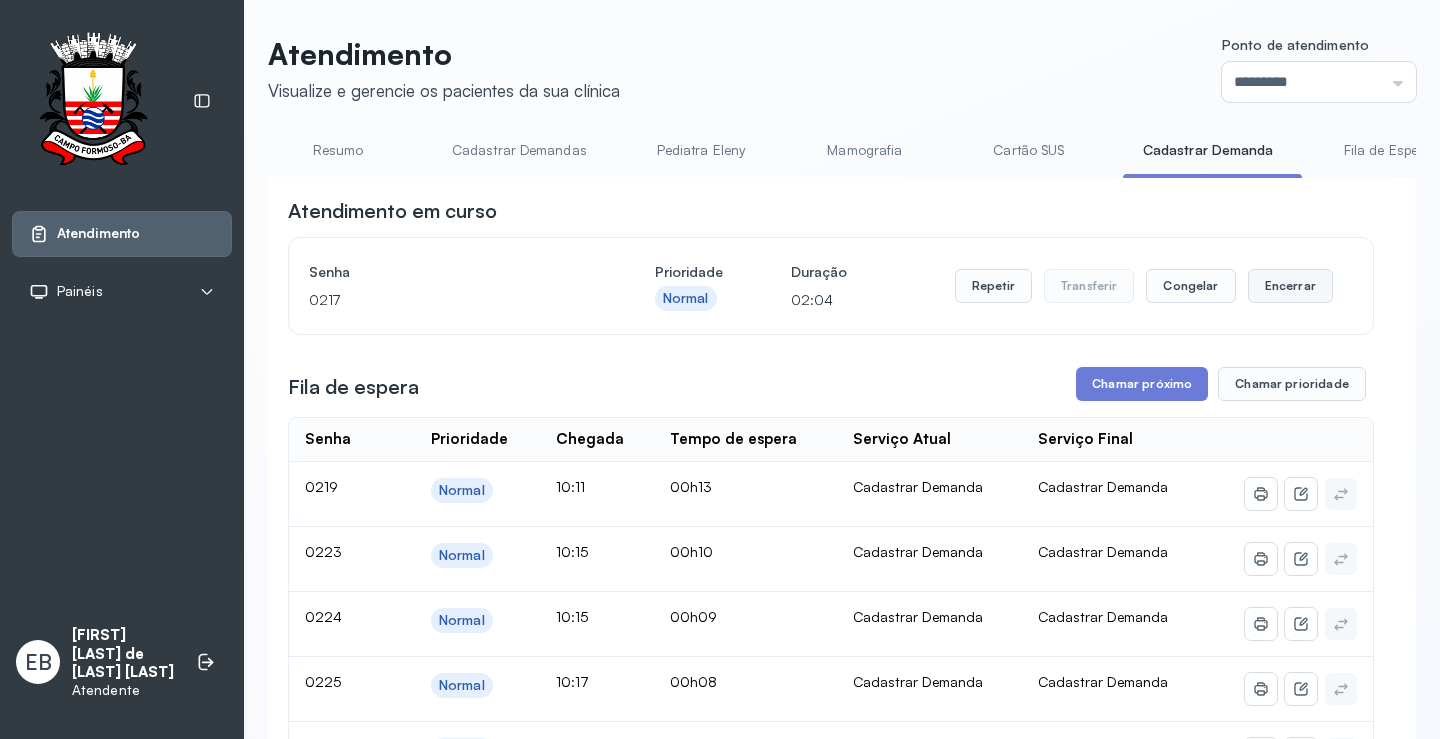 click on "Encerrar" at bounding box center (1290, 286) 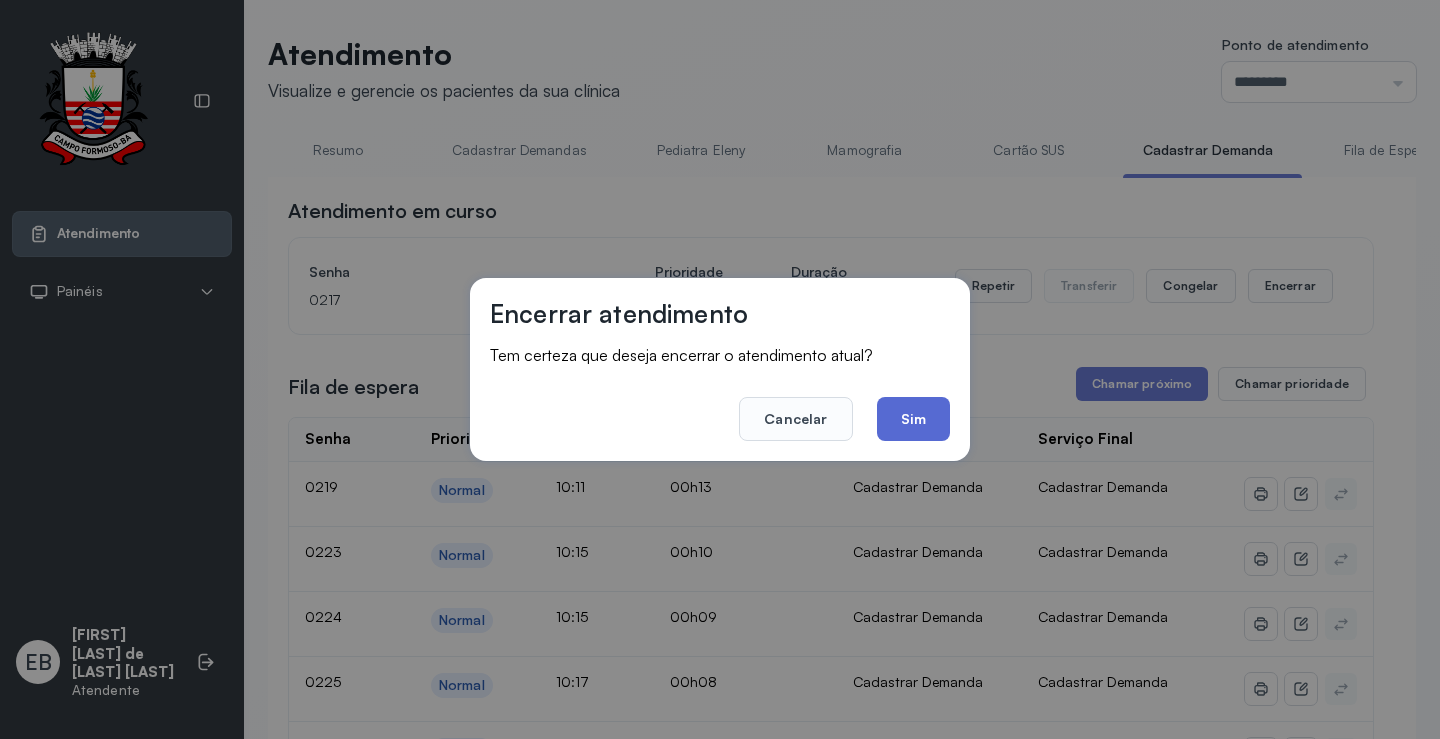 click on "Sim" 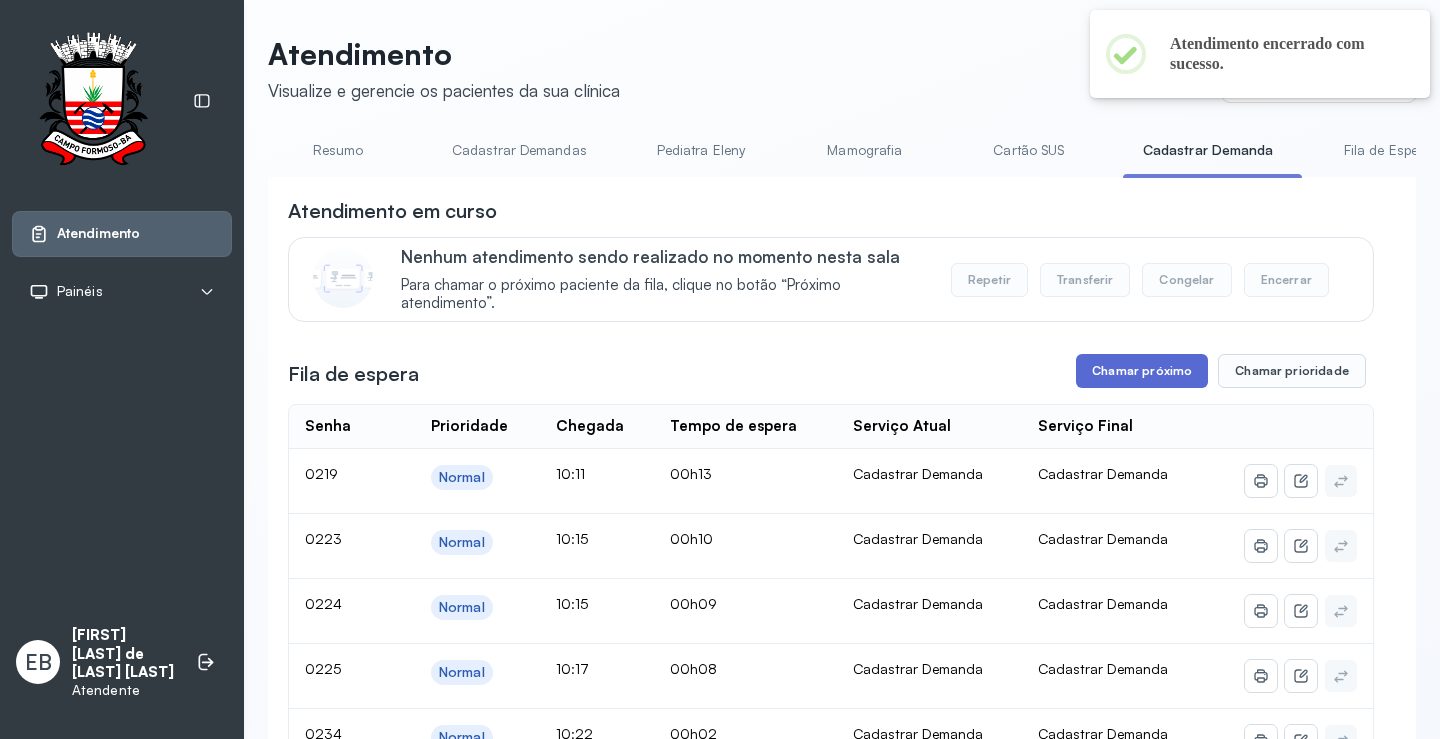 click on "Chamar próximo" at bounding box center (1142, 371) 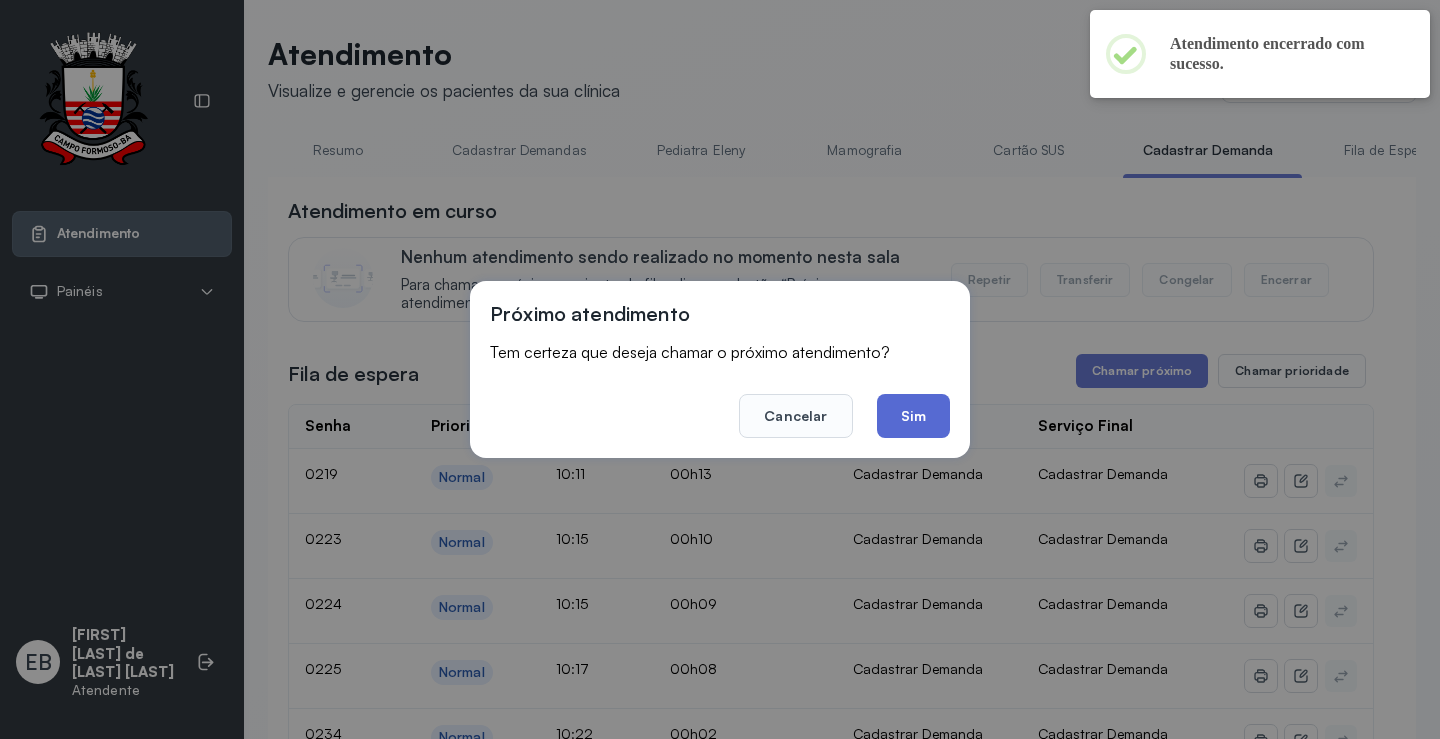 click on "Sim" 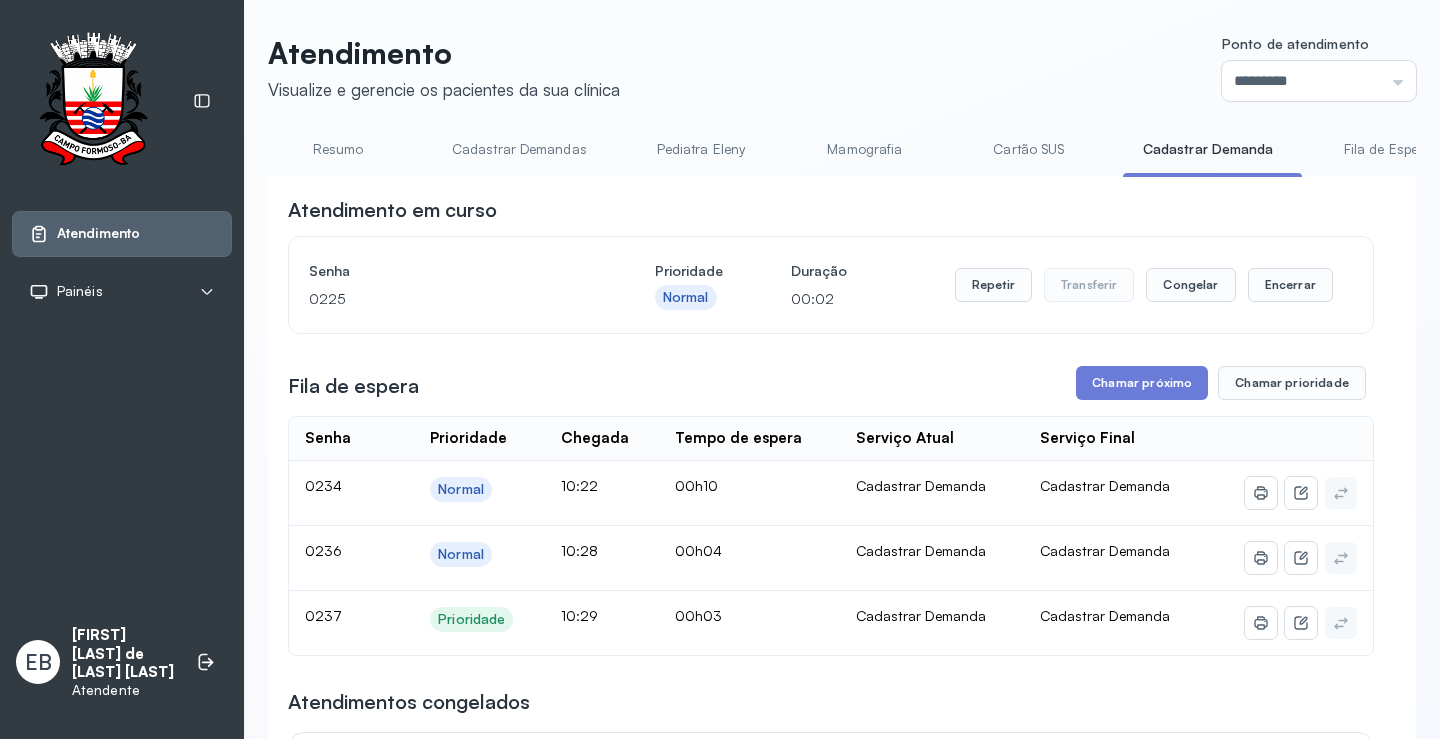 scroll, scrollTop: 200, scrollLeft: 0, axis: vertical 